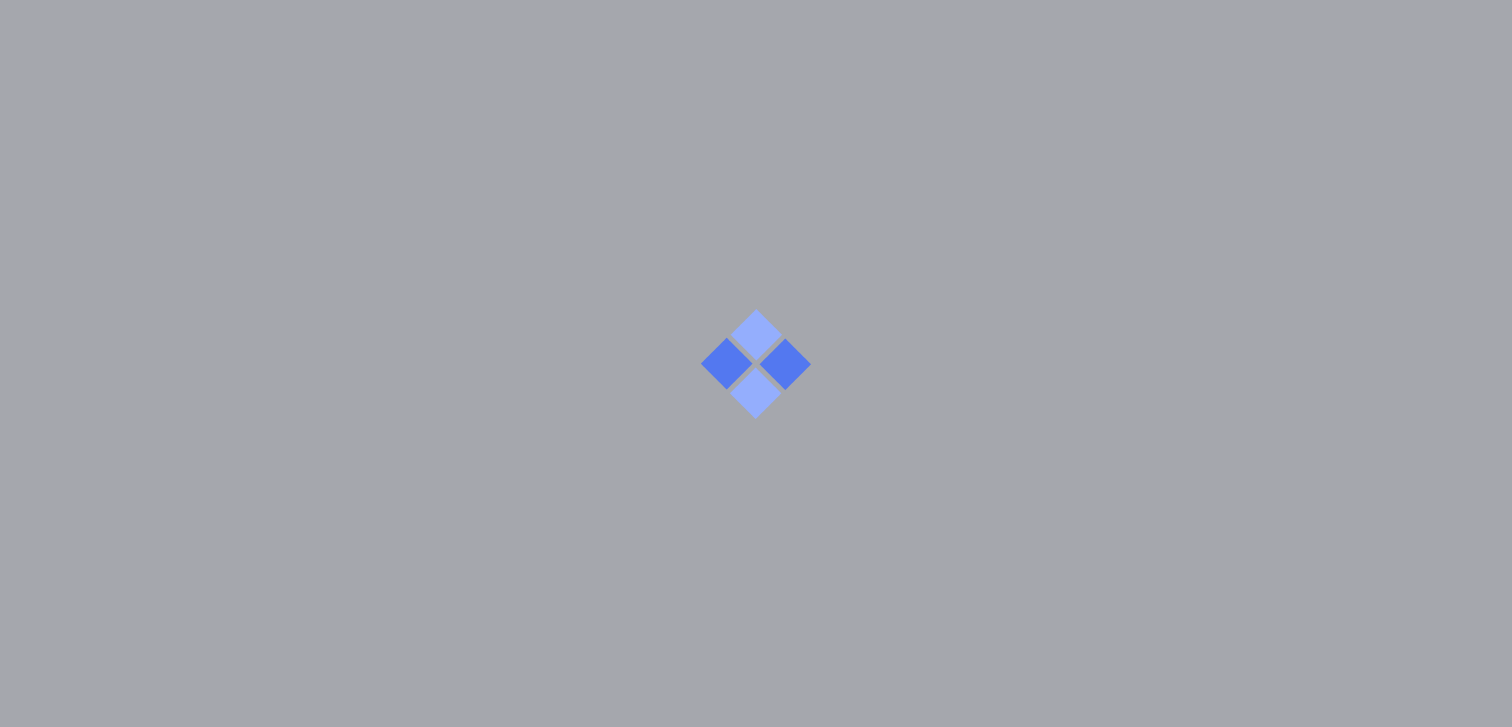 scroll, scrollTop: 0, scrollLeft: 0, axis: both 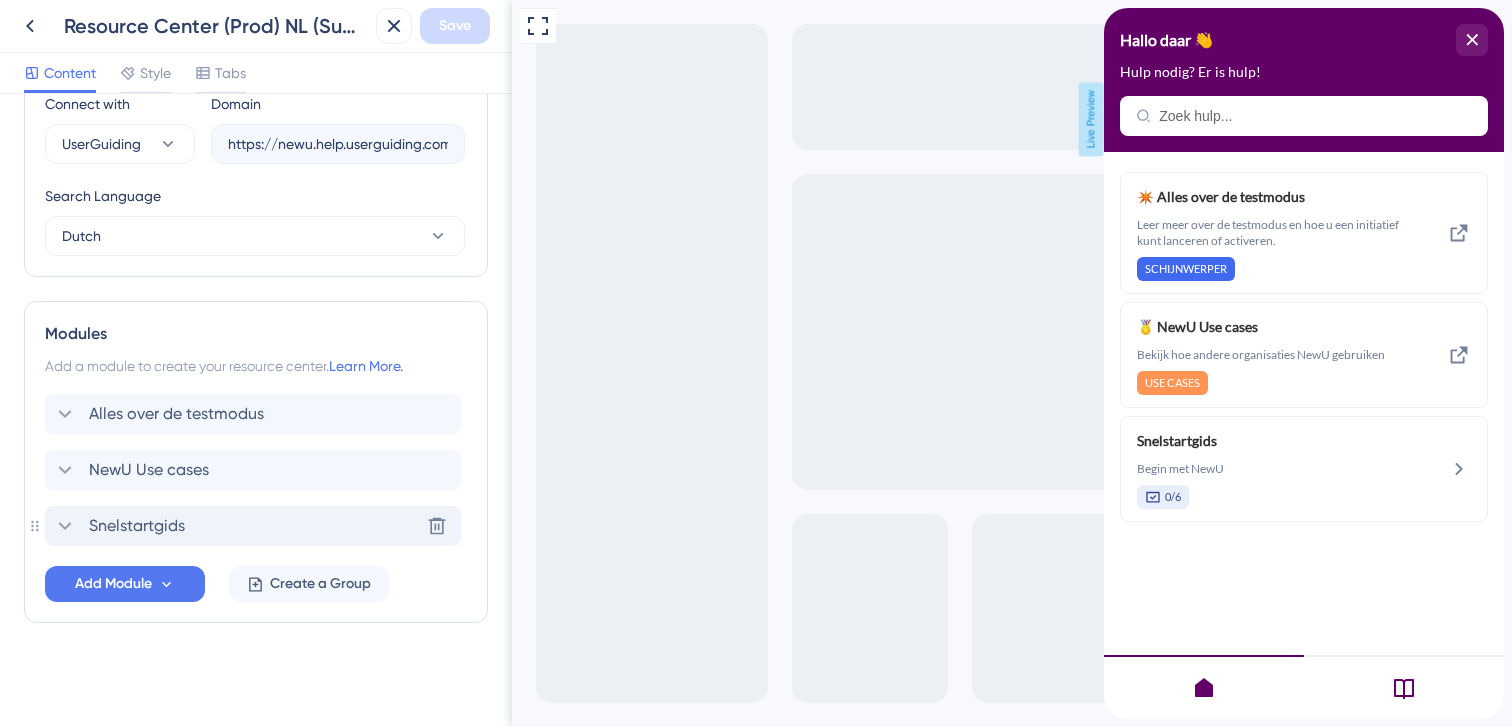 click on "Snelstartgids" at bounding box center (137, 526) 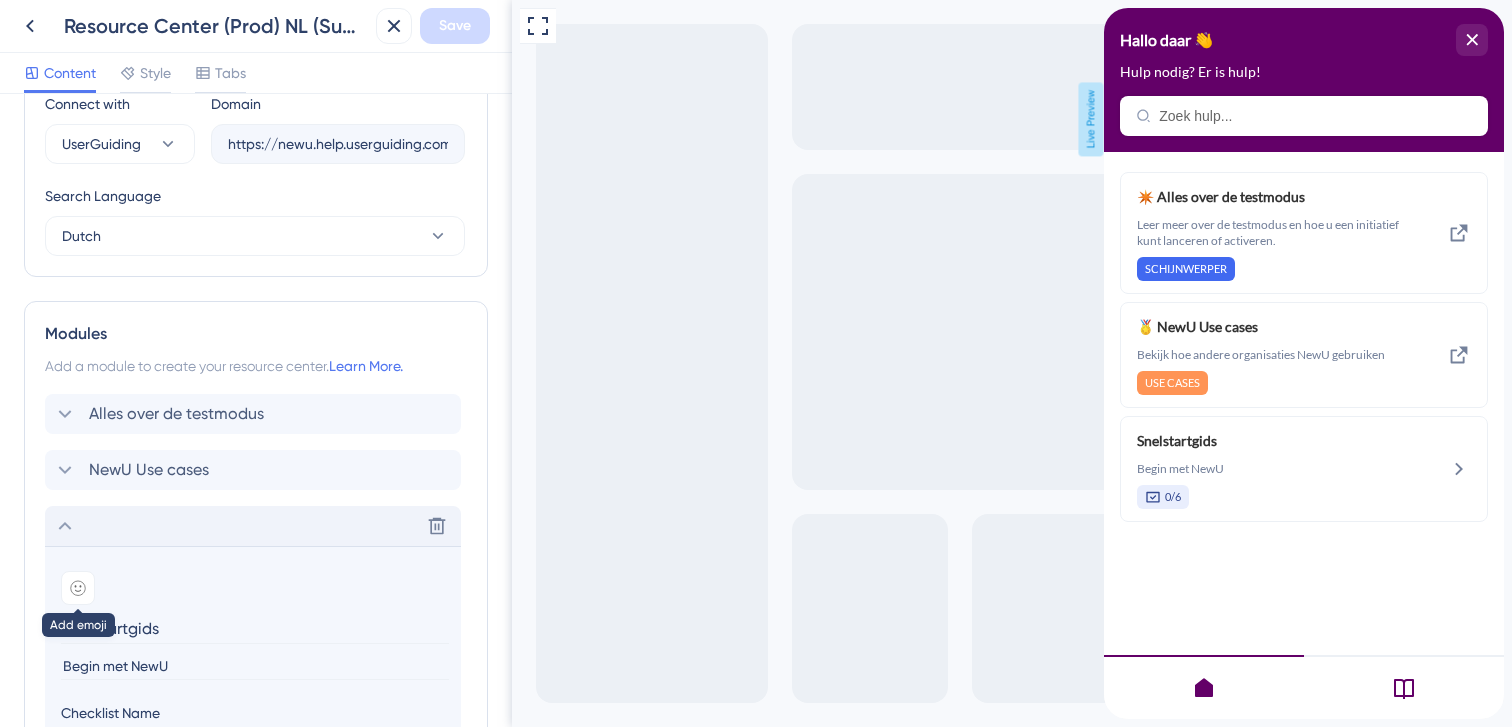 click 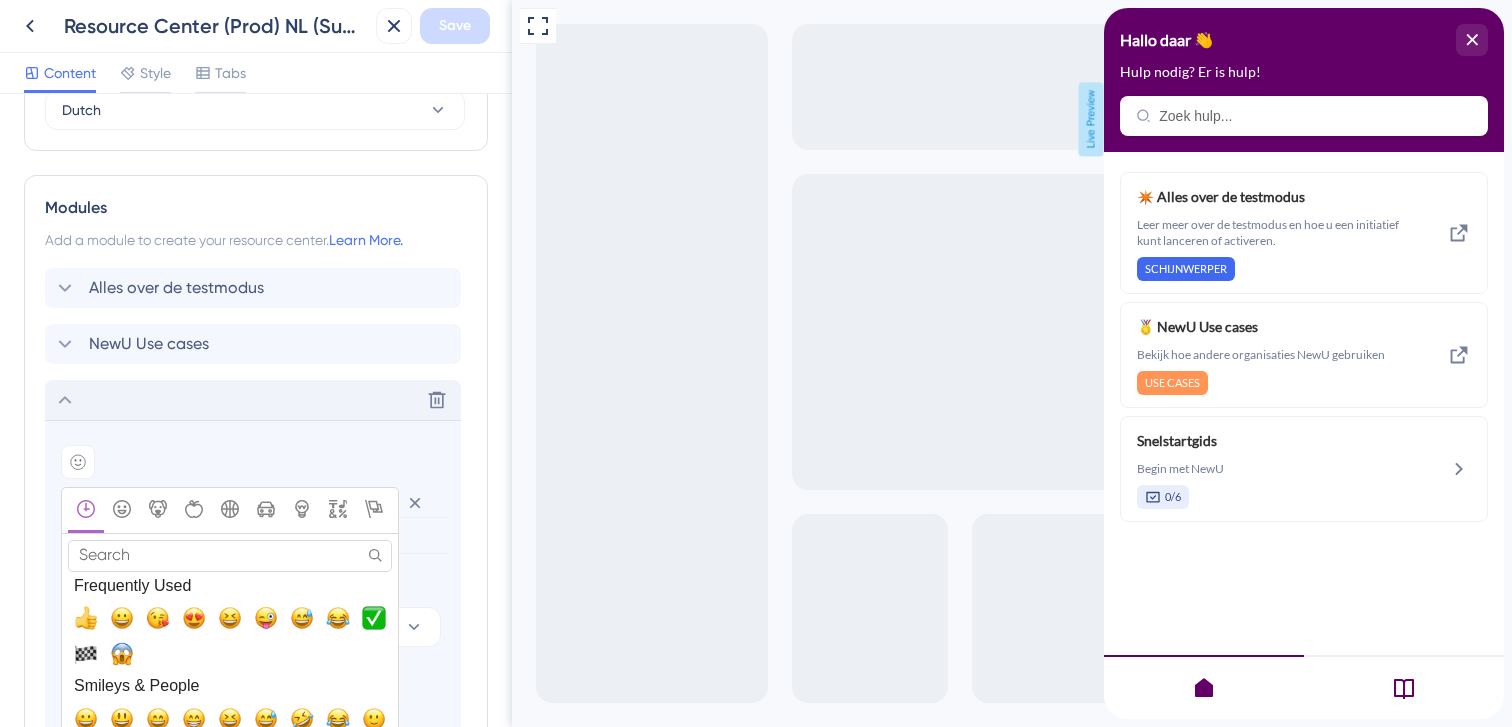 scroll, scrollTop: 848, scrollLeft: 0, axis: vertical 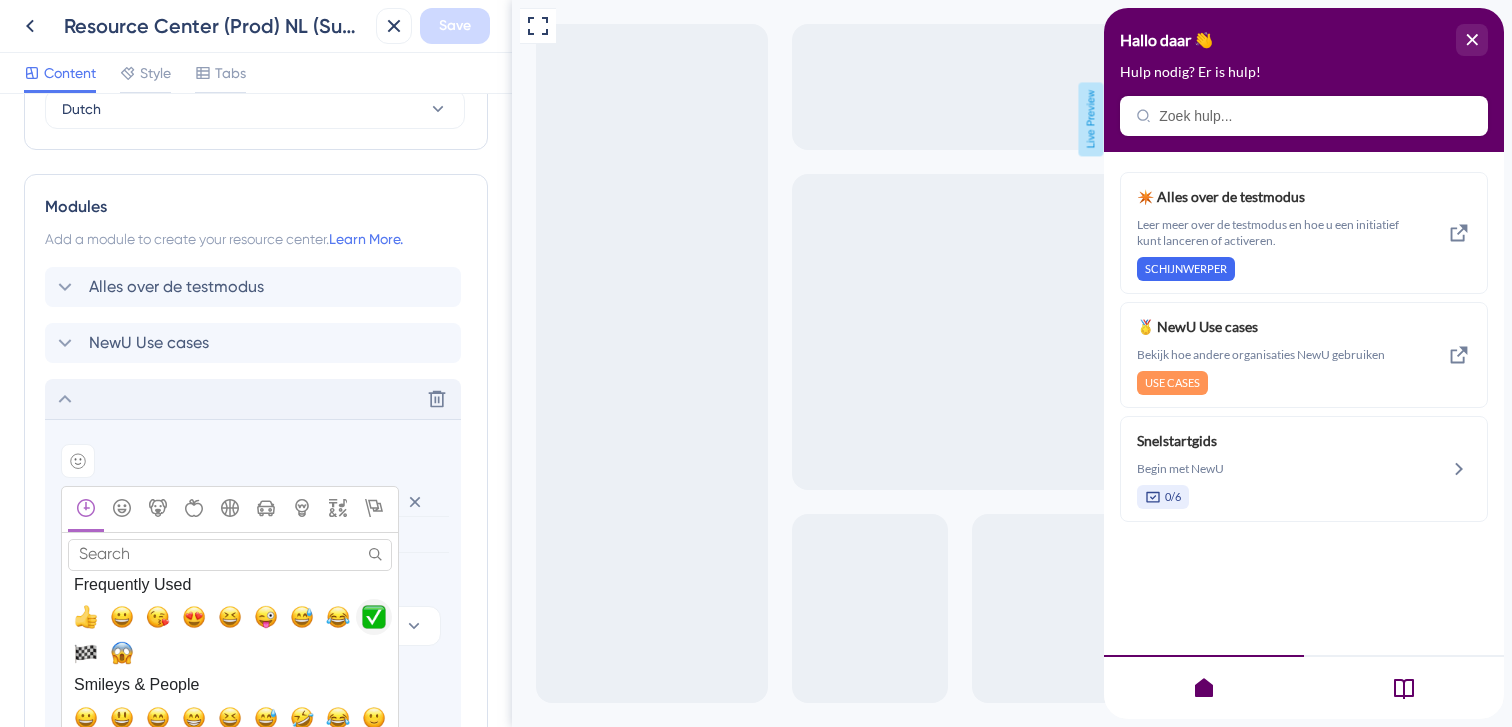 click at bounding box center (374, 617) 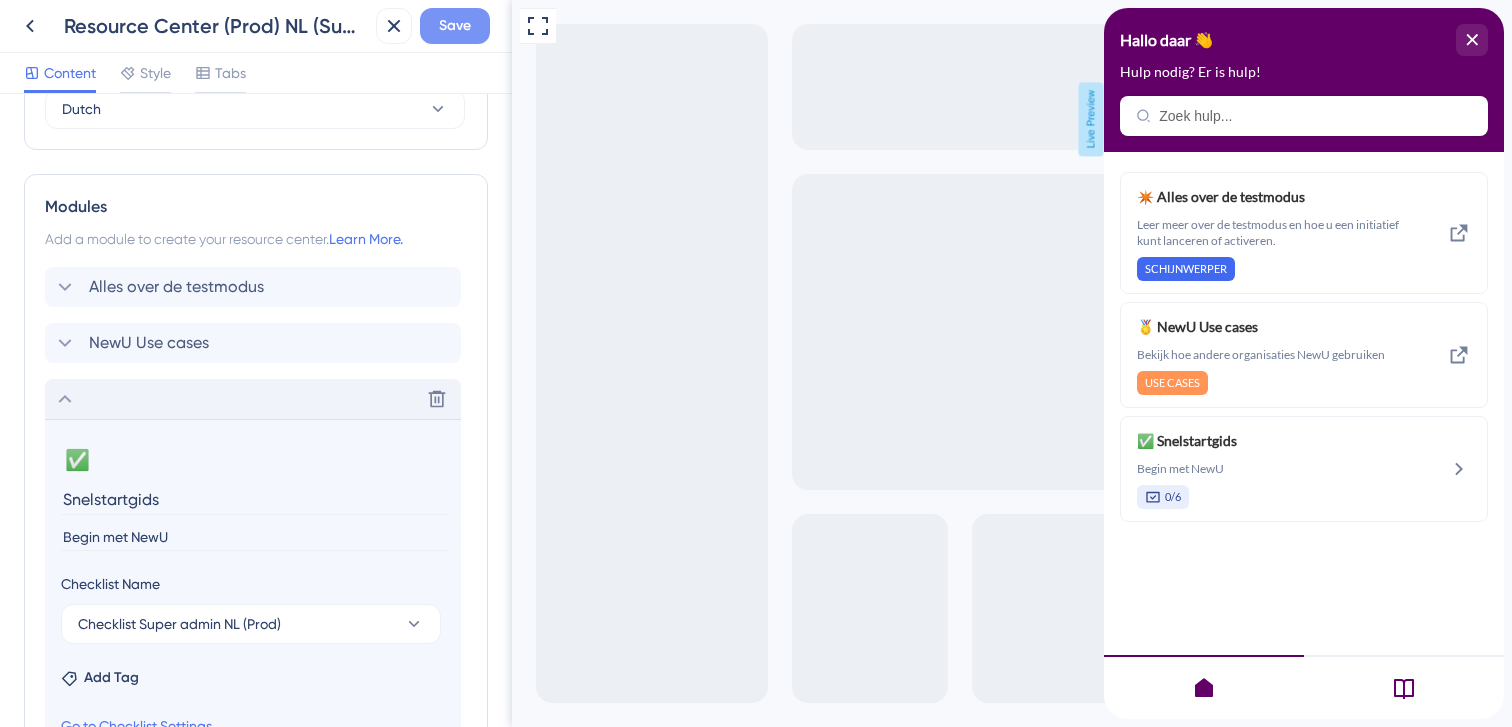 click on "Save" at bounding box center (455, 26) 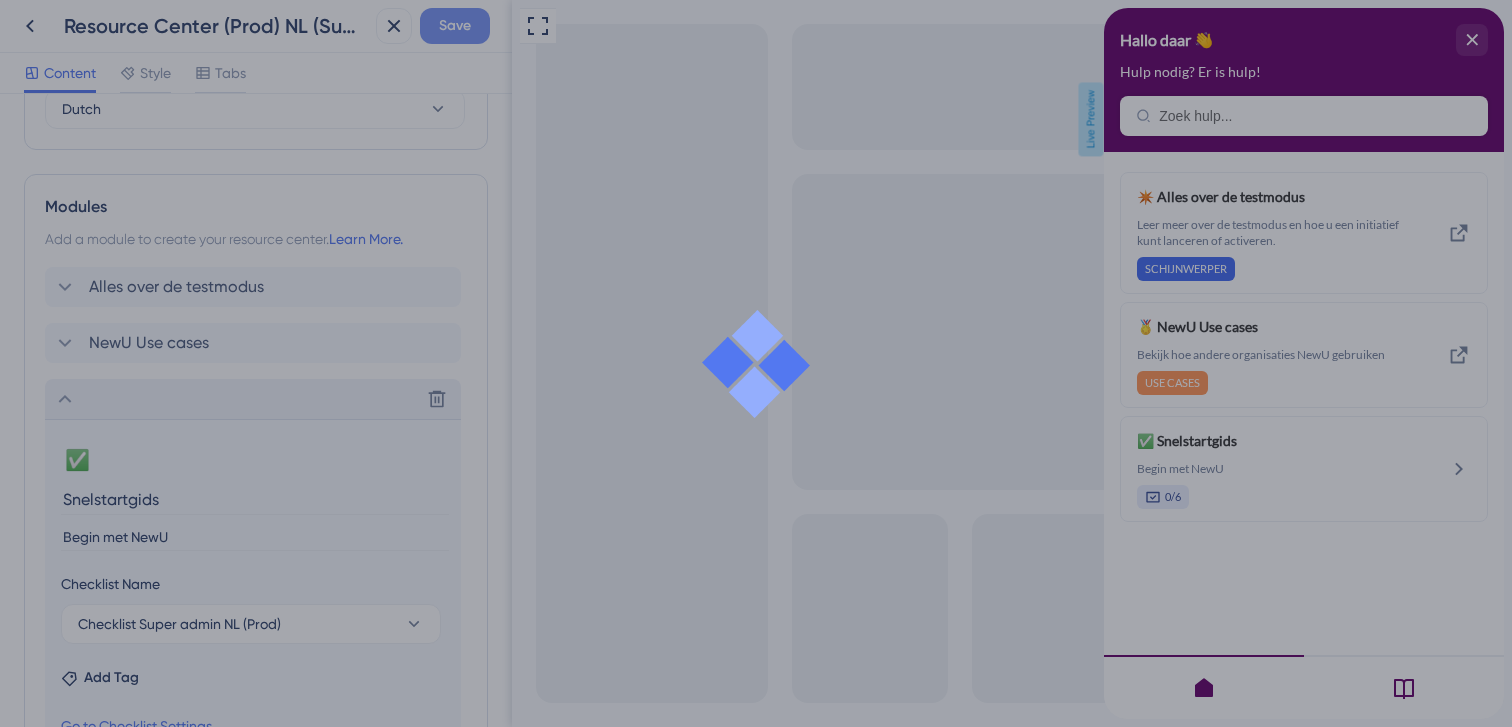 scroll, scrollTop: 0, scrollLeft: 0, axis: both 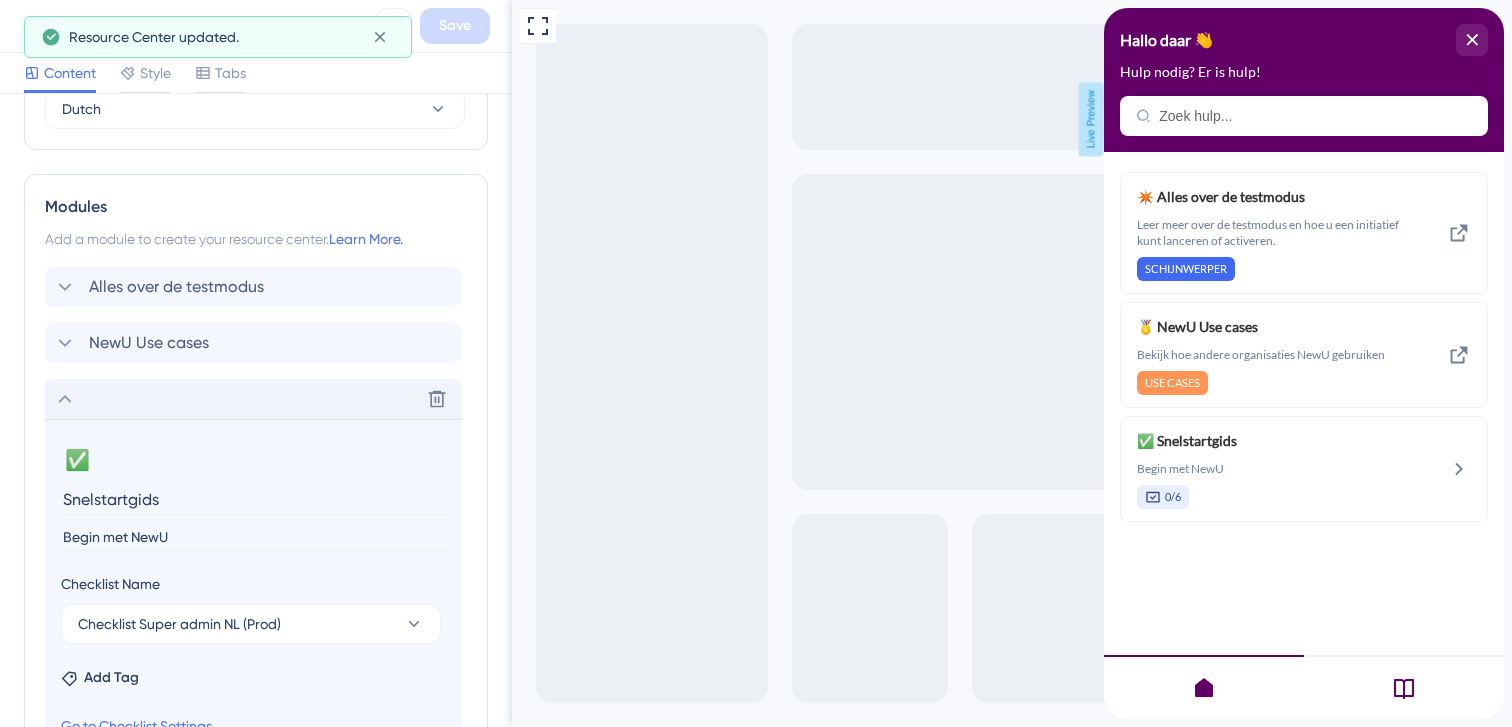 click at bounding box center [30, 26] 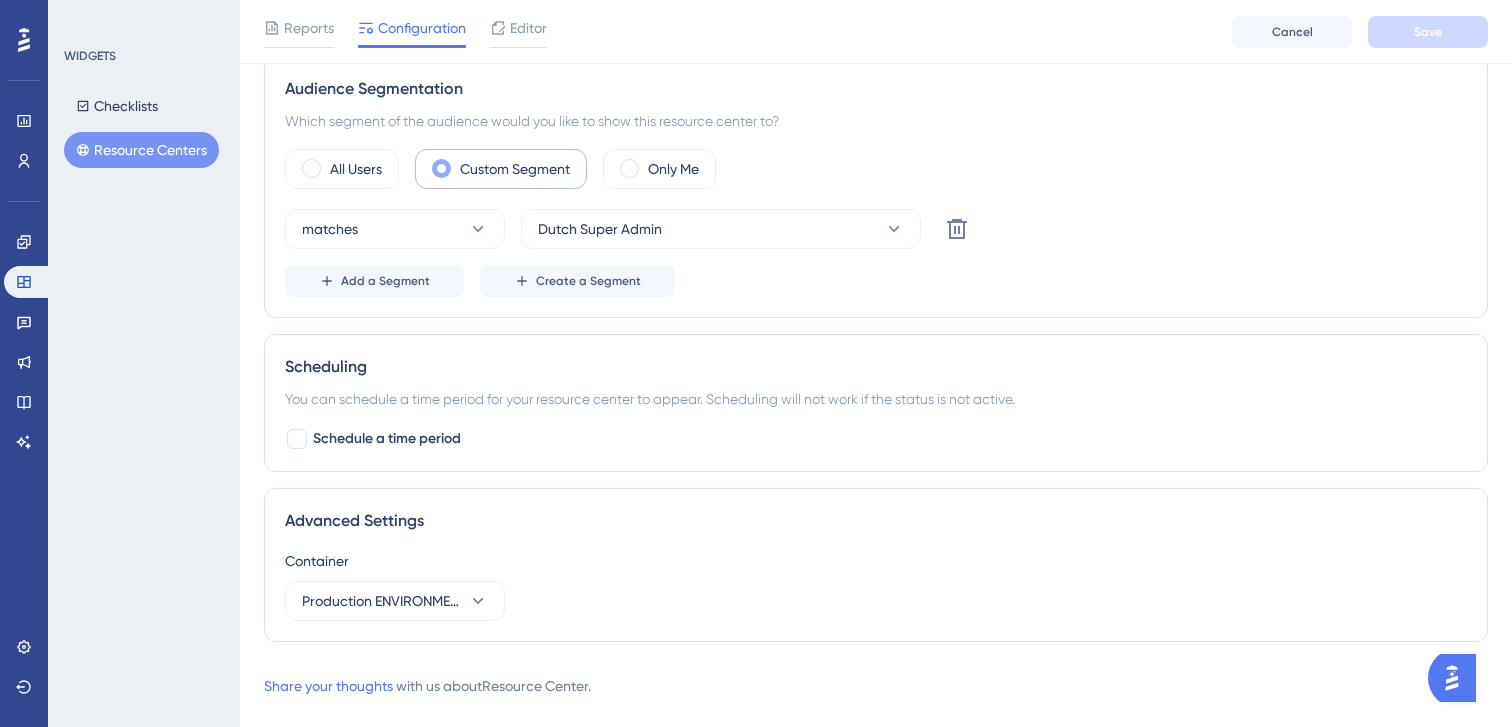 scroll, scrollTop: 1359, scrollLeft: 0, axis: vertical 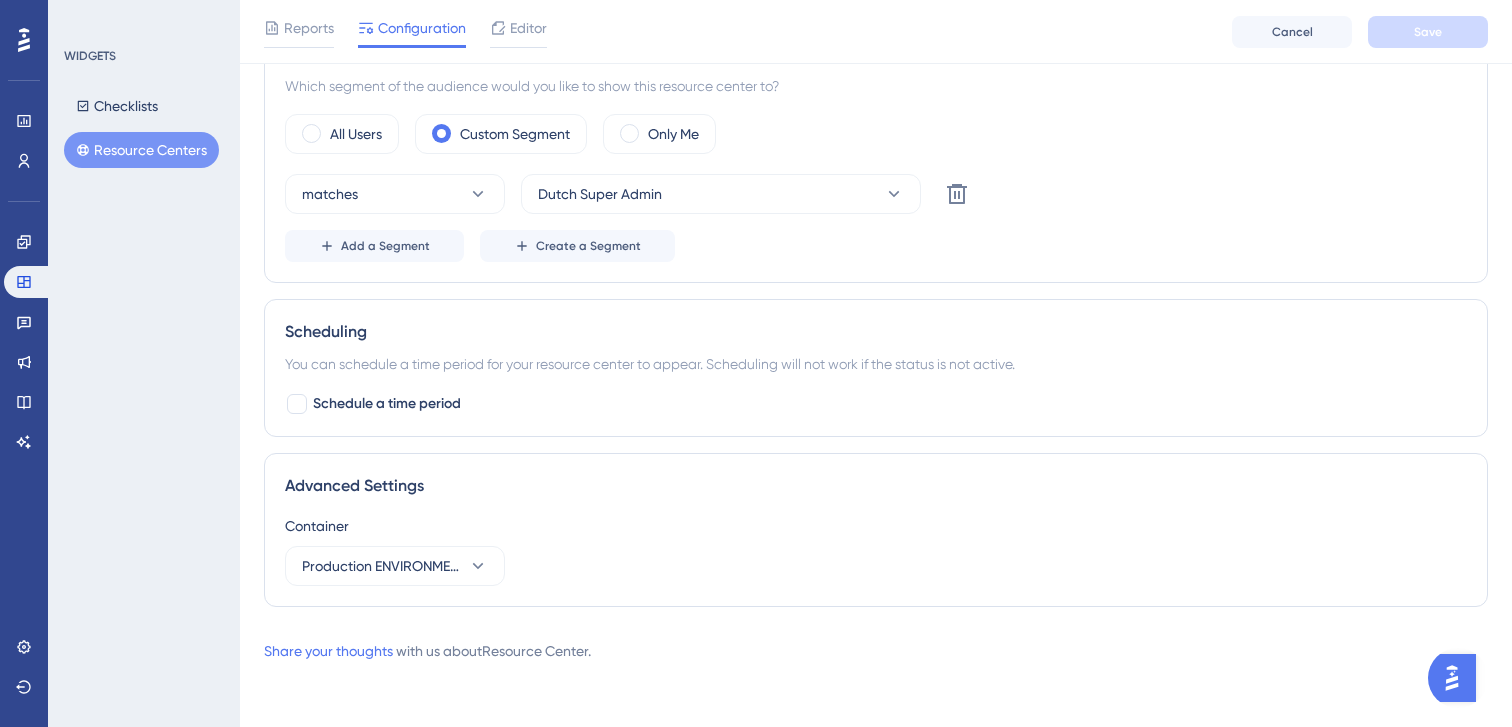 click on "Resource Centers" at bounding box center (141, 150) 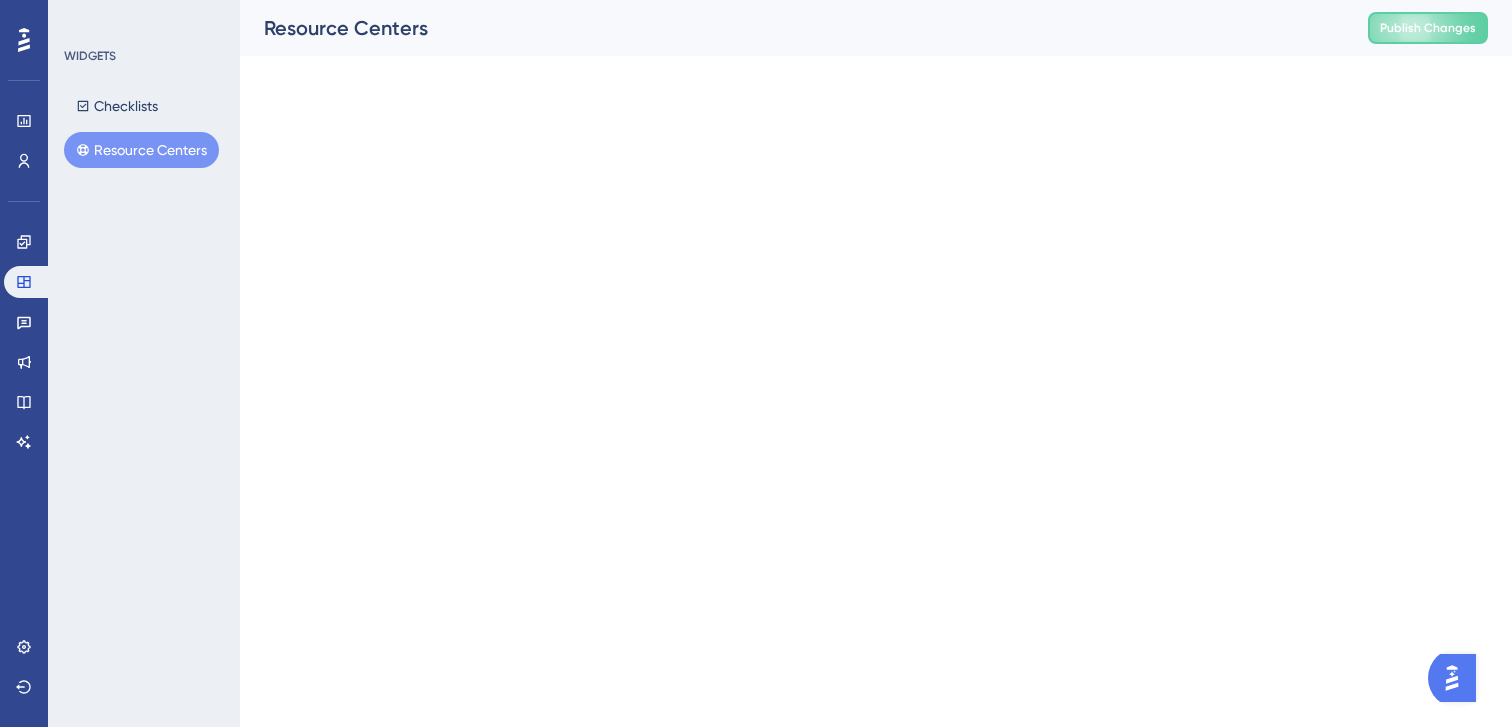 scroll, scrollTop: 0, scrollLeft: 0, axis: both 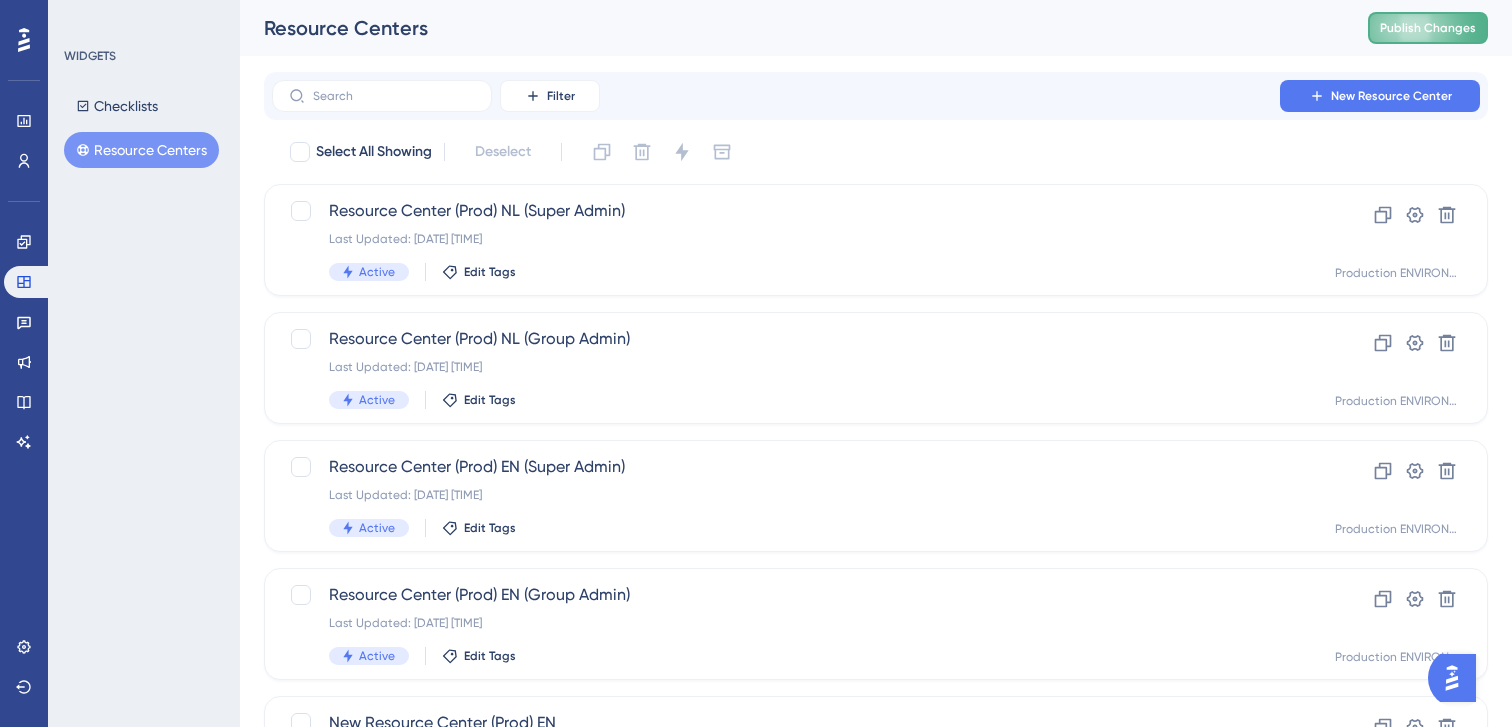 click on "Publish Changes" at bounding box center [1428, 28] 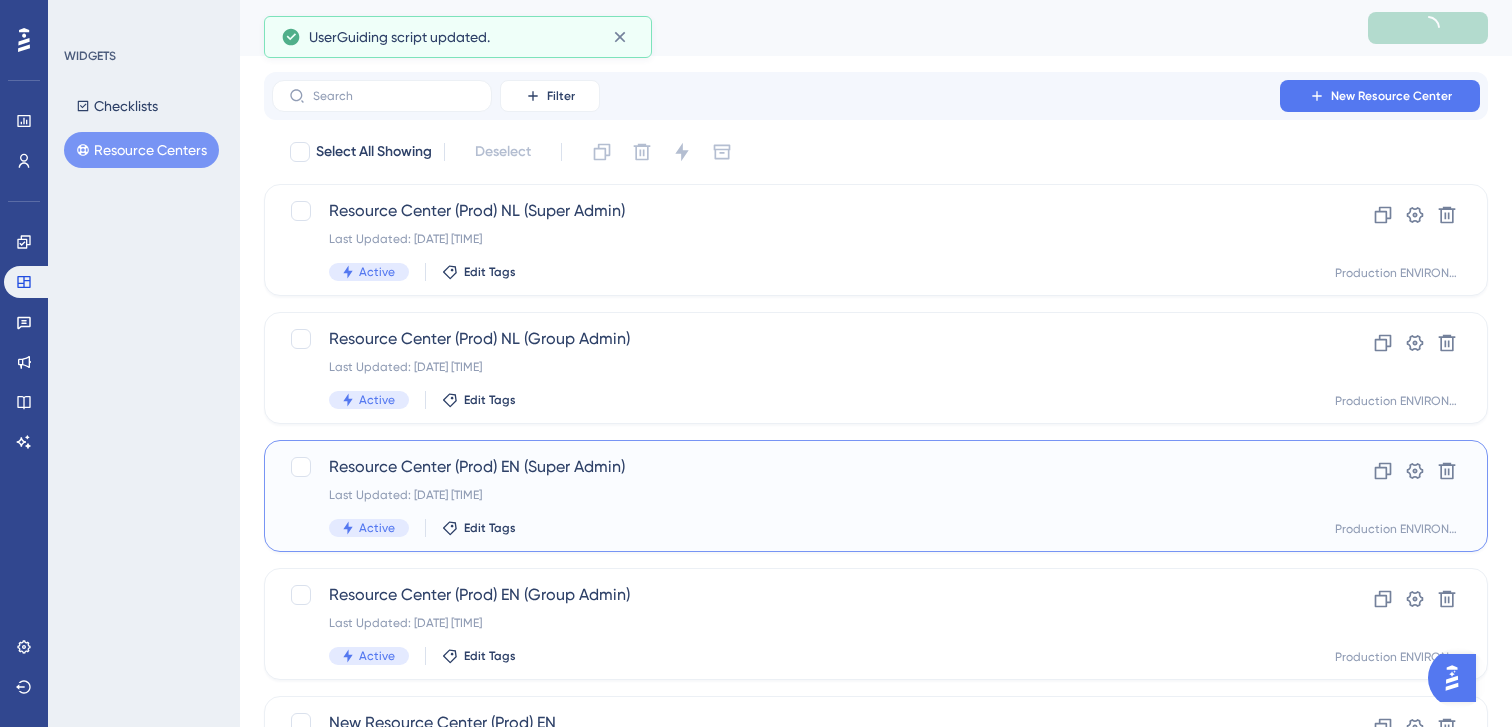 click on "Resource Center (Prod) EN (Super Admin) Last Updated: [DATE] [TIME] Active Edit Tags" at bounding box center (796, 496) 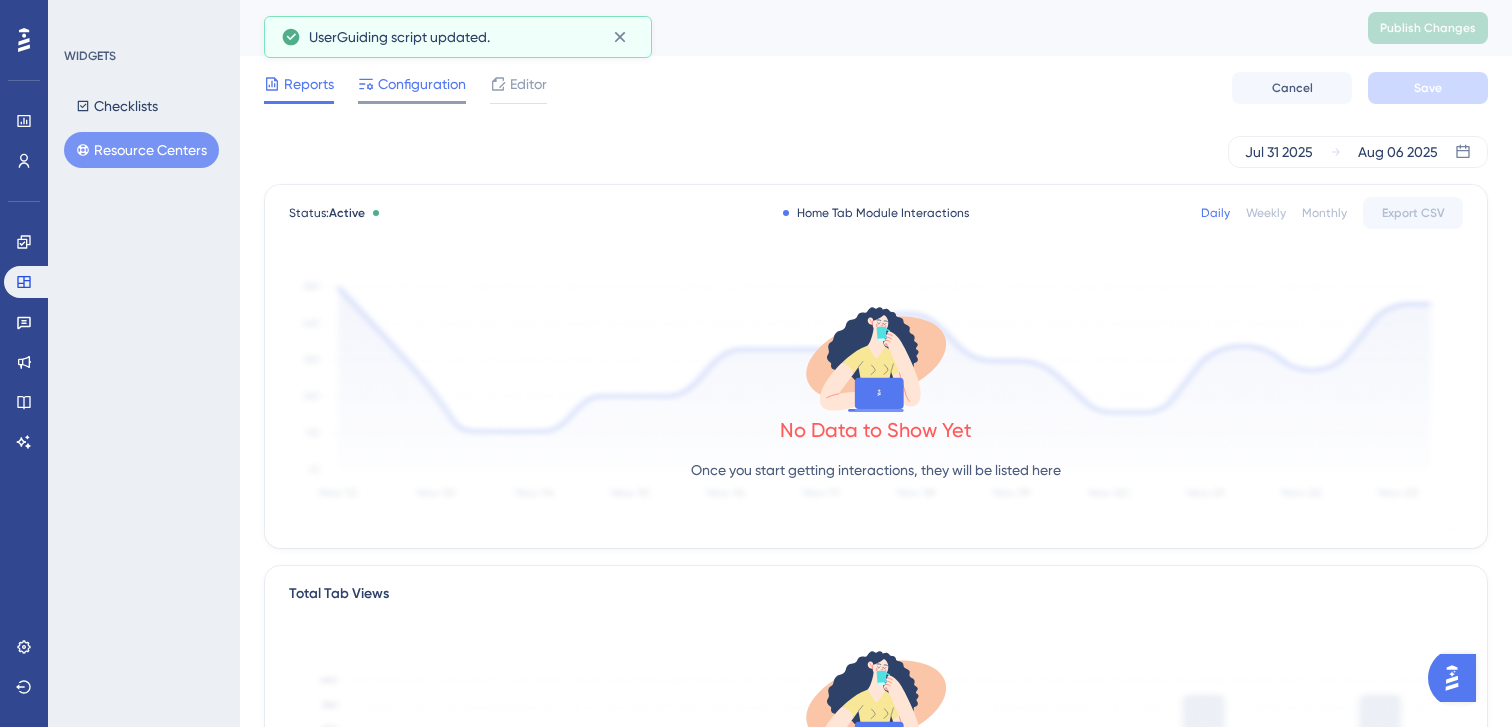 click on "Configuration" at bounding box center [422, 84] 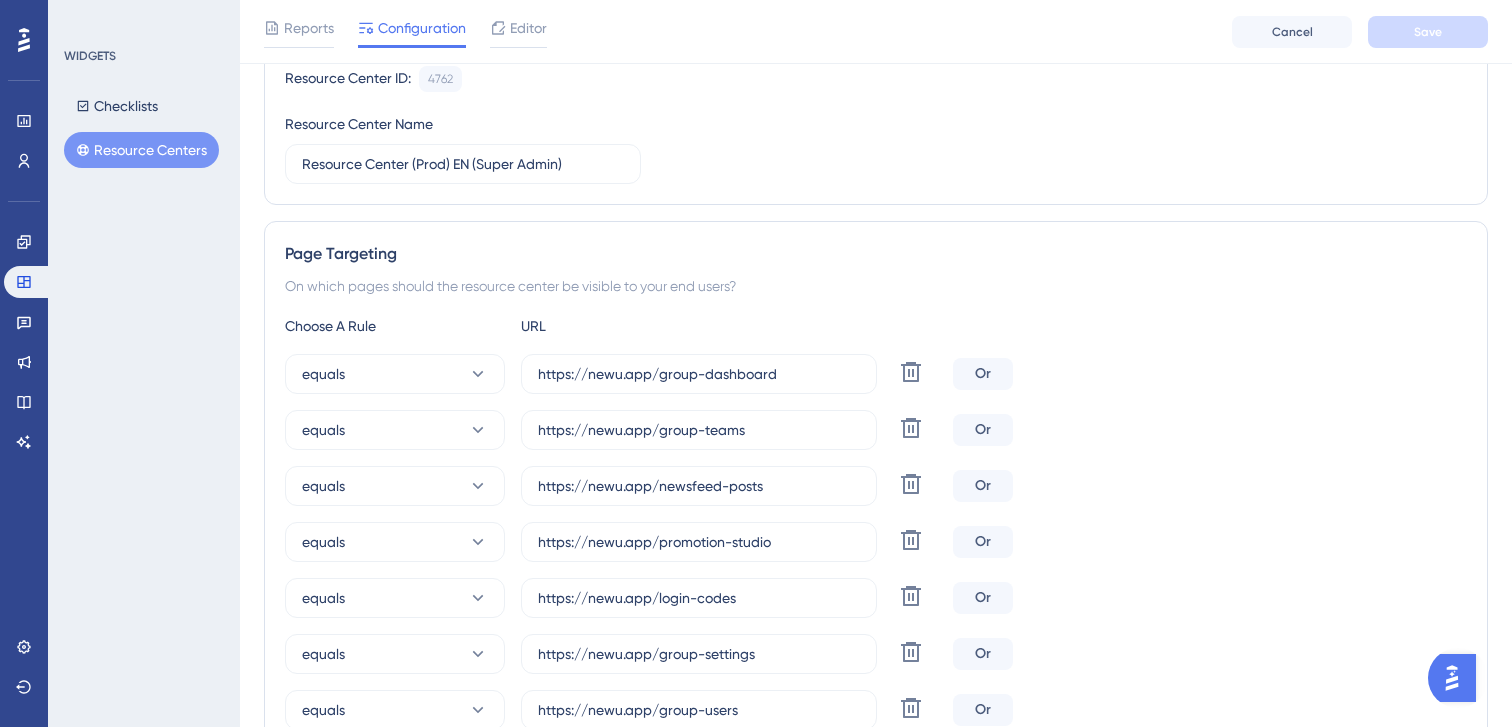 scroll, scrollTop: 0, scrollLeft: 0, axis: both 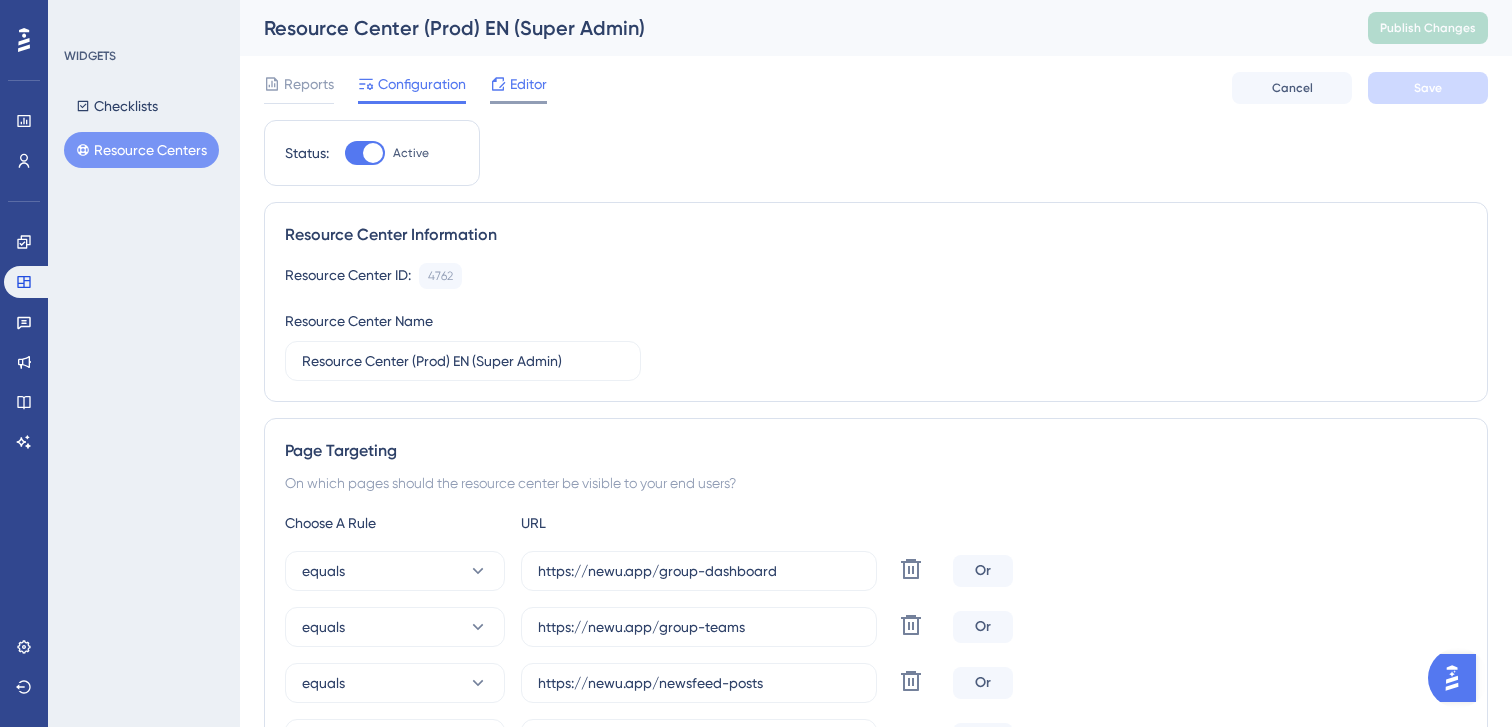 click on "Editor" at bounding box center (528, 84) 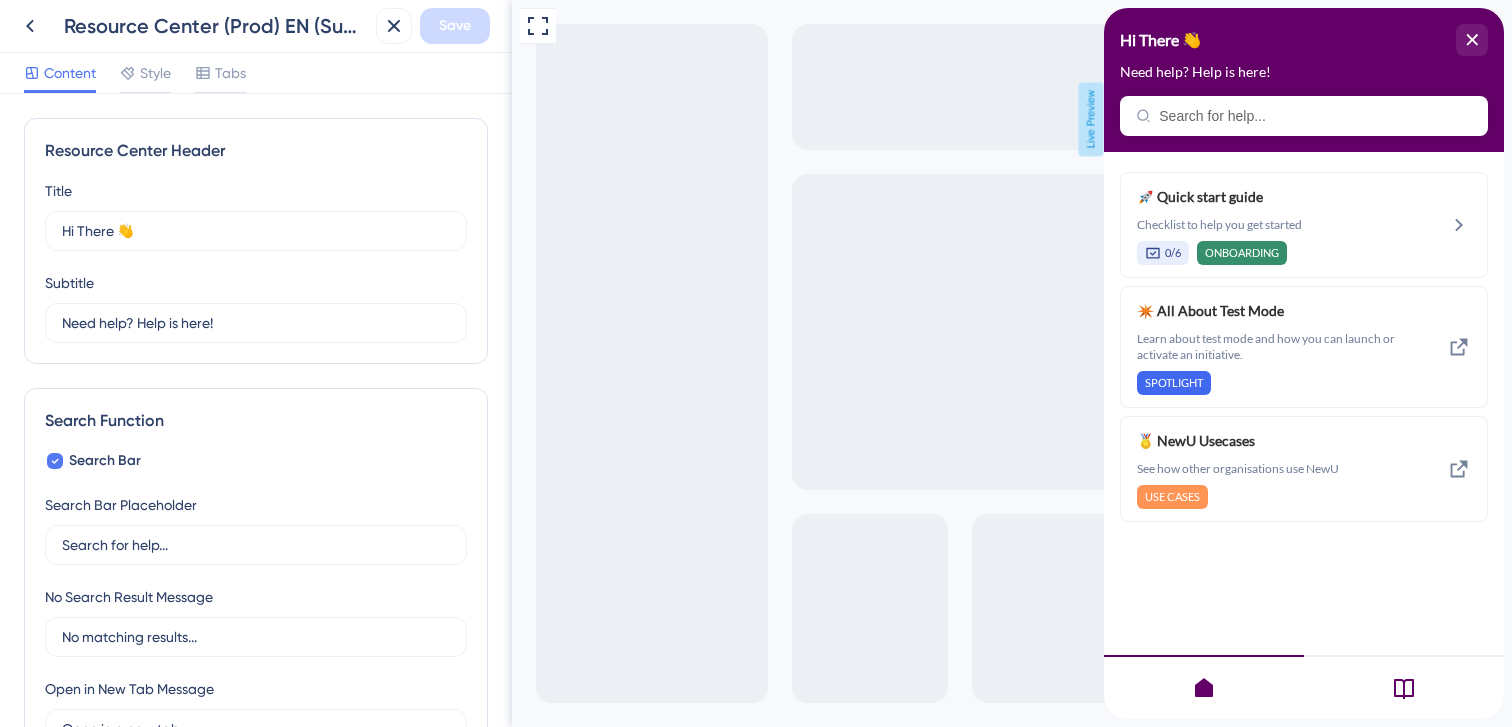 scroll, scrollTop: 0, scrollLeft: 0, axis: both 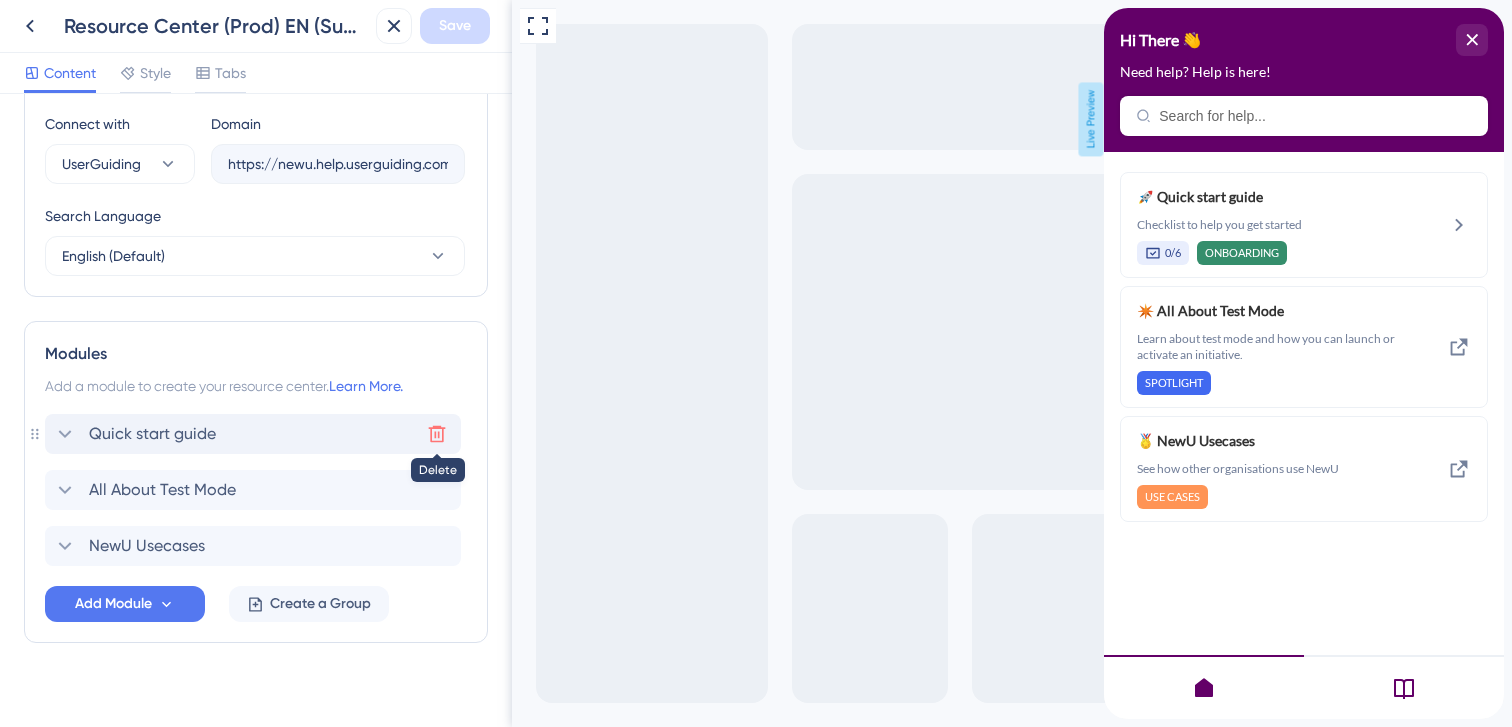click 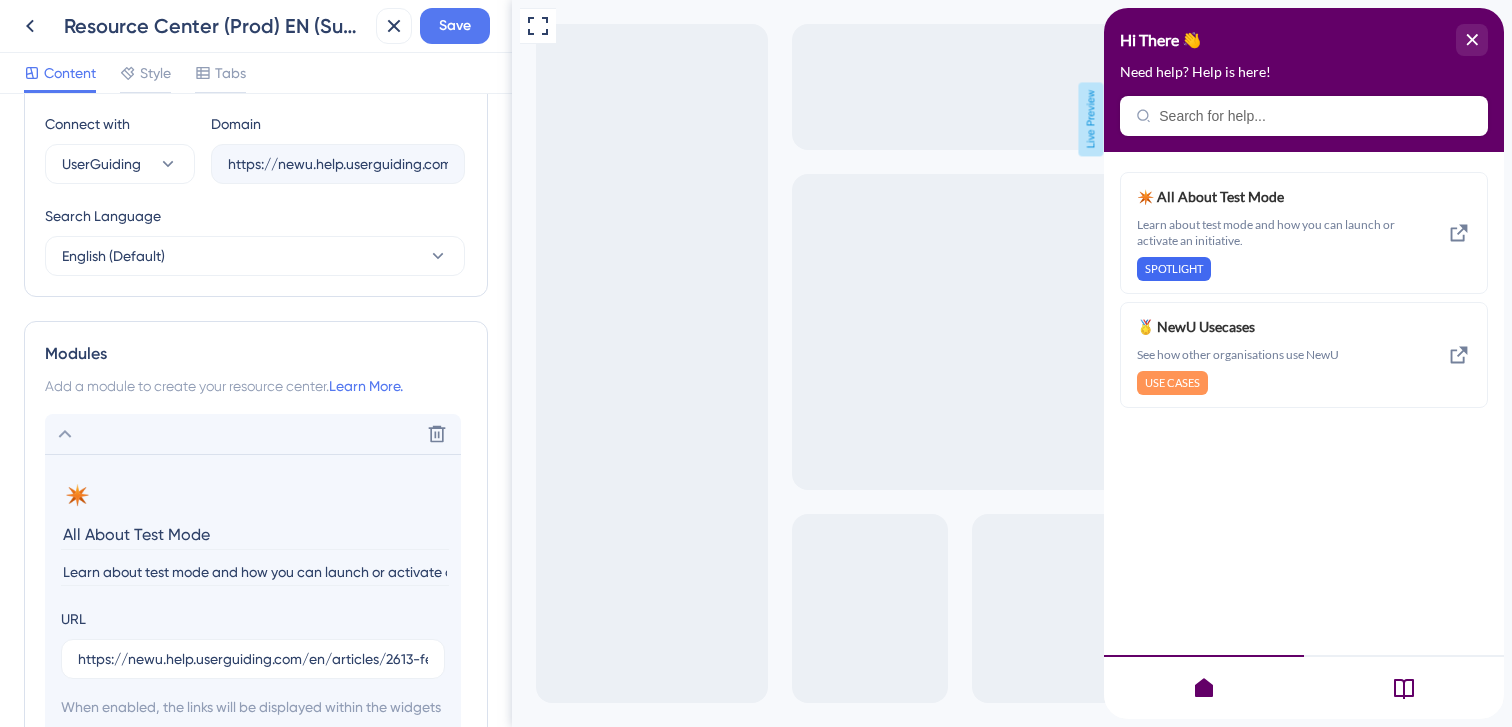 scroll, scrollTop: 1068, scrollLeft: 0, axis: vertical 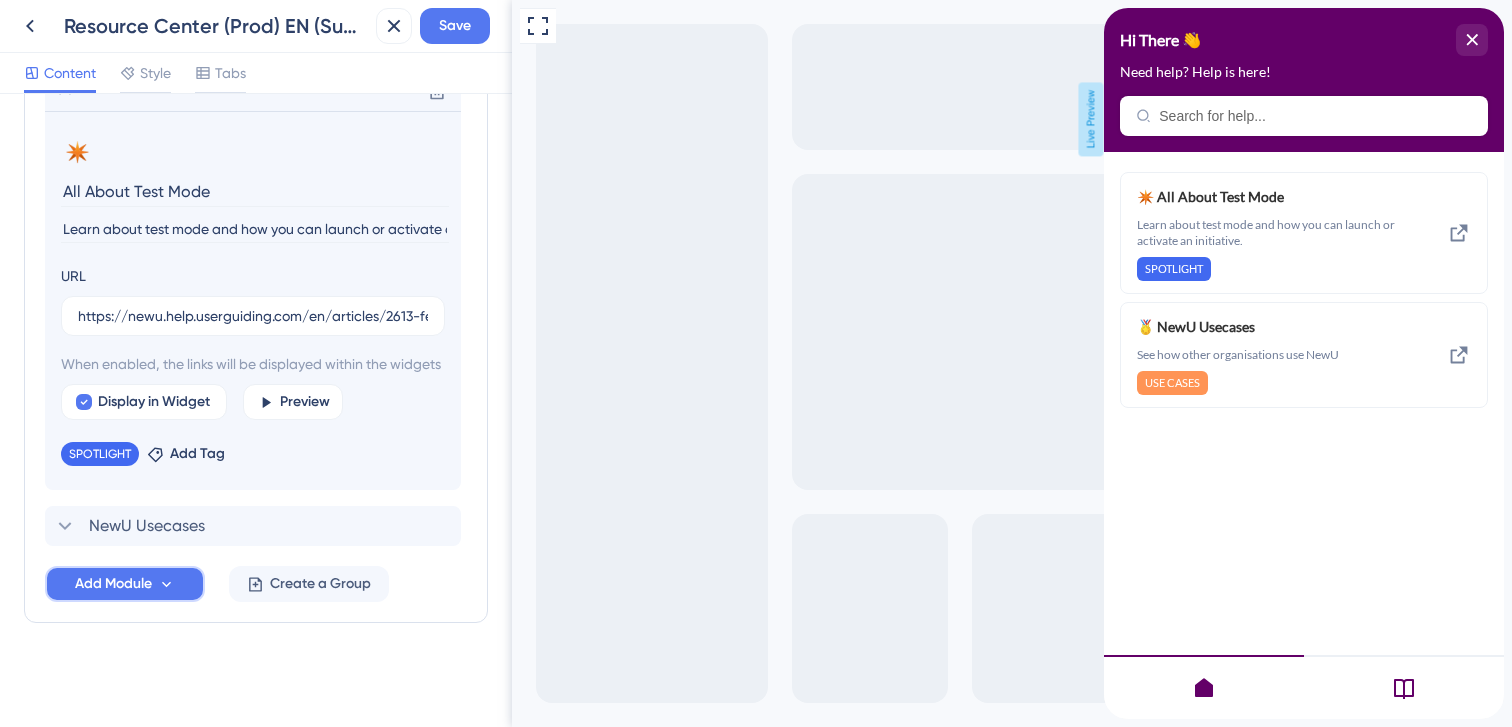 click on "Add Module" at bounding box center [113, 584] 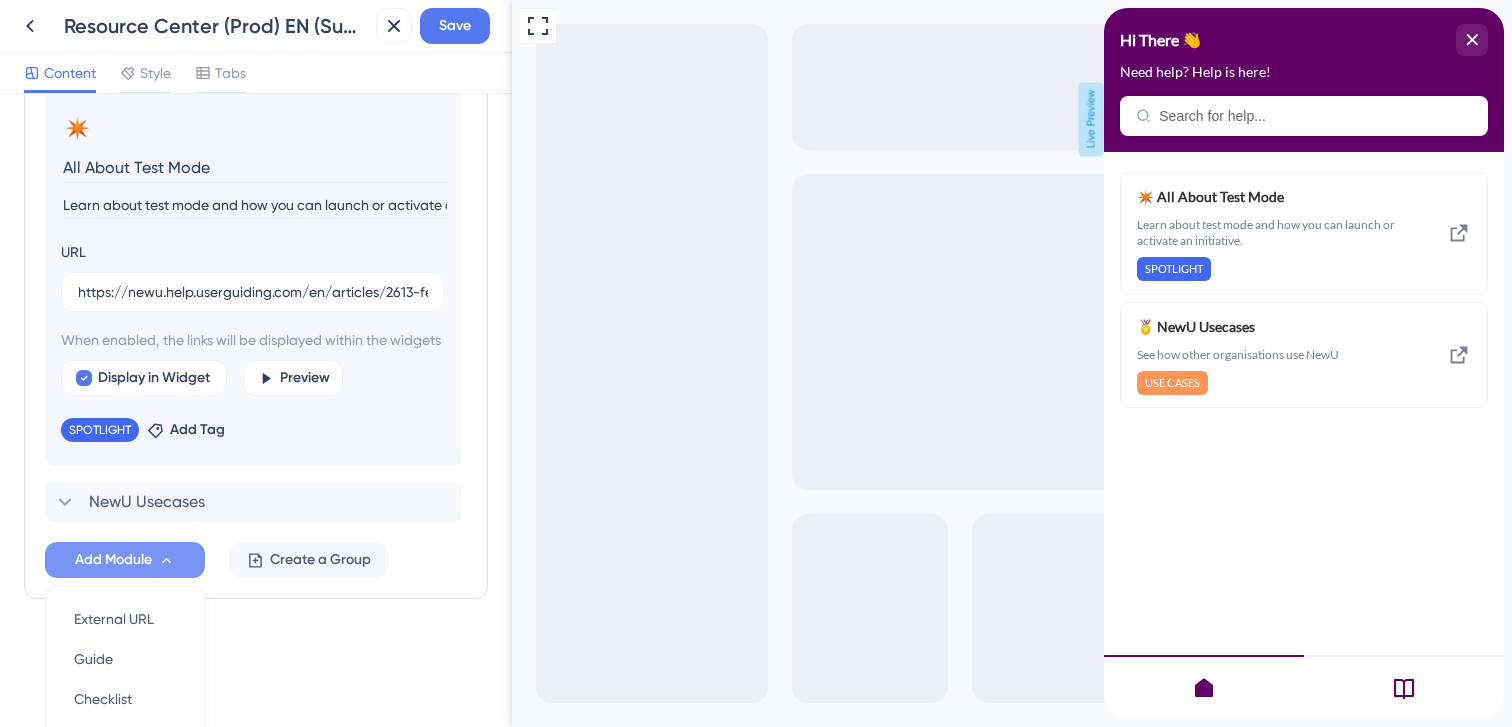 scroll, scrollTop: 1257, scrollLeft: 0, axis: vertical 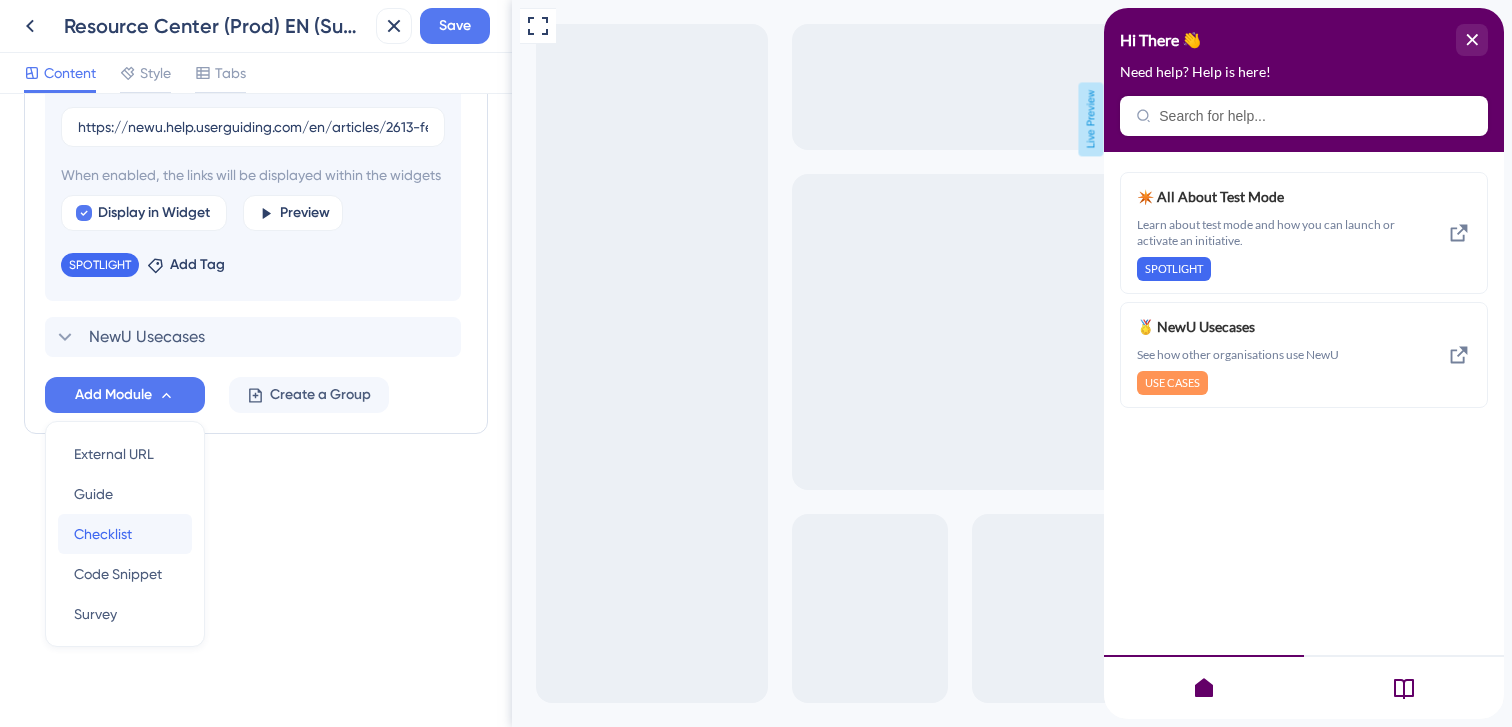 click on "Checklist Checklist" at bounding box center [125, 534] 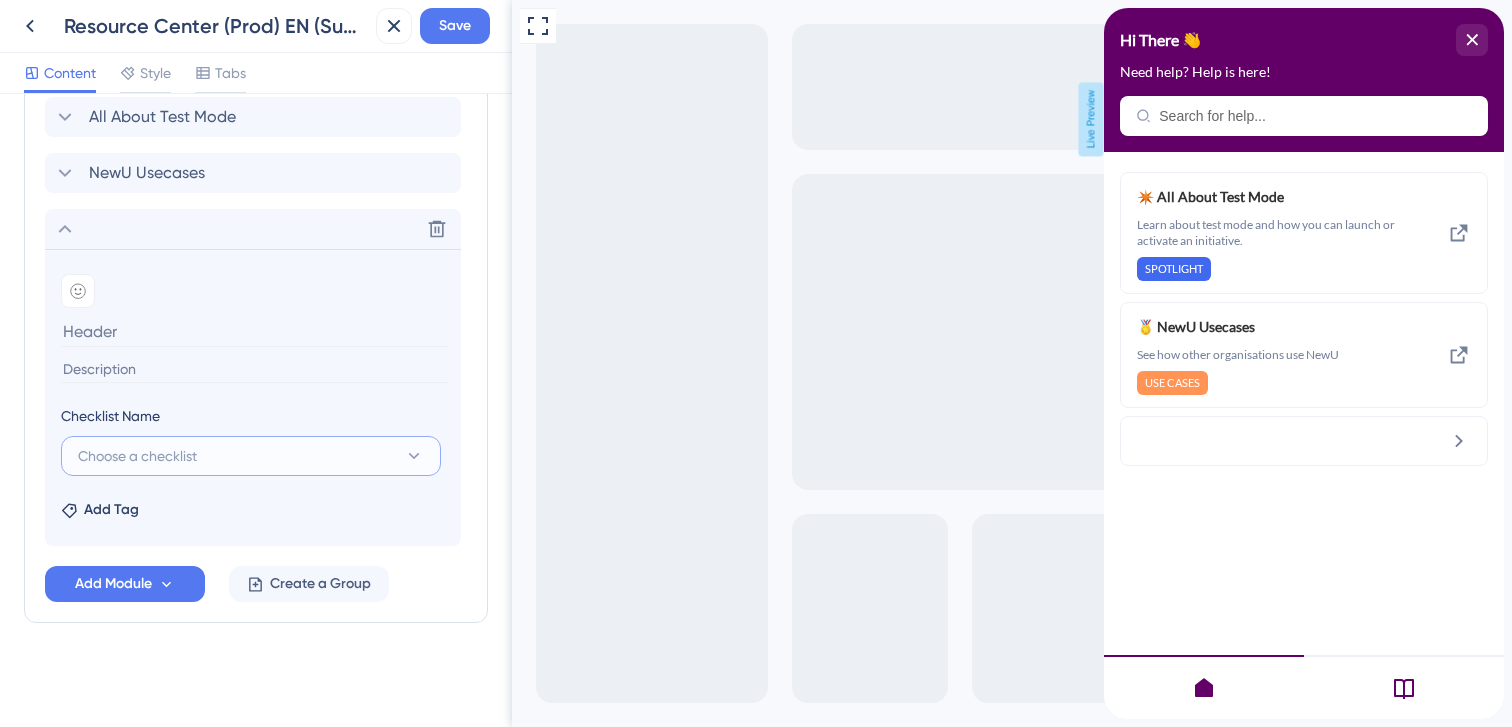click on "Choose a checklist" at bounding box center [137, 456] 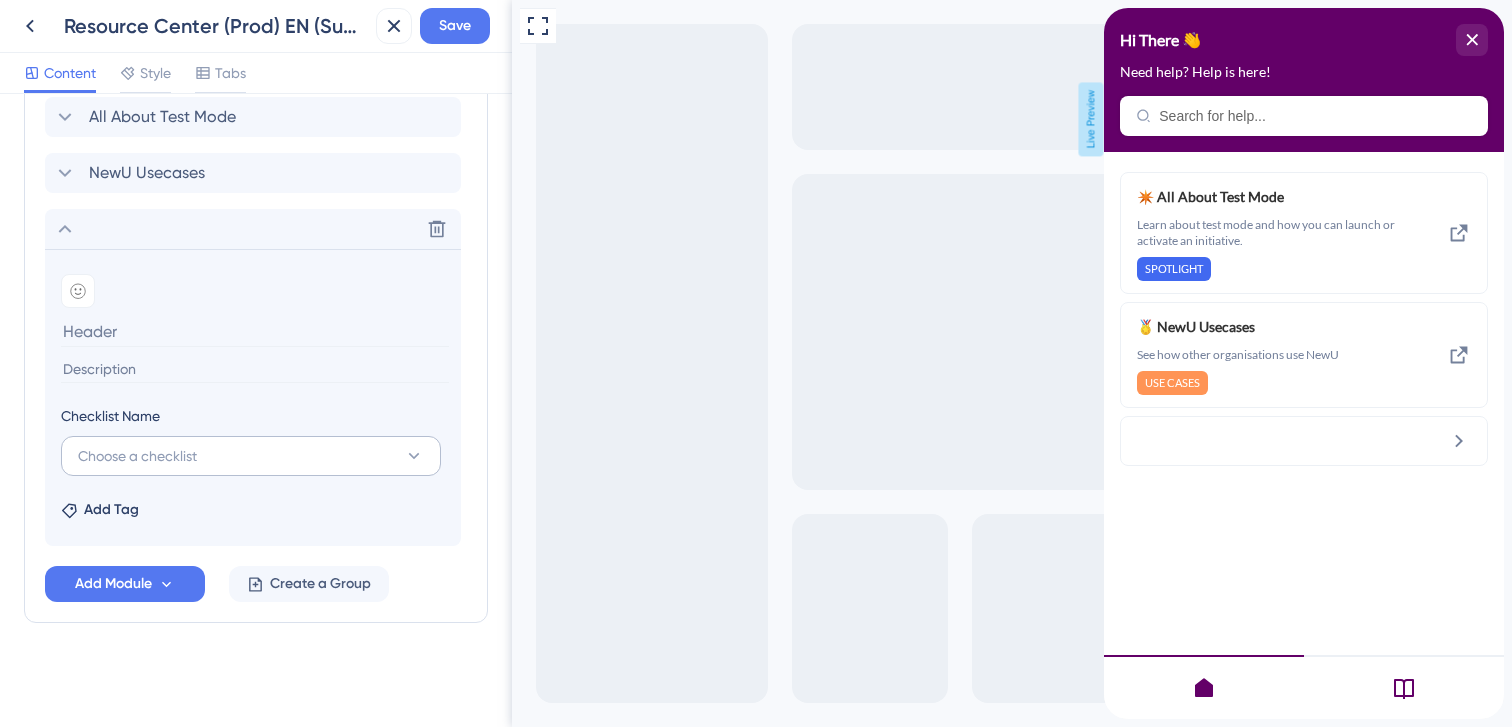 scroll, scrollTop: 1149, scrollLeft: 0, axis: vertical 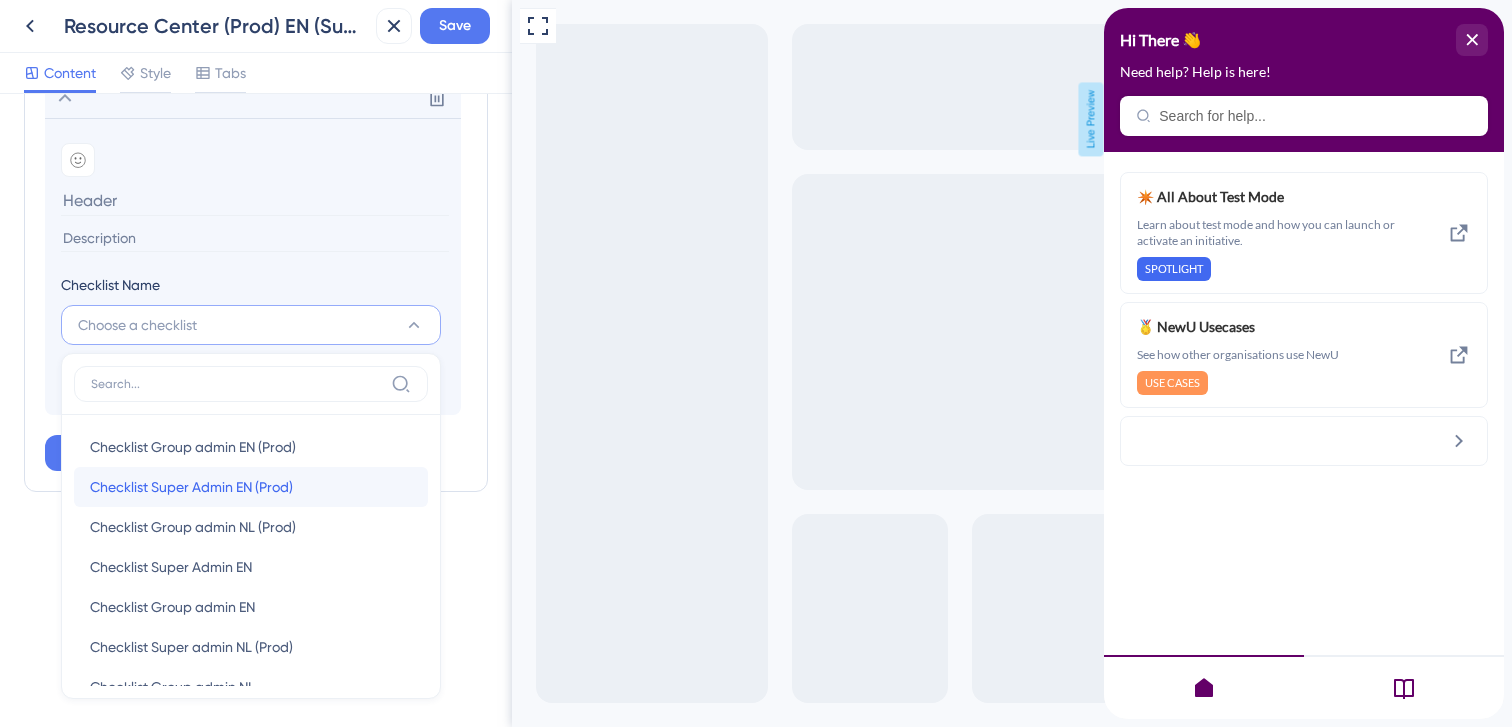 click on "Checklist Super Admin EN (Prod)" at bounding box center [191, 487] 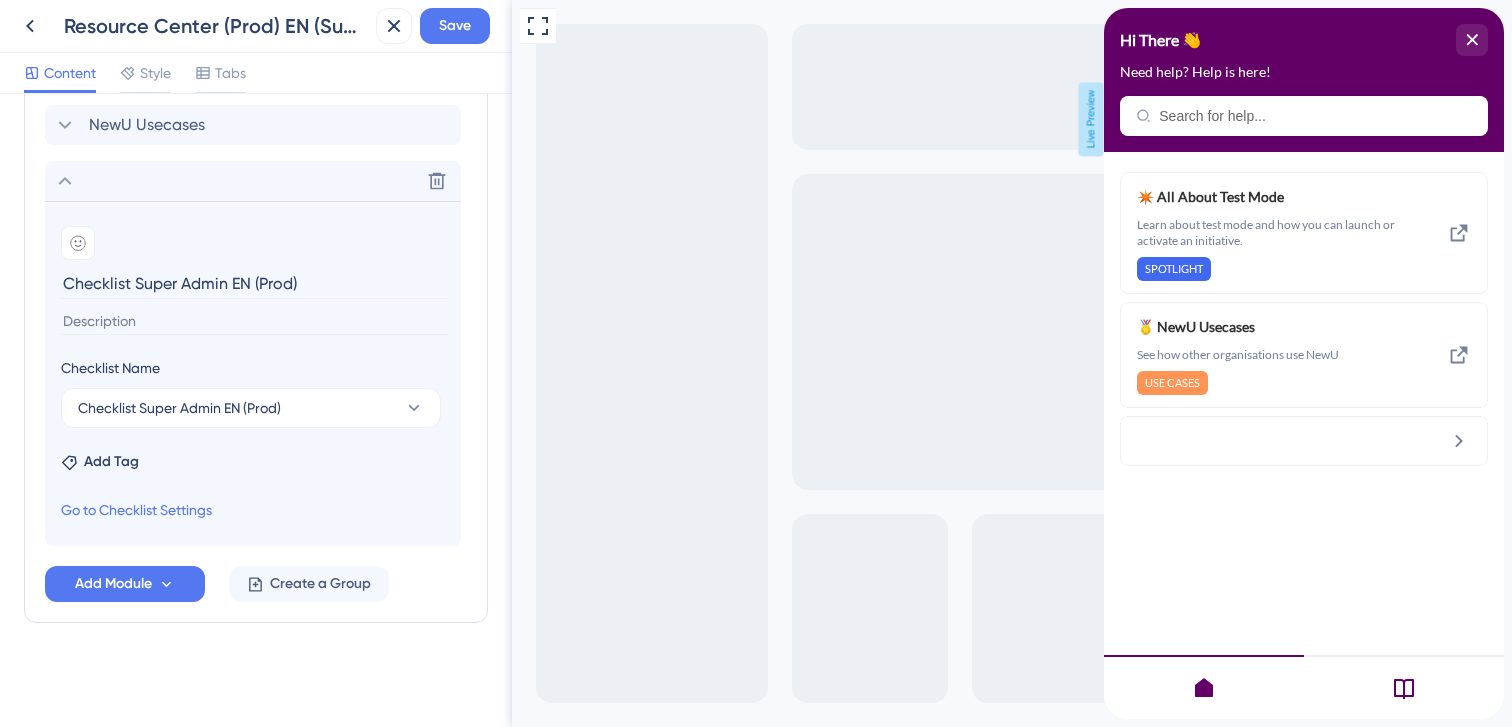 scroll, scrollTop: 1066, scrollLeft: 0, axis: vertical 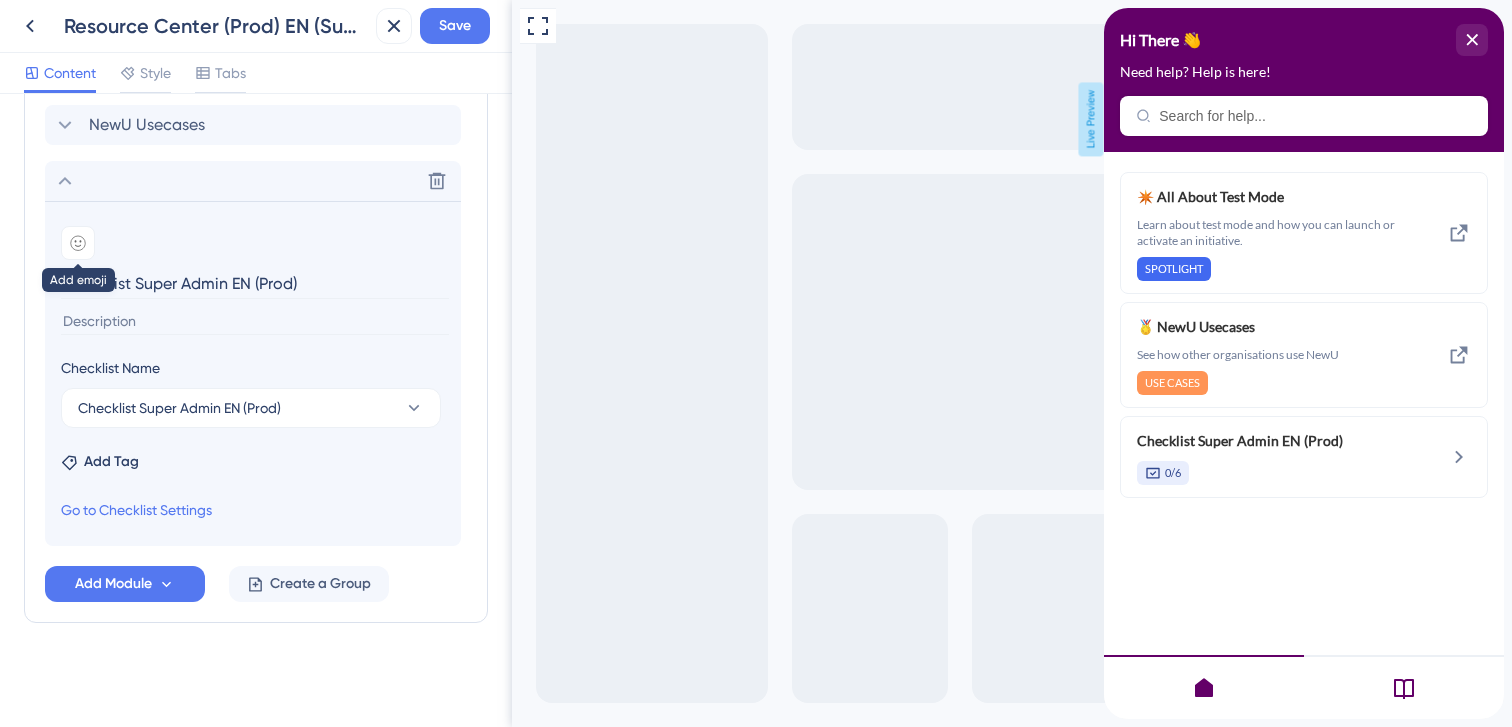 click 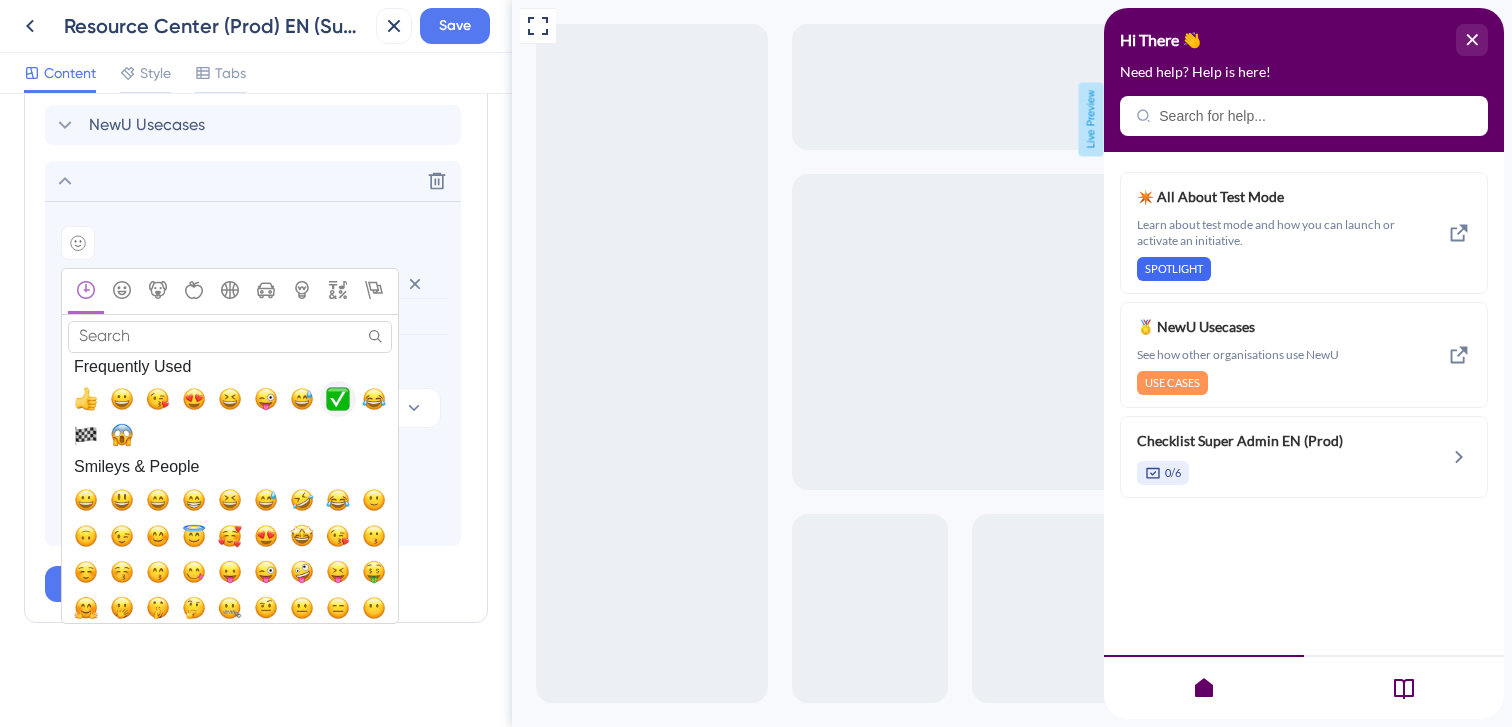 click at bounding box center (338, 399) 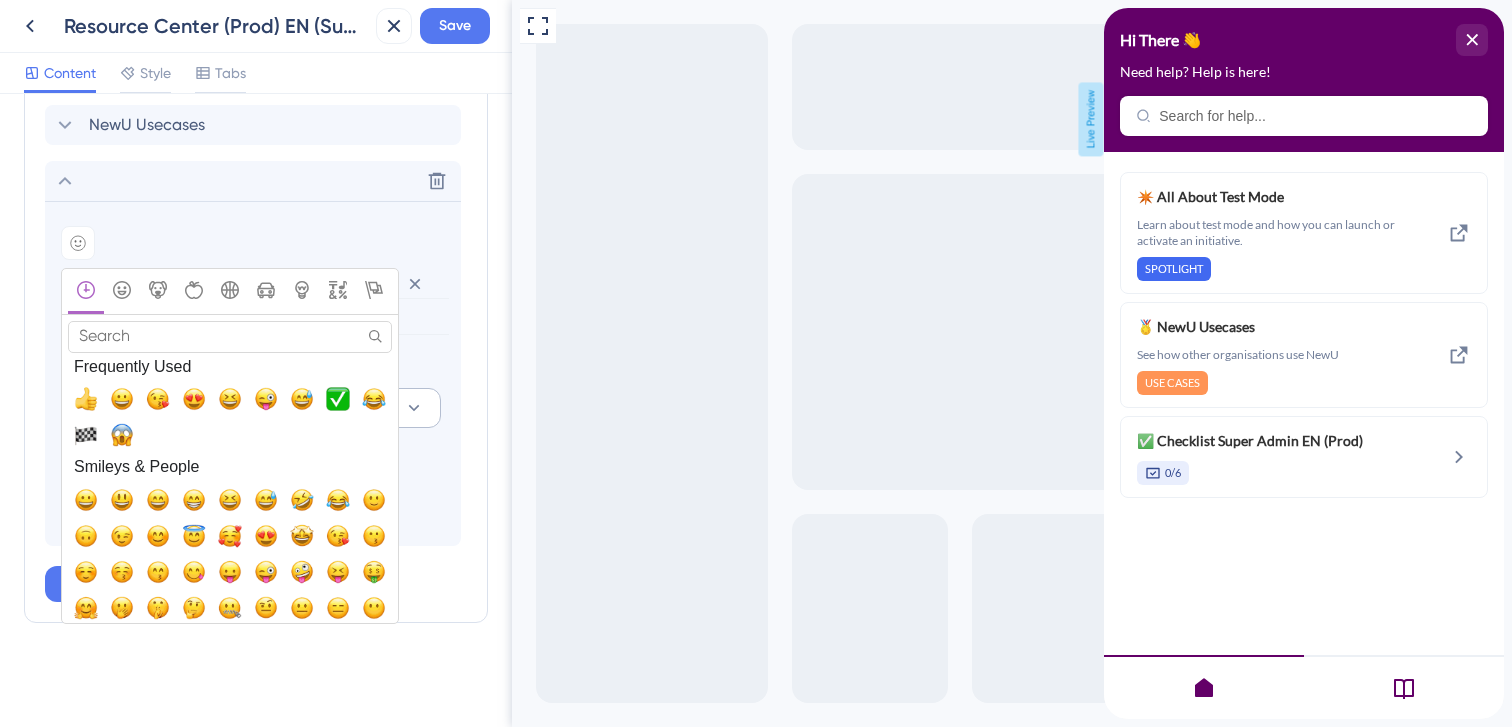 scroll, scrollTop: 1064, scrollLeft: 0, axis: vertical 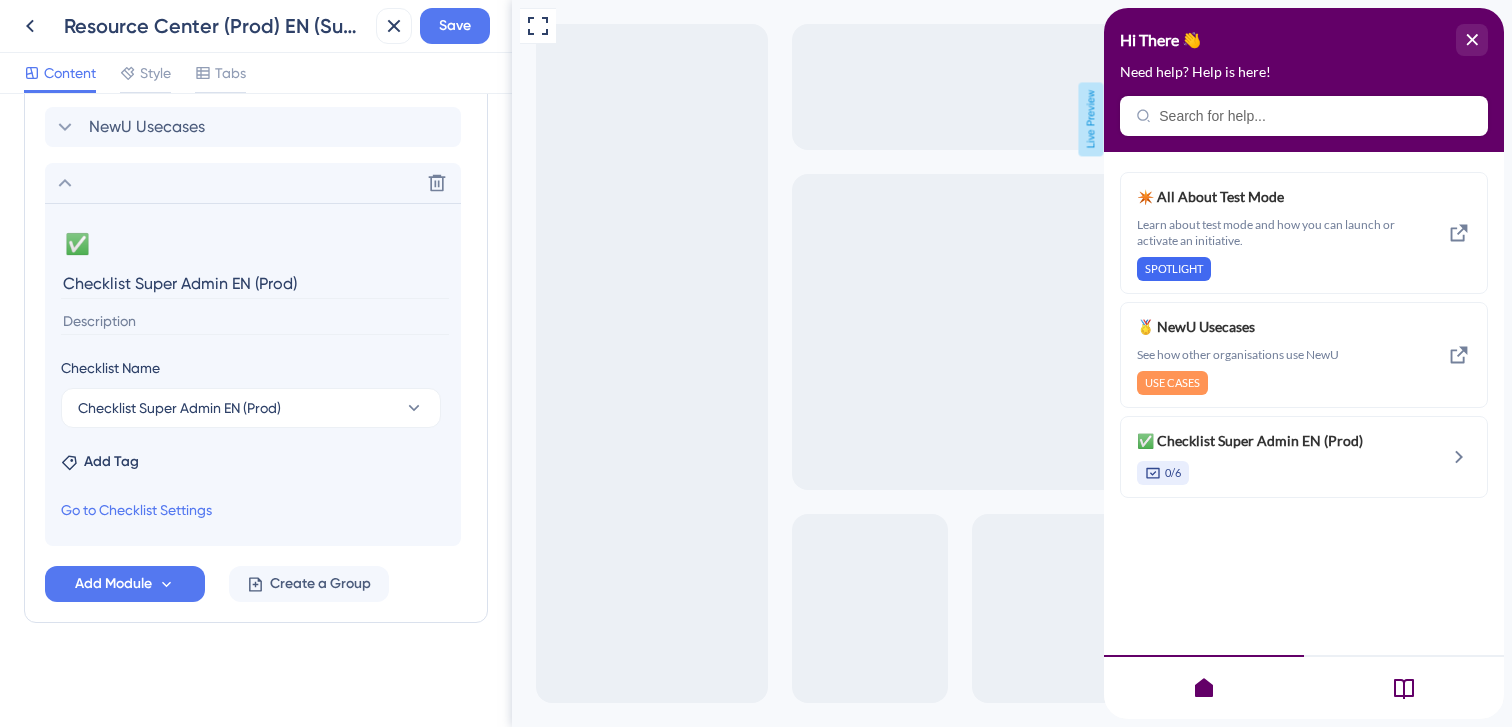 click on "Checklist Super Admin EN (Prod)" at bounding box center (255, 283) 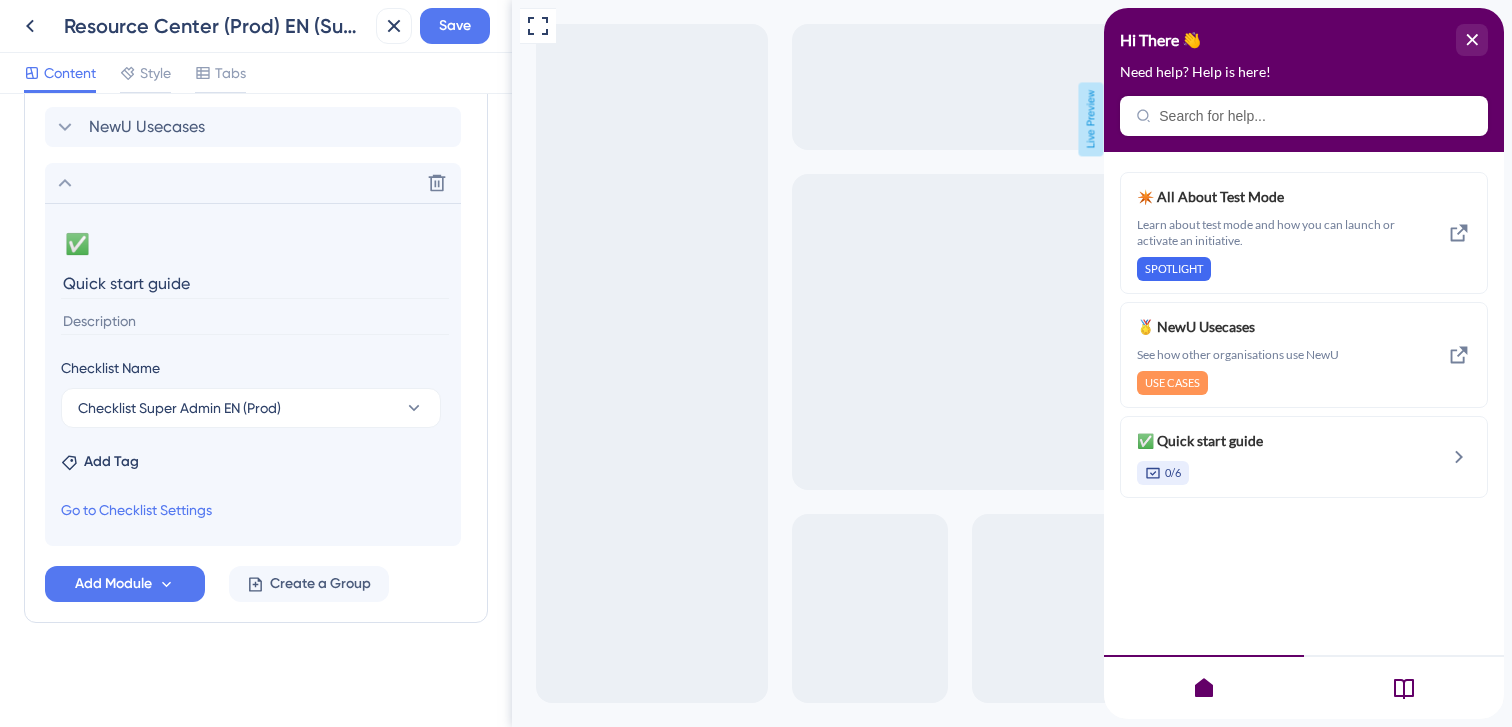 type on "Quick start guide" 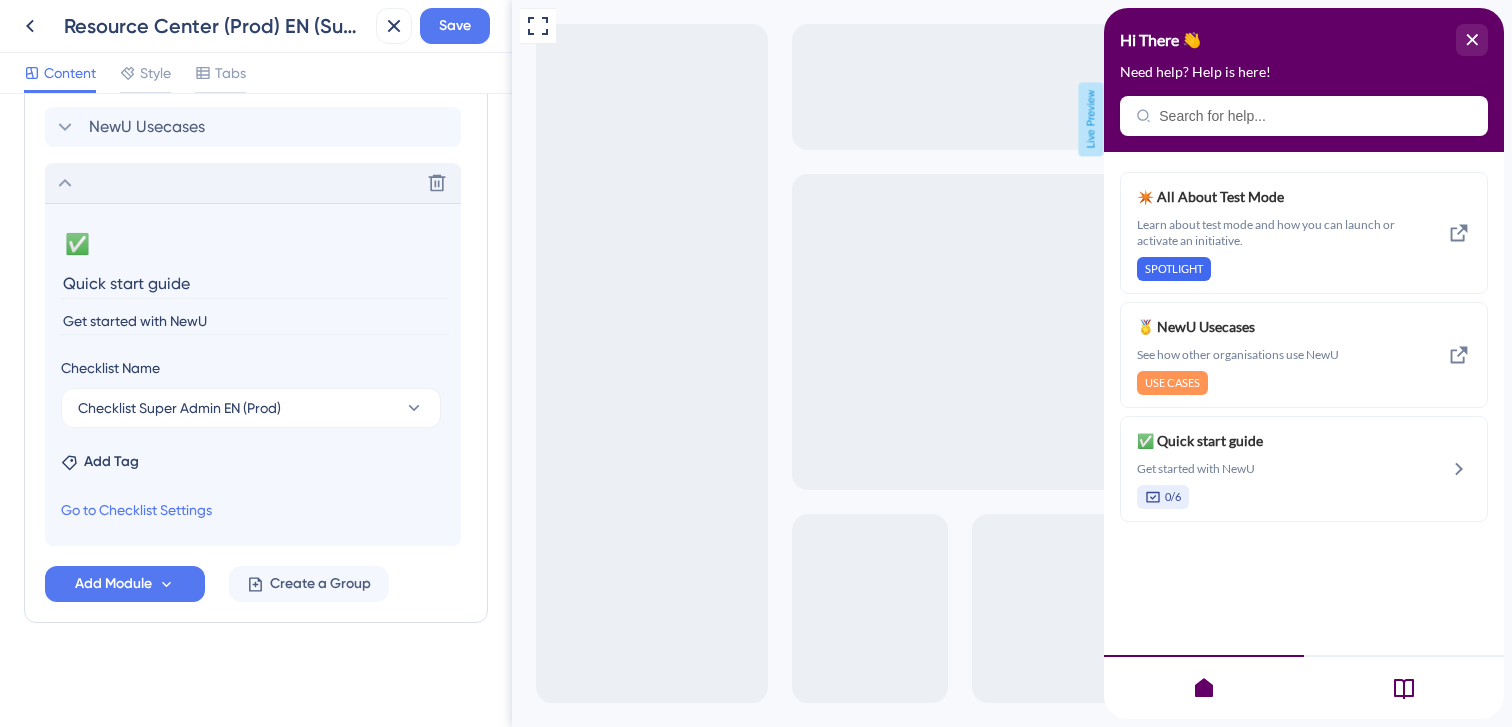 type on "Get started with NewU" 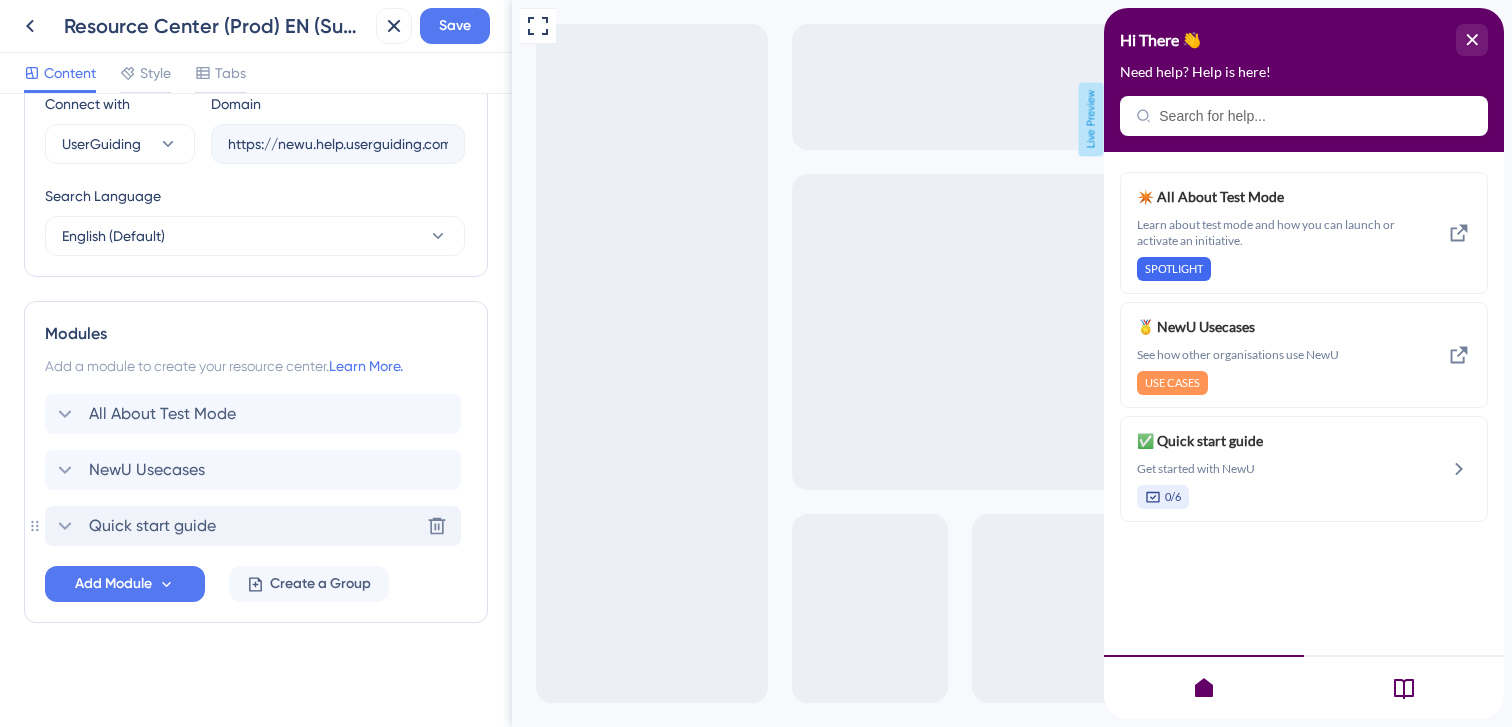 scroll, scrollTop: 721, scrollLeft: 0, axis: vertical 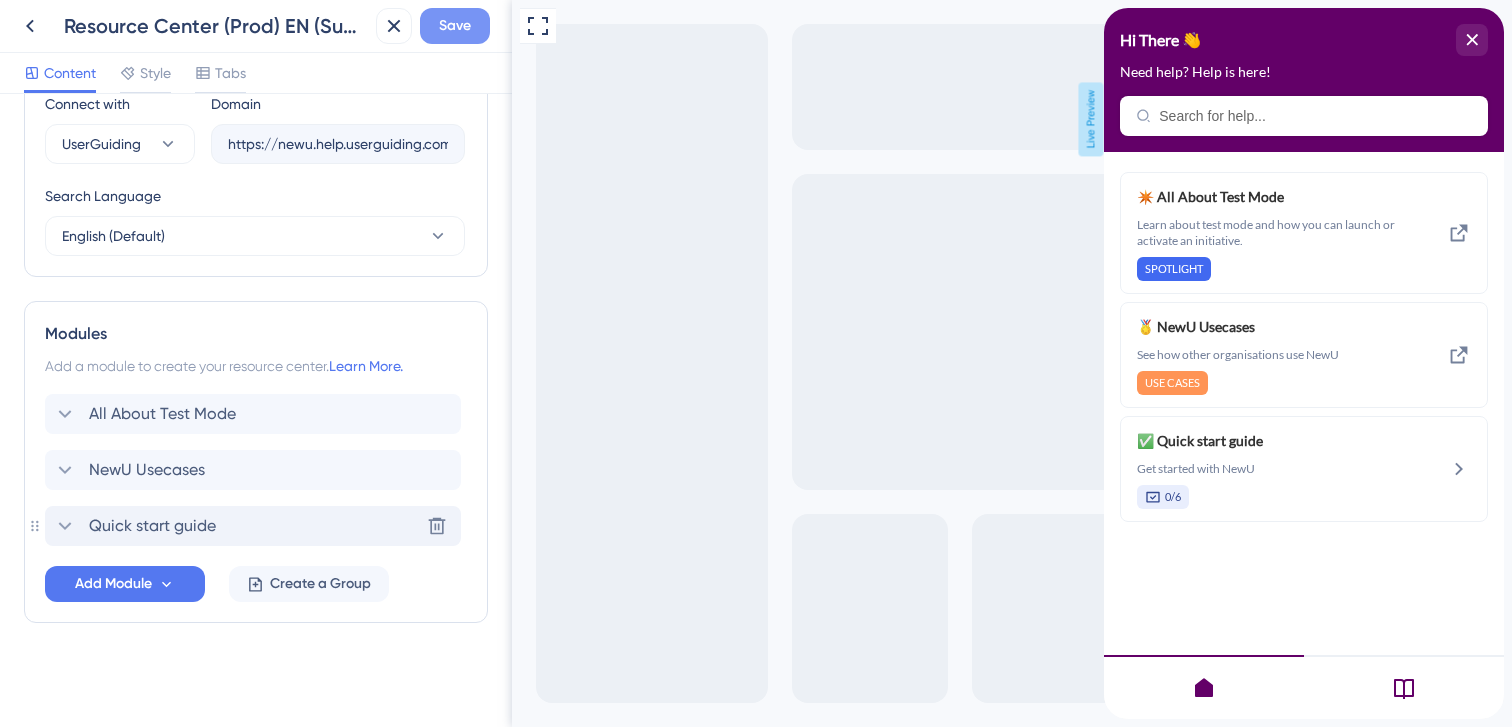 click on "Save" at bounding box center [455, 26] 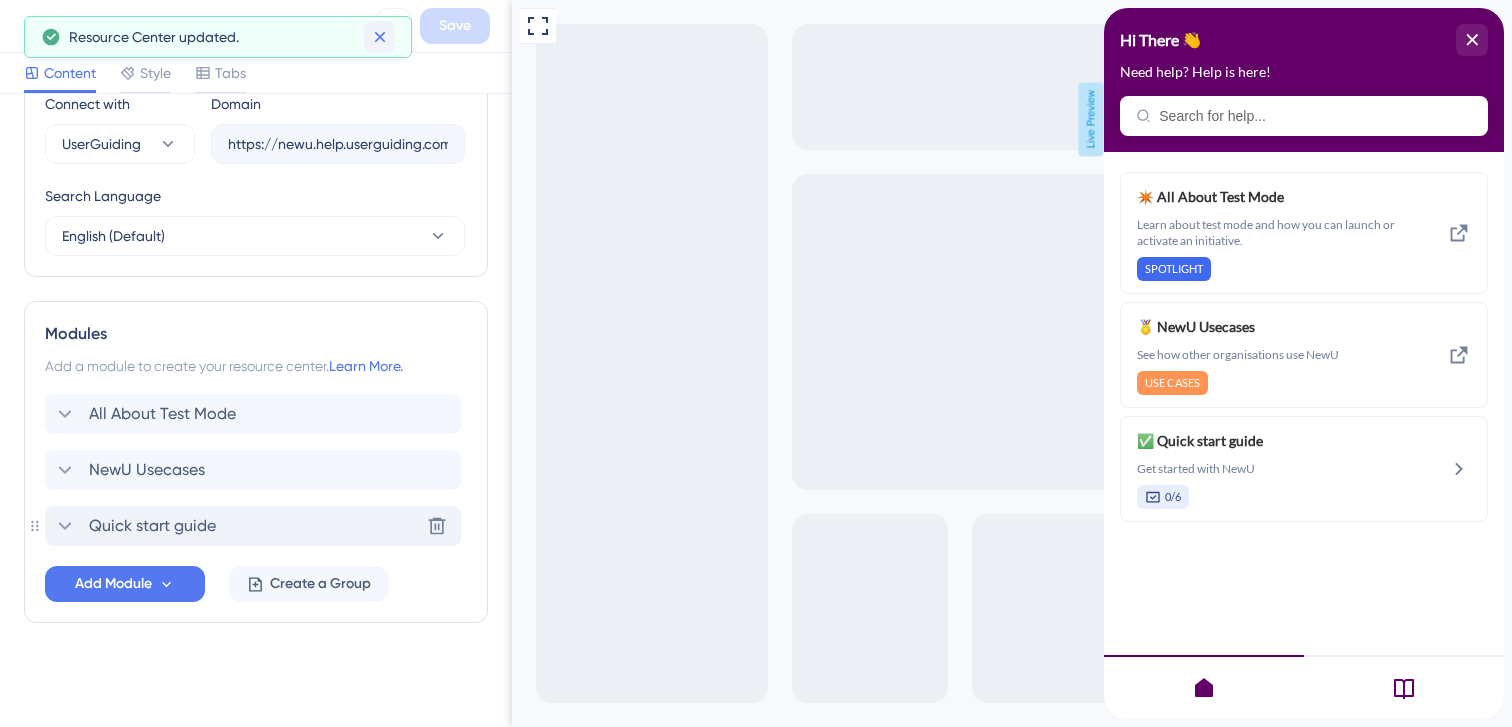 click 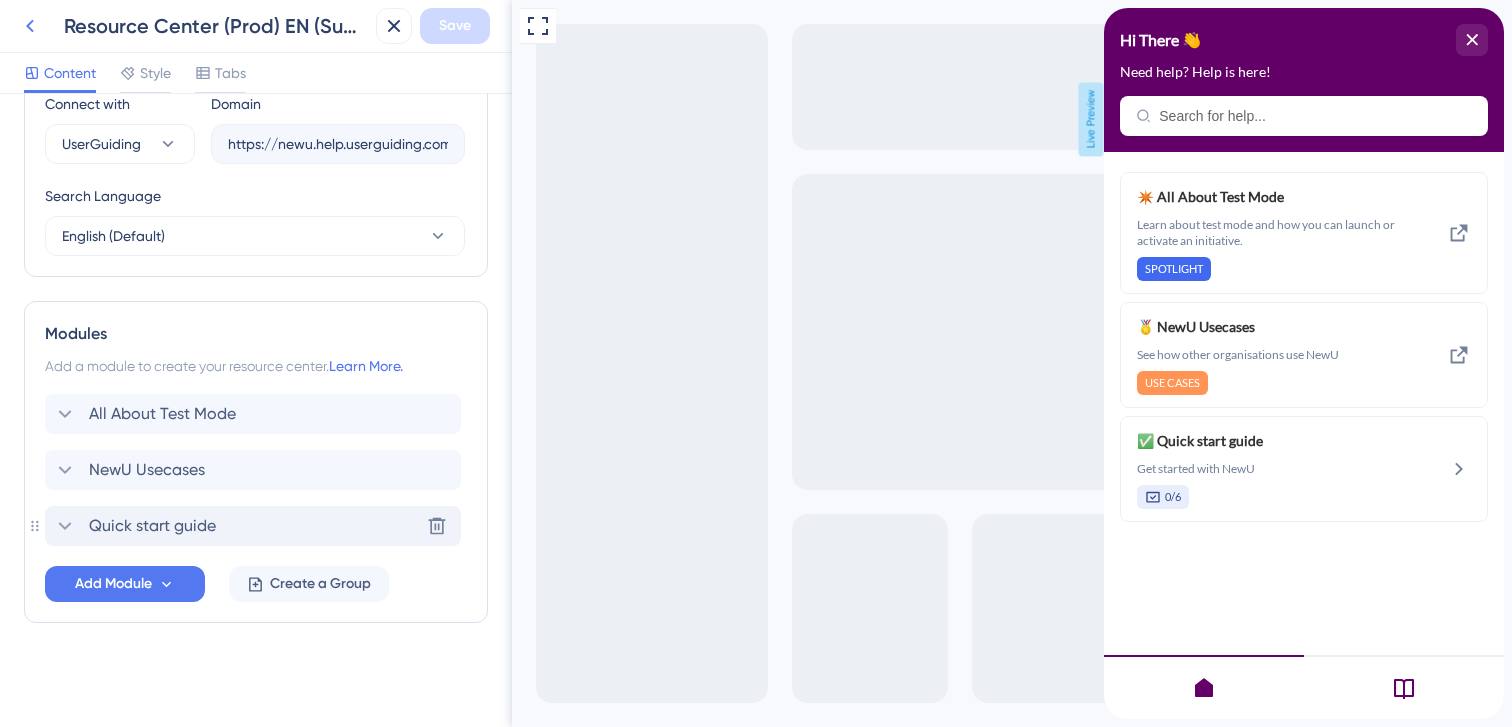 click 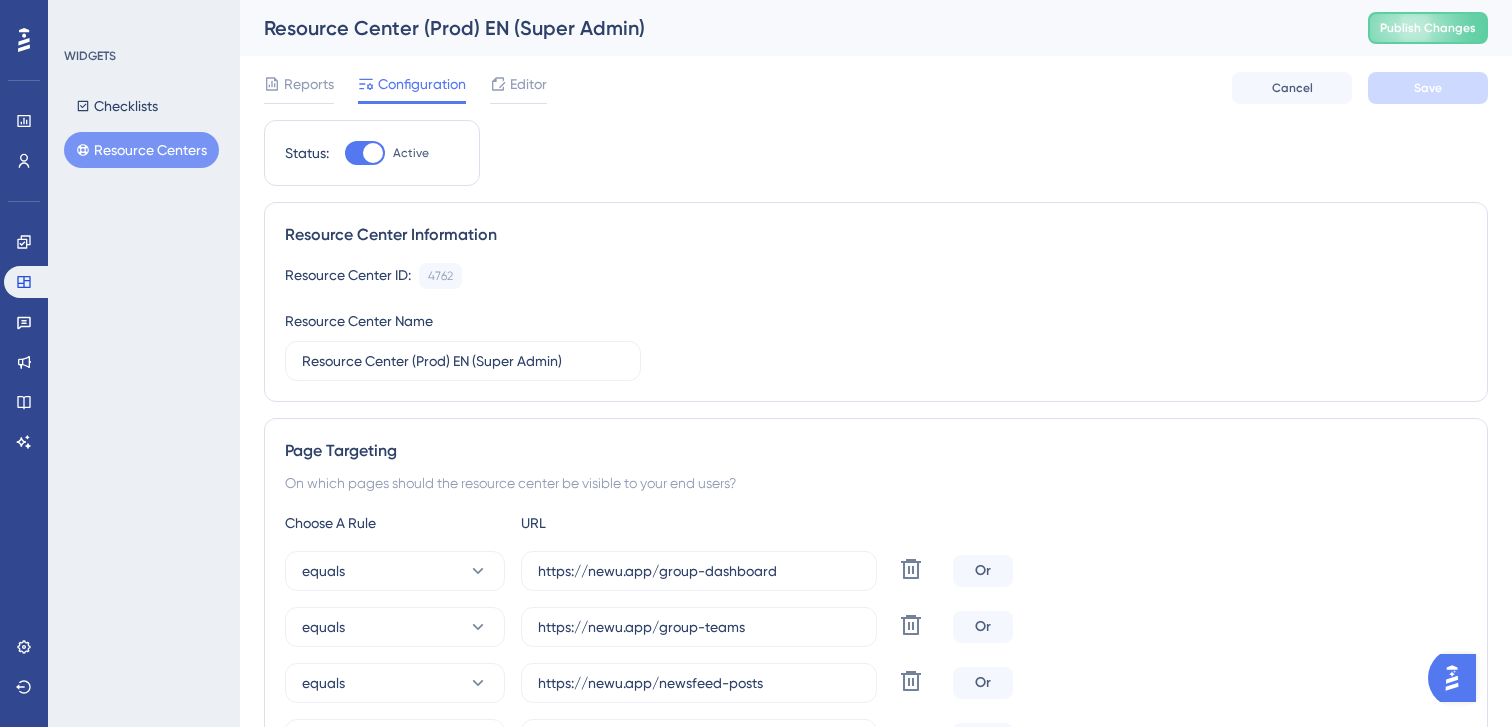 click on "Resource Centers" at bounding box center (141, 150) 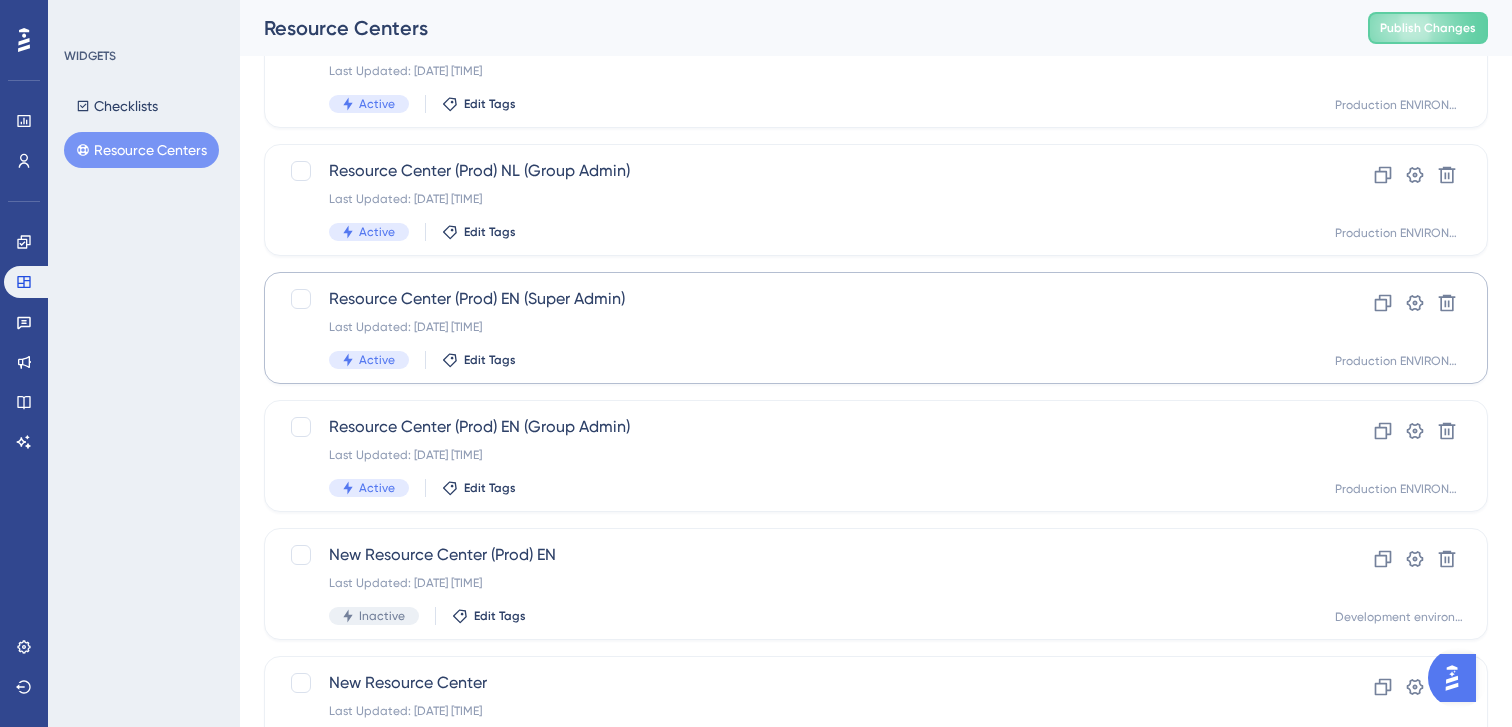scroll, scrollTop: 174, scrollLeft: 0, axis: vertical 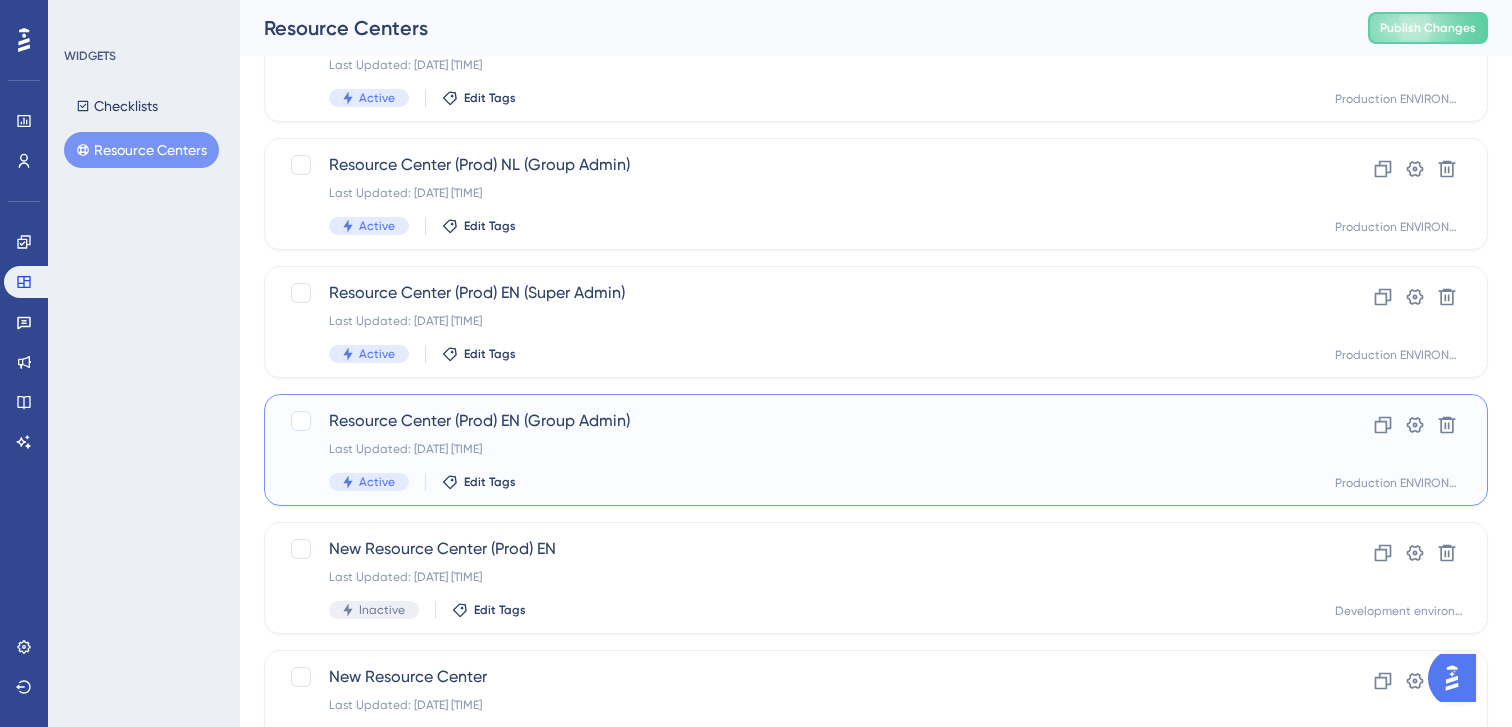 click on "Active Edit Tags" at bounding box center (796, 482) 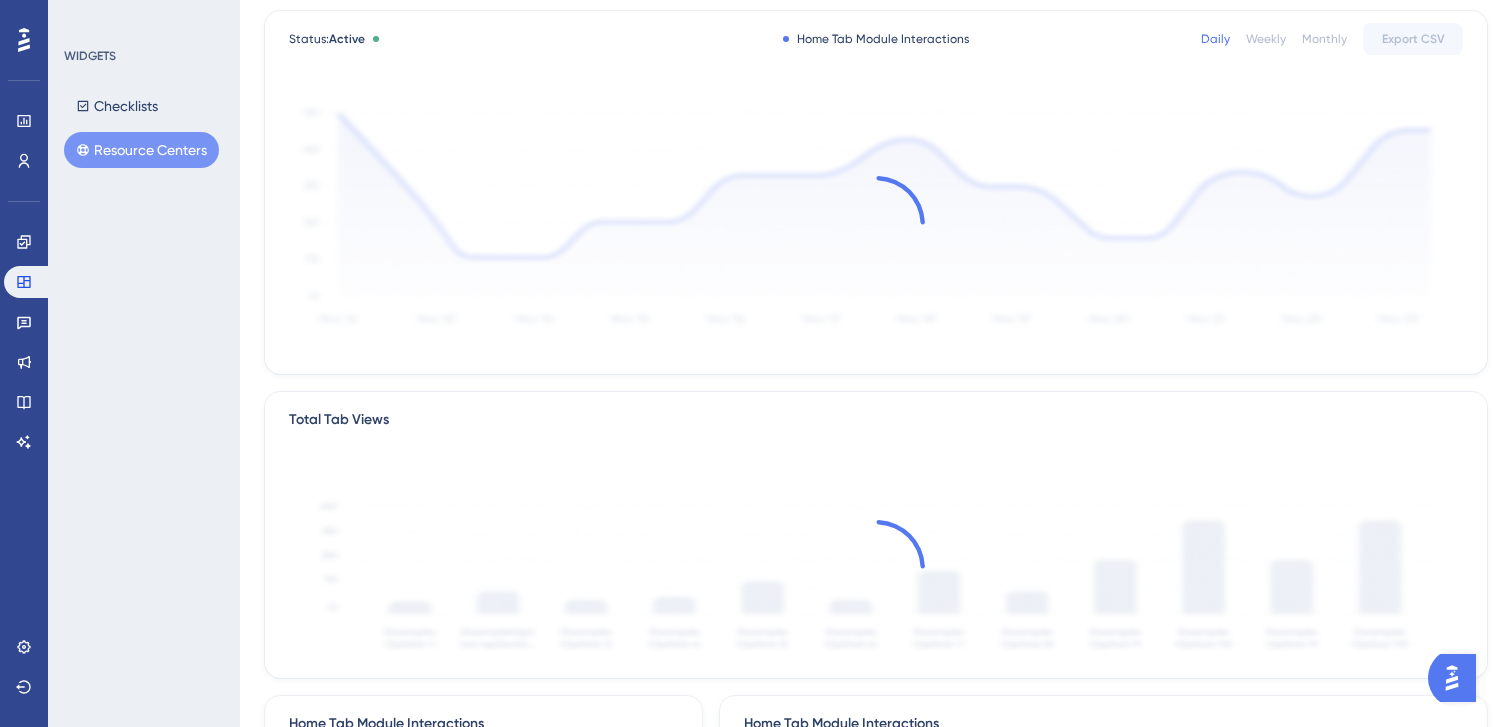 scroll, scrollTop: 0, scrollLeft: 0, axis: both 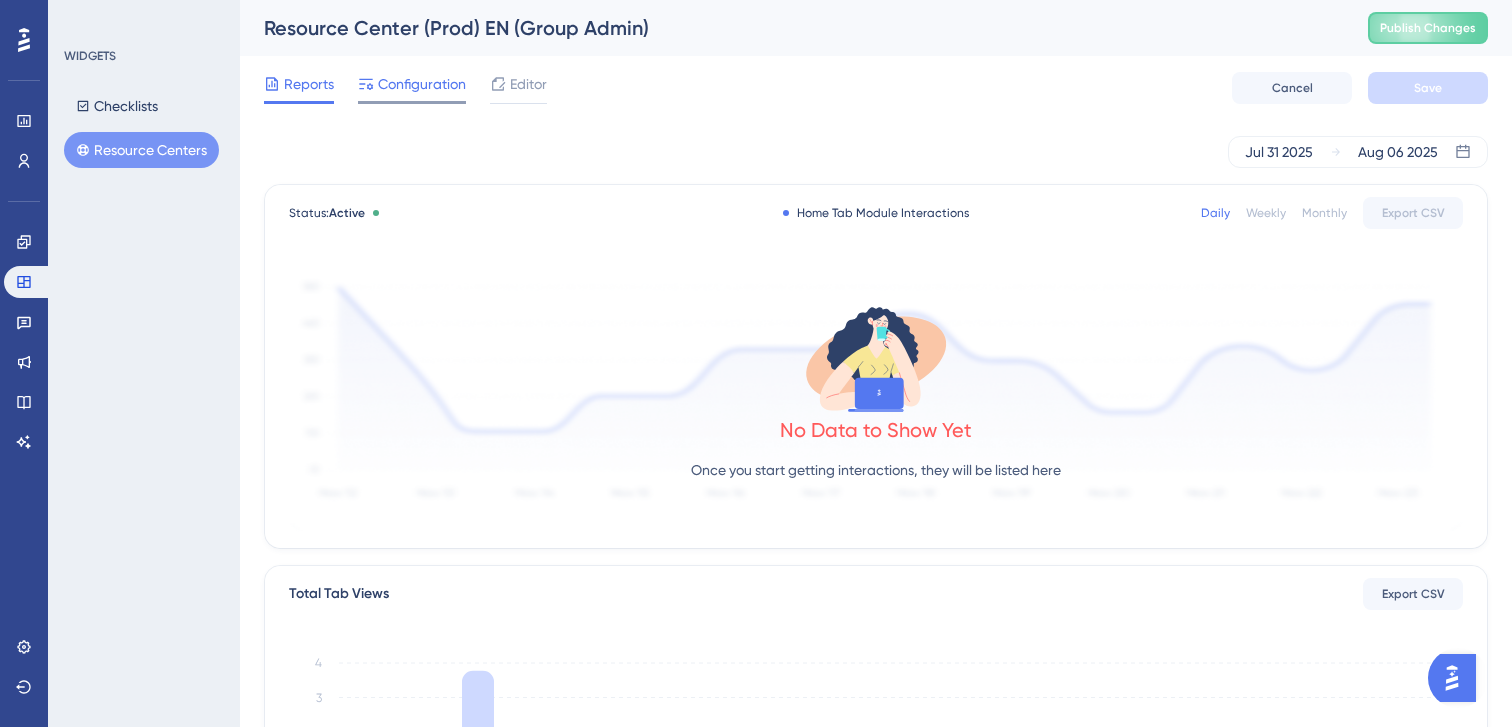 click on "Configuration" at bounding box center [422, 84] 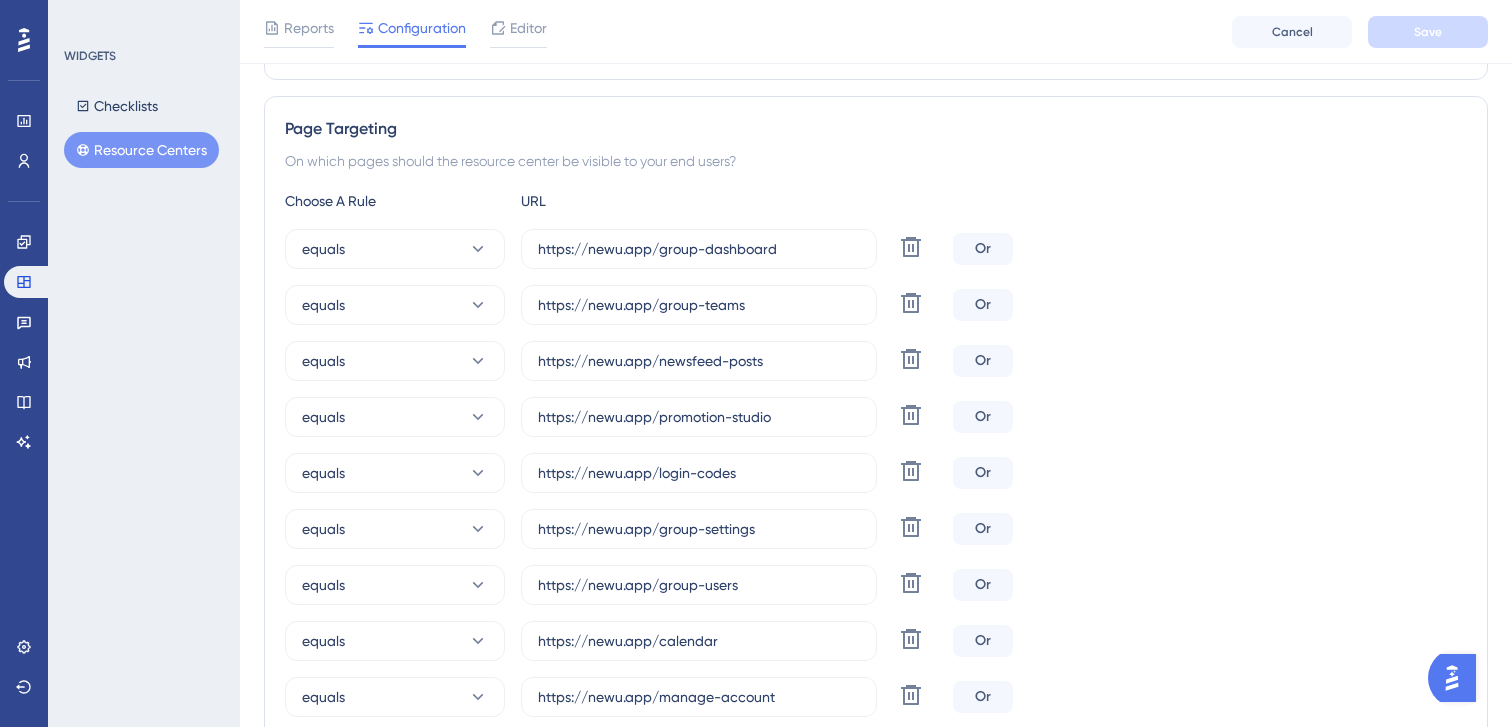 scroll, scrollTop: 0, scrollLeft: 0, axis: both 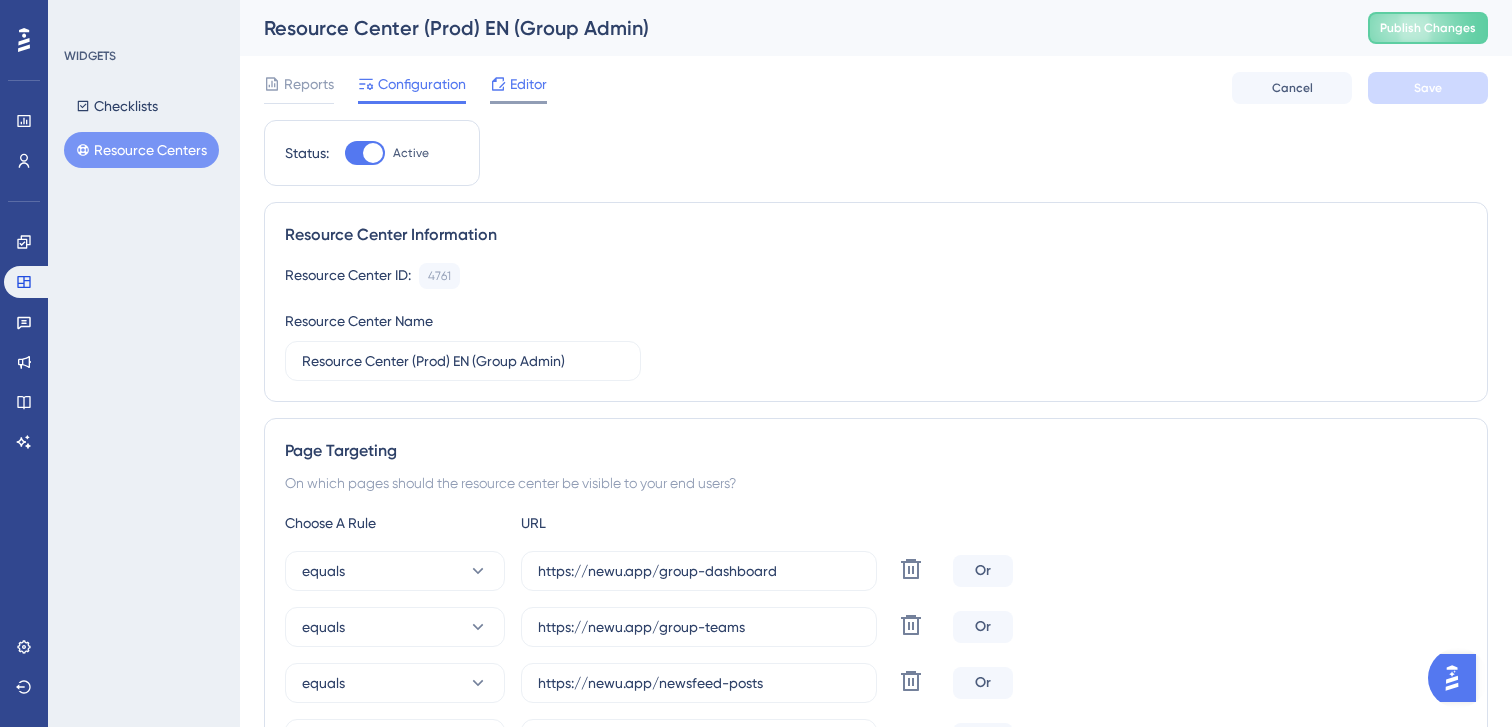 click on "Editor" at bounding box center [528, 84] 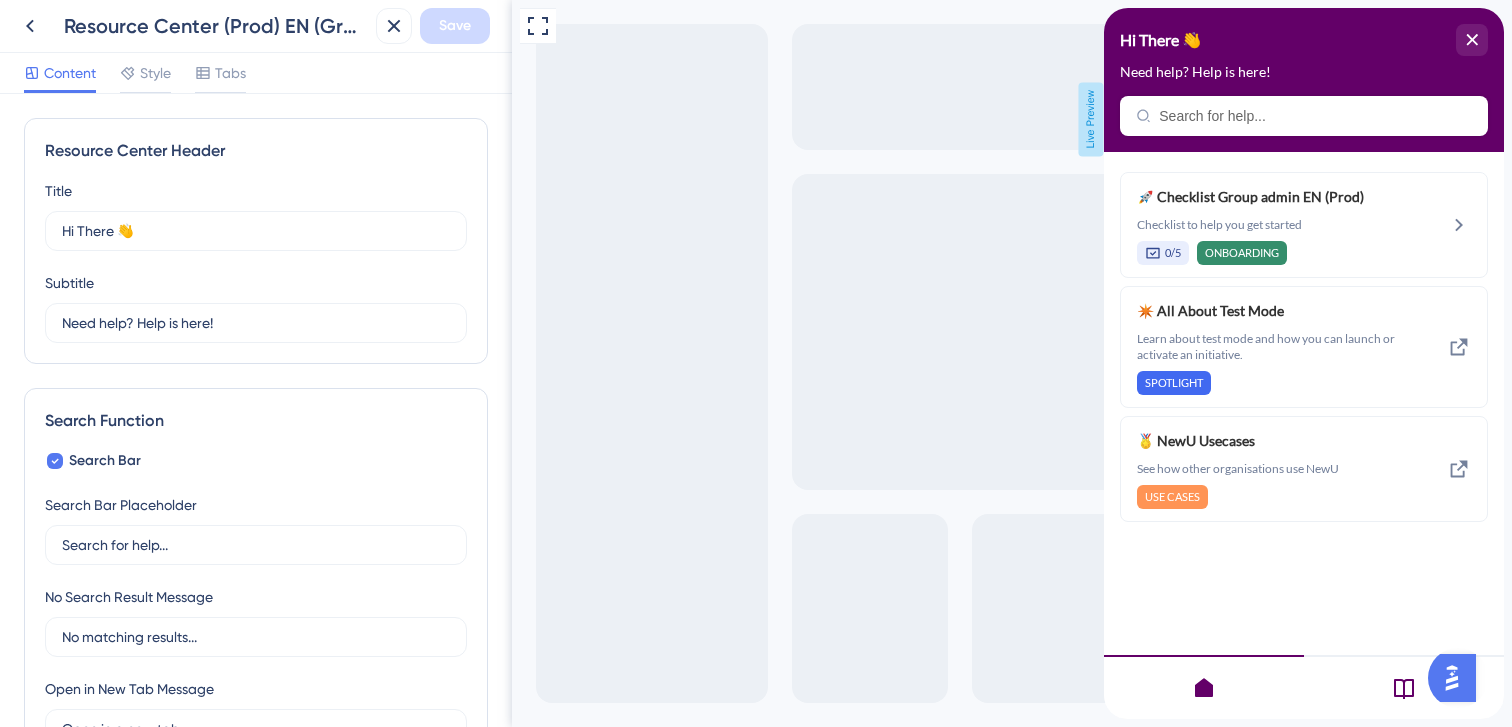 scroll, scrollTop: 0, scrollLeft: 0, axis: both 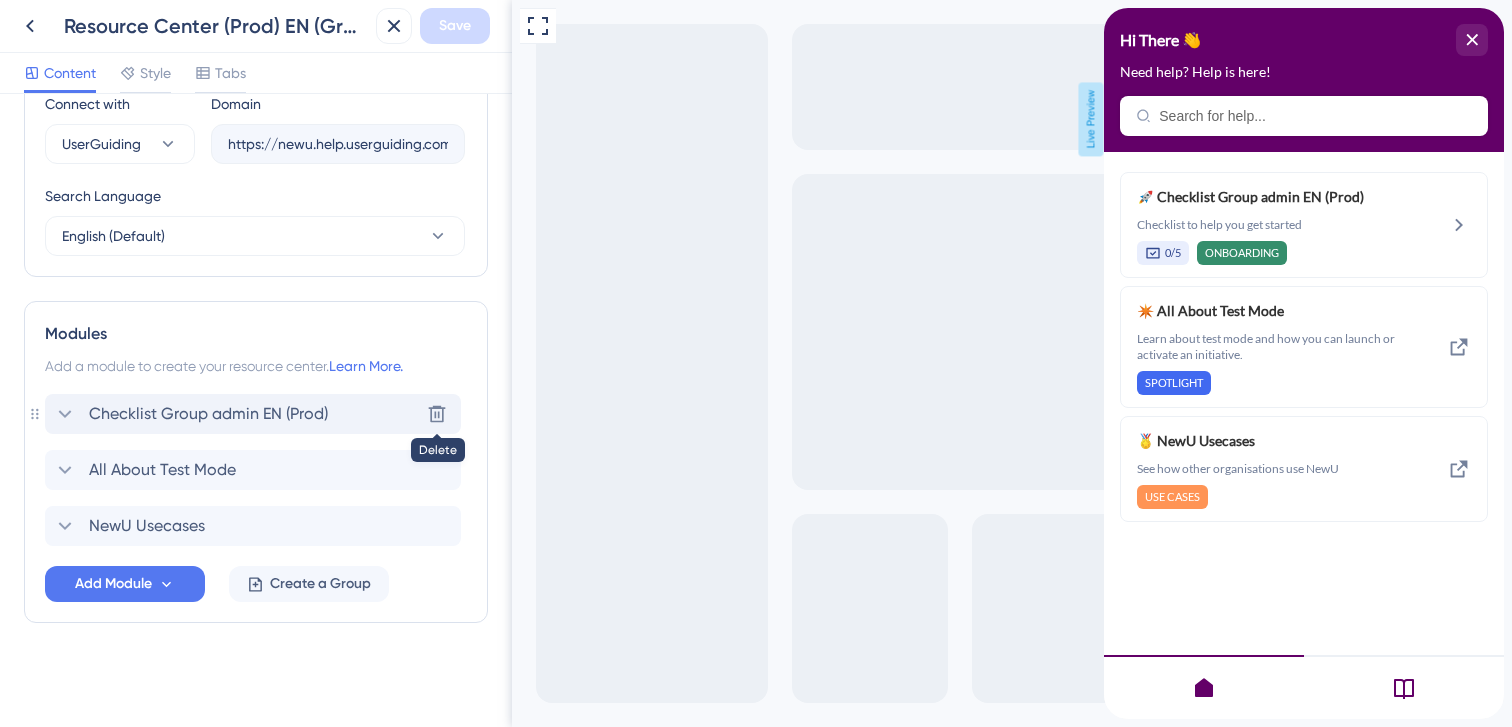 click at bounding box center [437, 414] 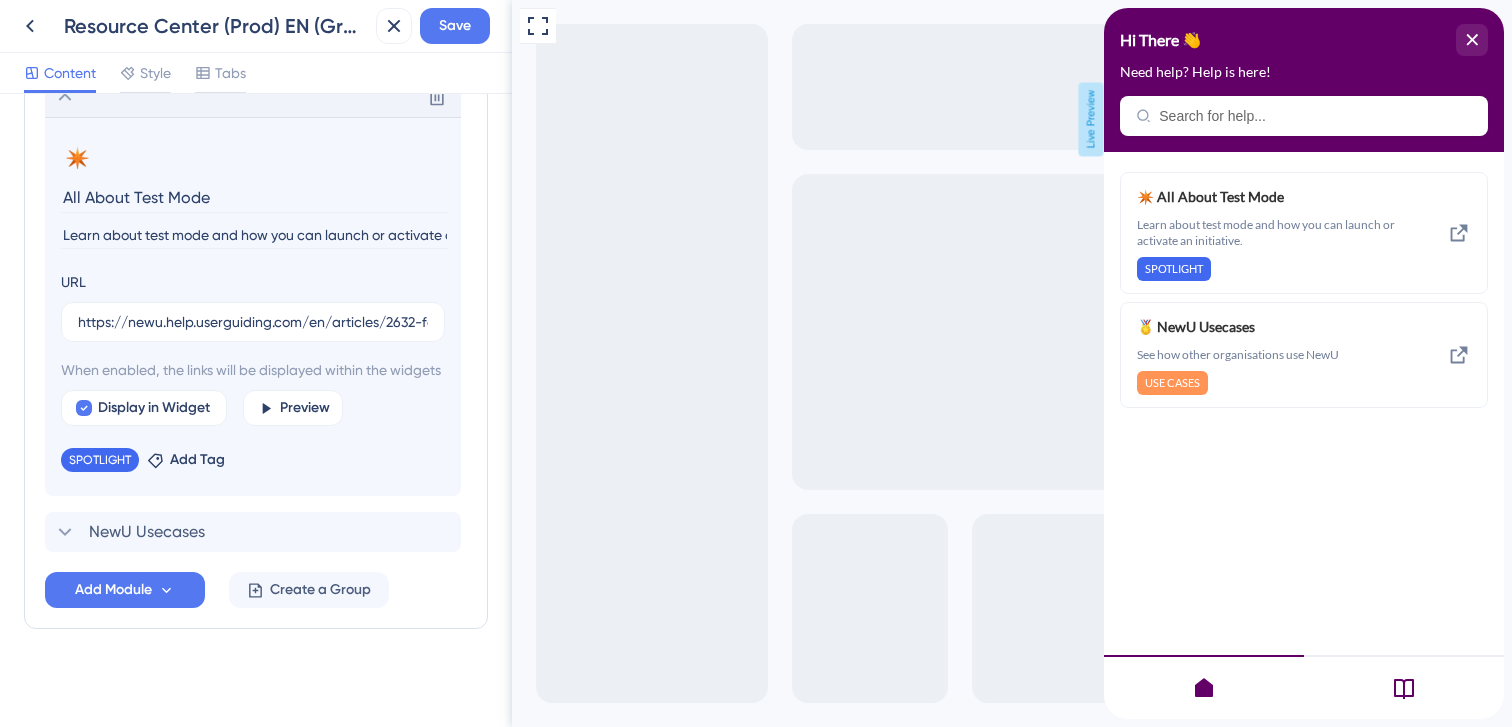 scroll, scrollTop: 1068, scrollLeft: 0, axis: vertical 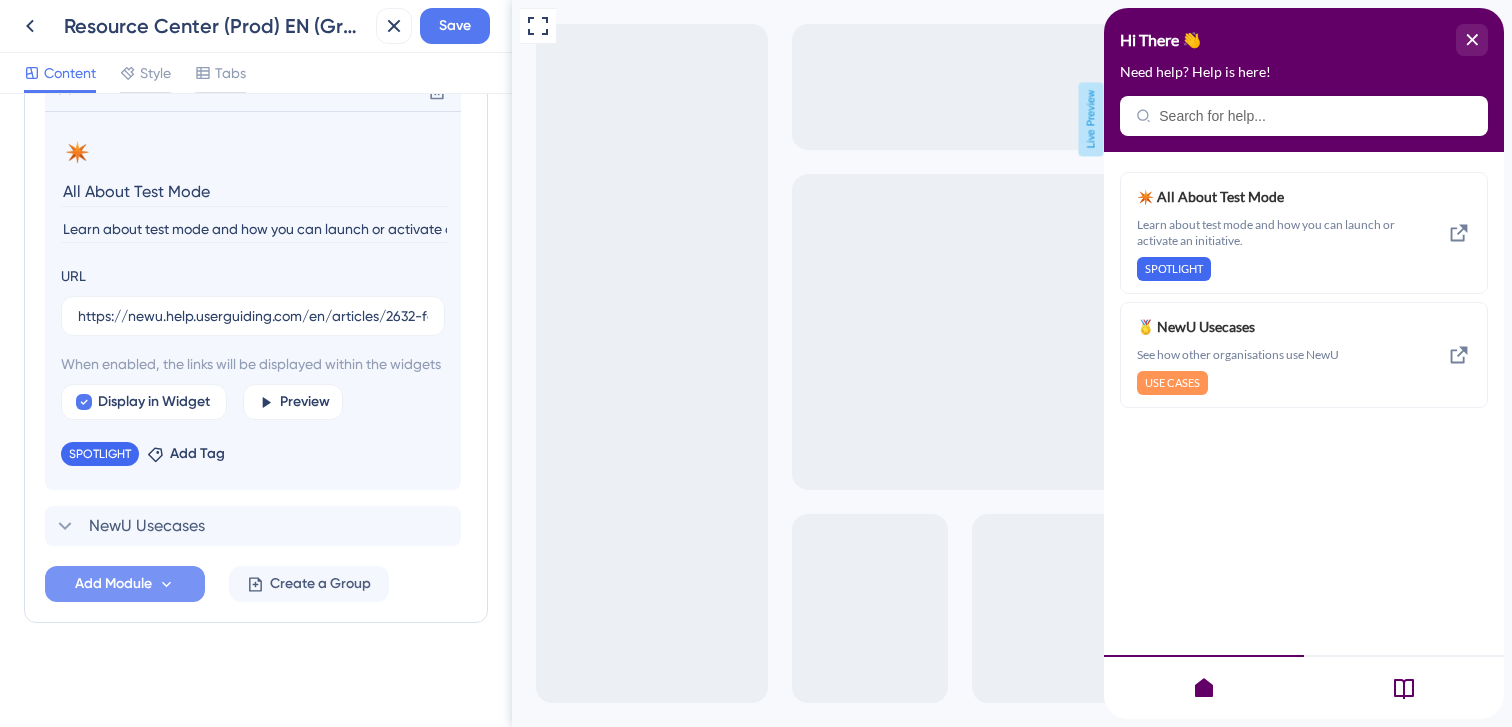 click on "Add Module" at bounding box center [113, 584] 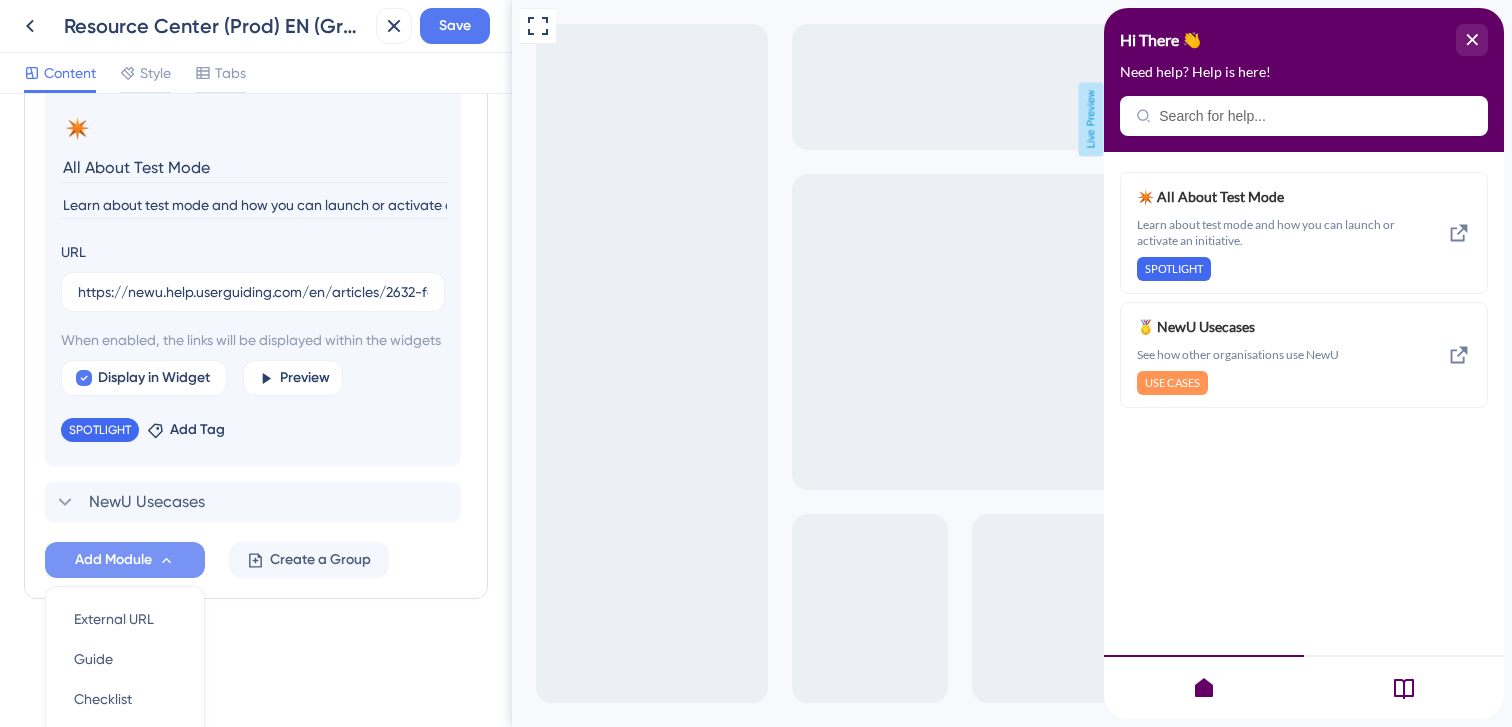 scroll, scrollTop: 1257, scrollLeft: 0, axis: vertical 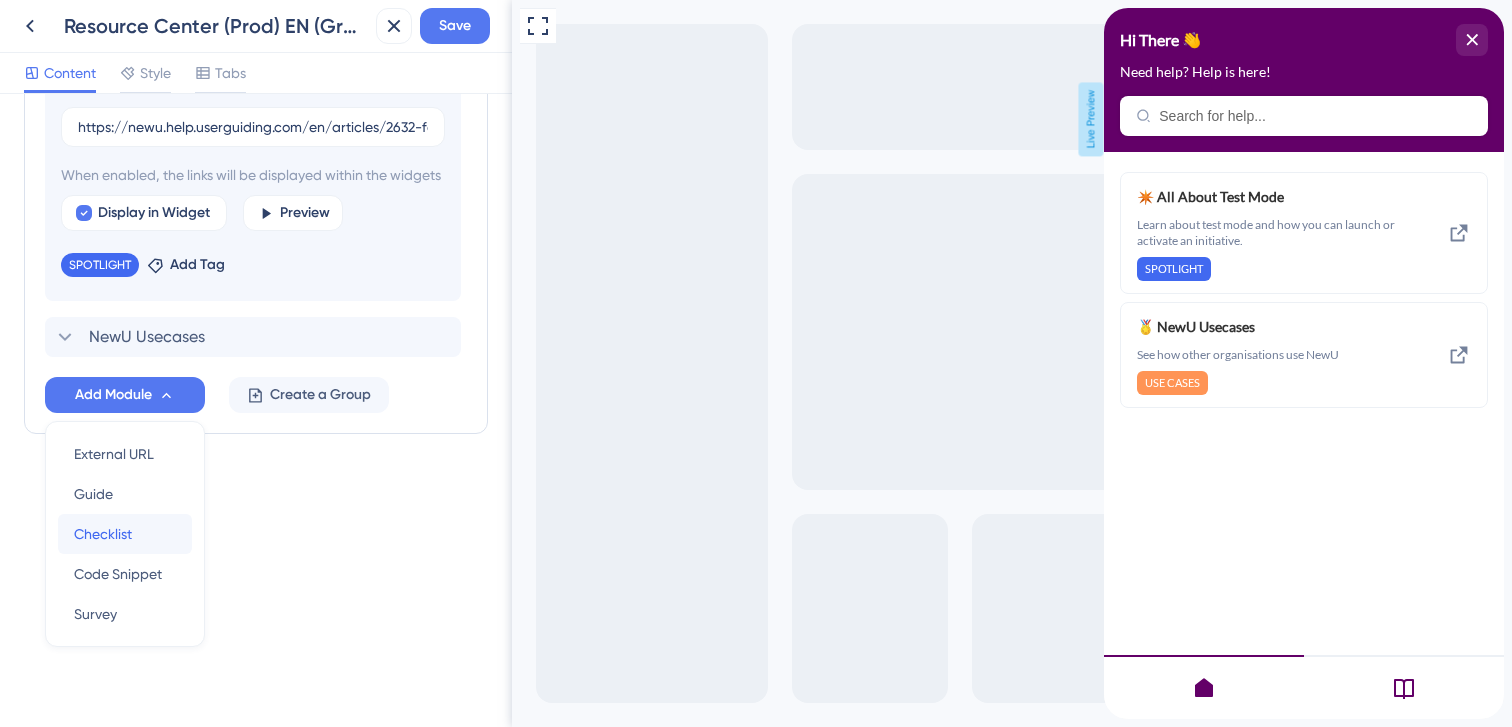 click on "Checklist Checklist" at bounding box center [125, 534] 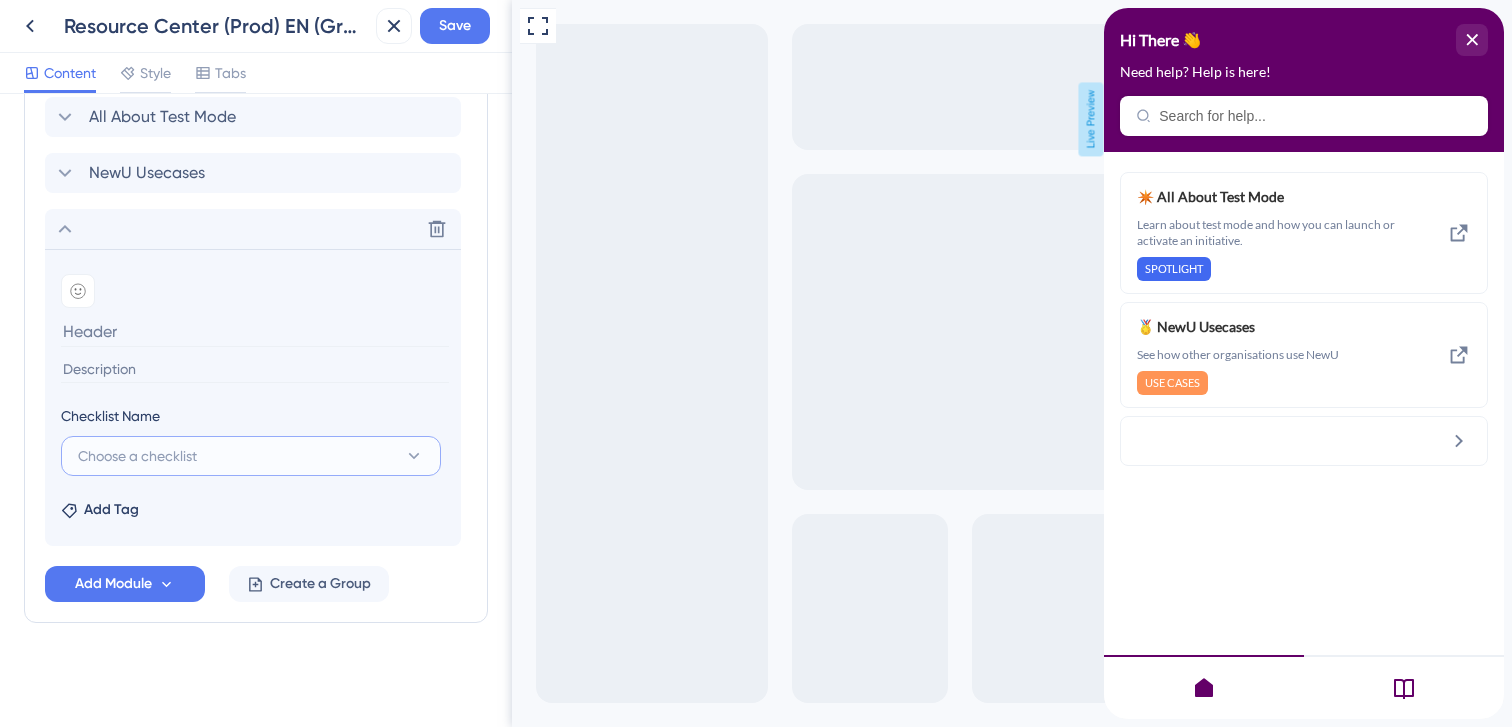 click on "Choose a checklist" at bounding box center [251, 456] 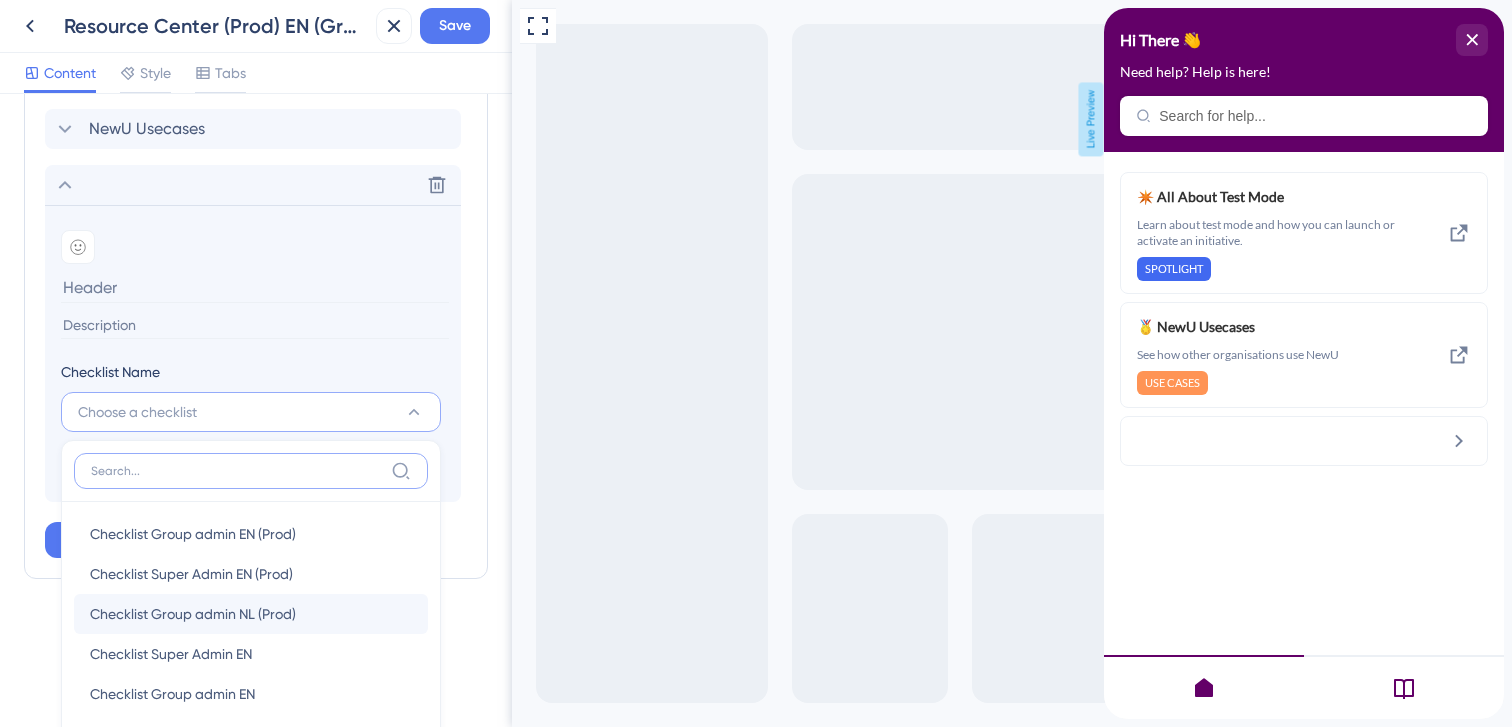 scroll, scrollTop: 1064, scrollLeft: 0, axis: vertical 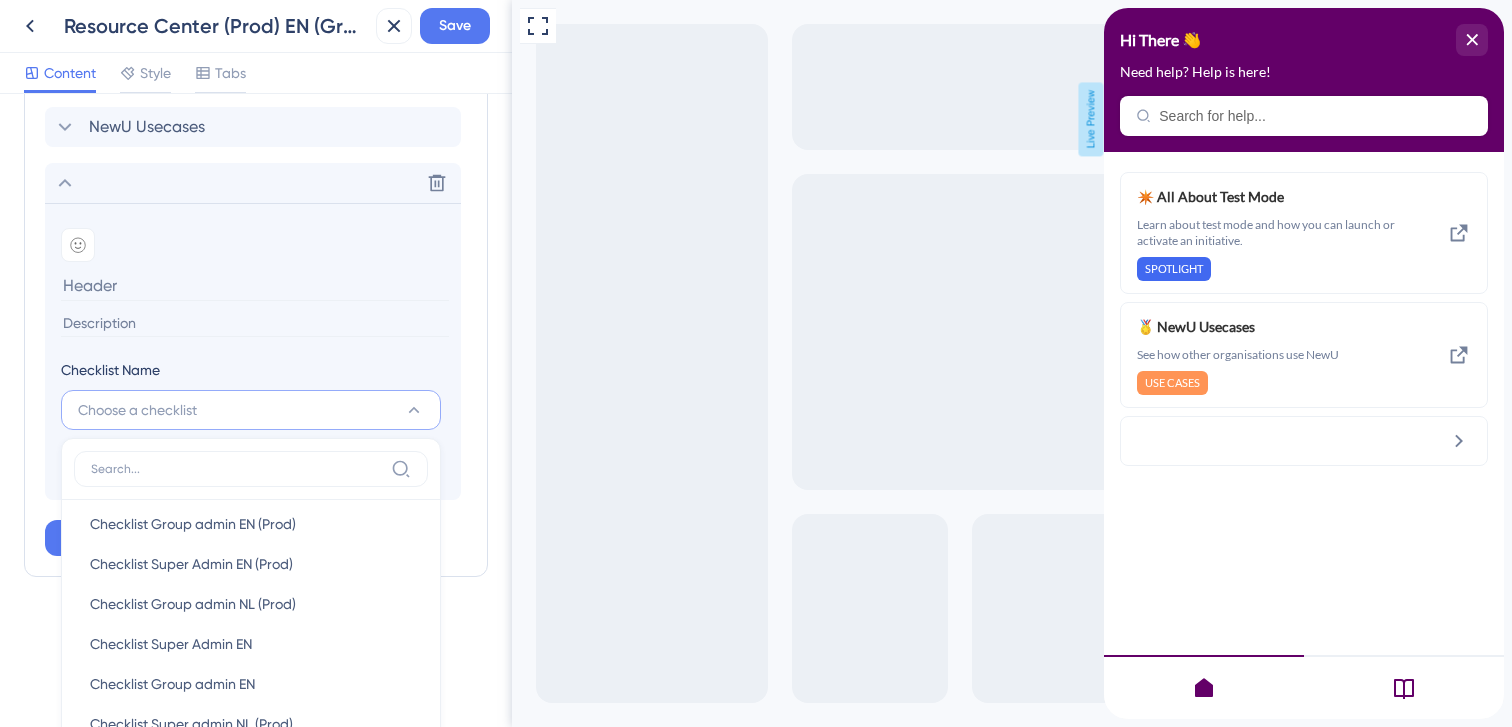 click on "Resource Center (Prod) EN (Group Admin)" at bounding box center (216, 26) 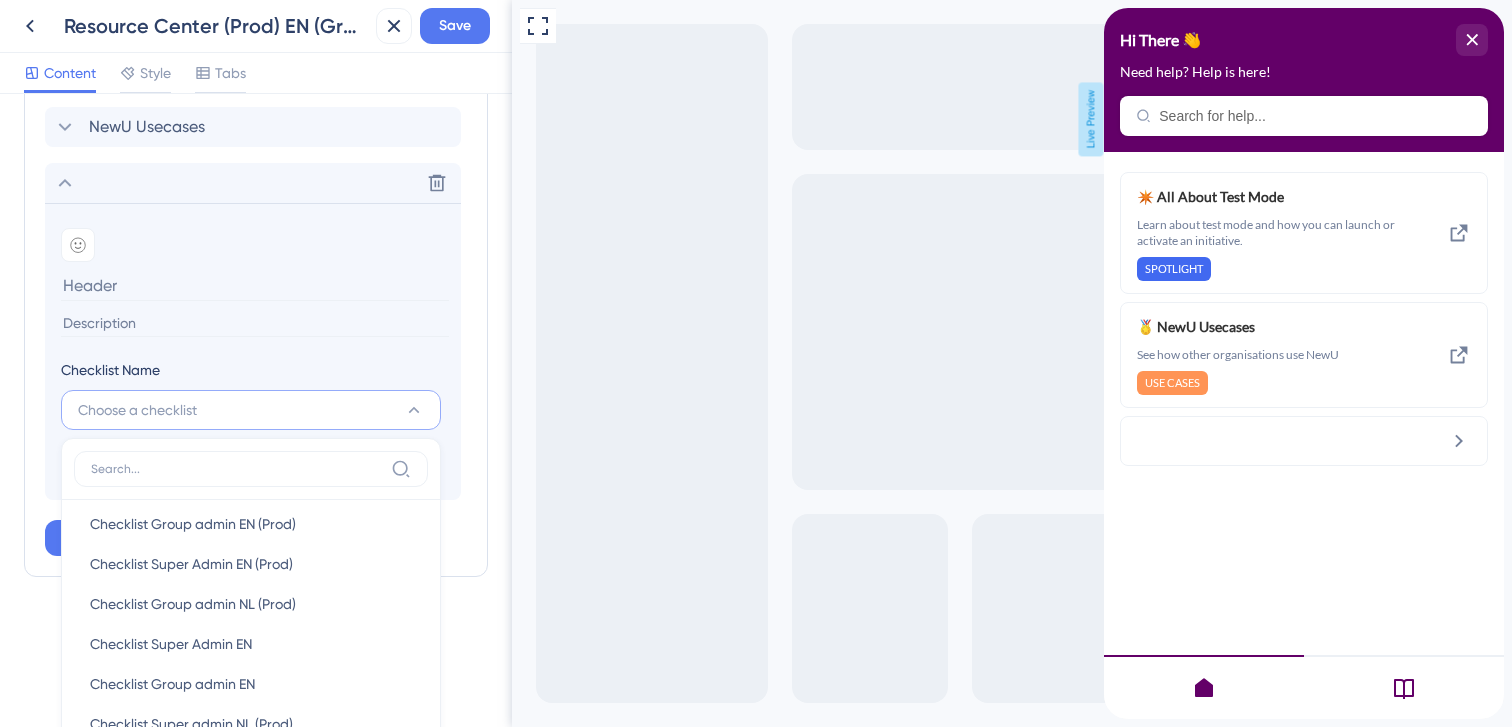 scroll, scrollTop: 1018, scrollLeft: 0, axis: vertical 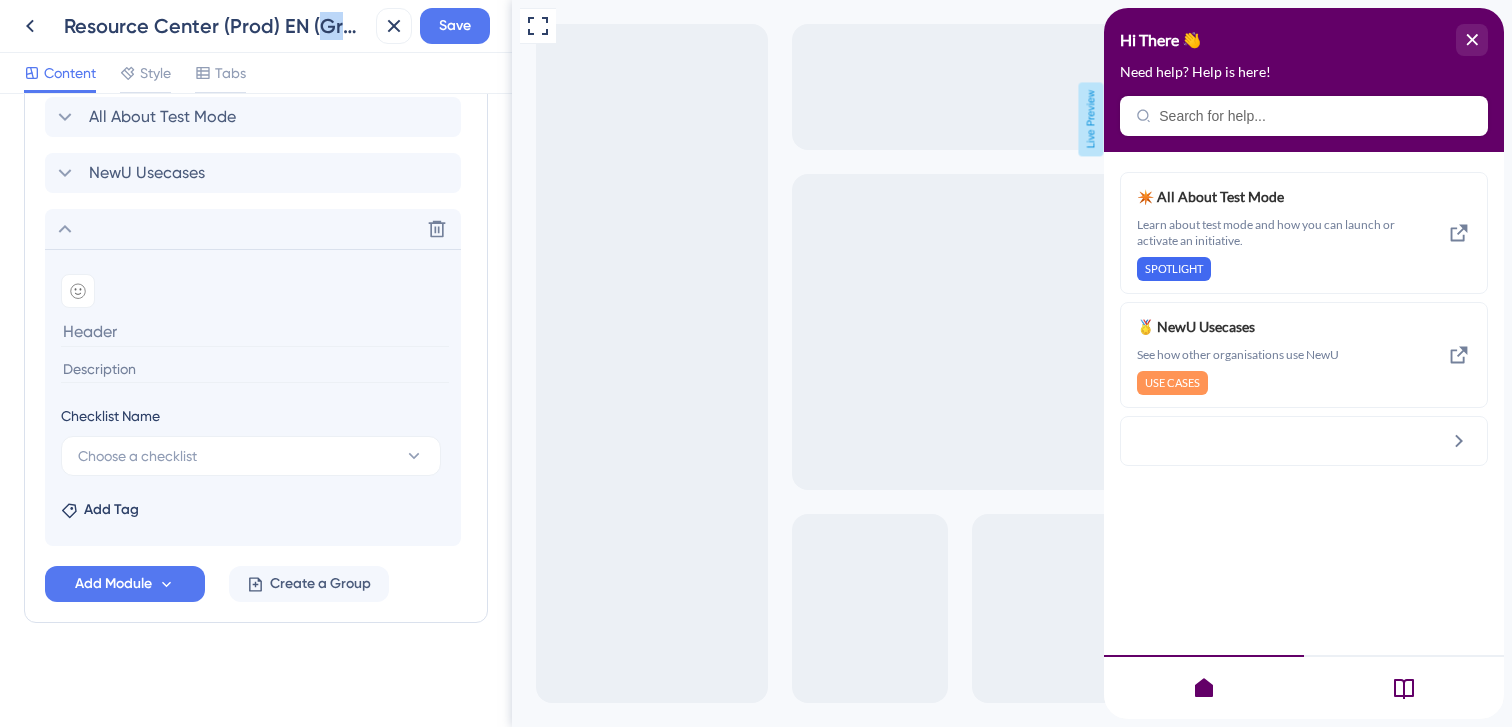 click on "Resource Center (Prod) EN (Group Admin)" at bounding box center [216, 26] 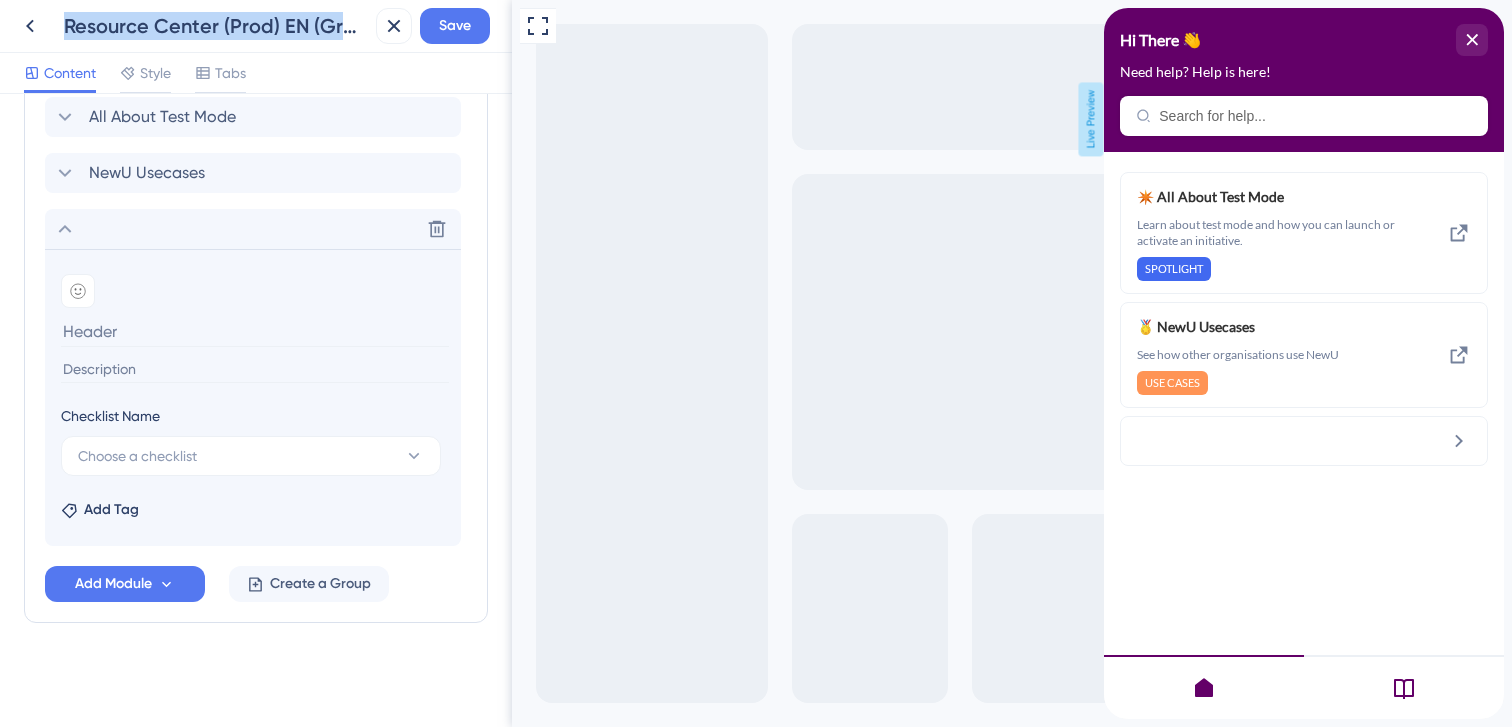 click on "Resource Center (Prod) EN (Group Admin)" at bounding box center [216, 26] 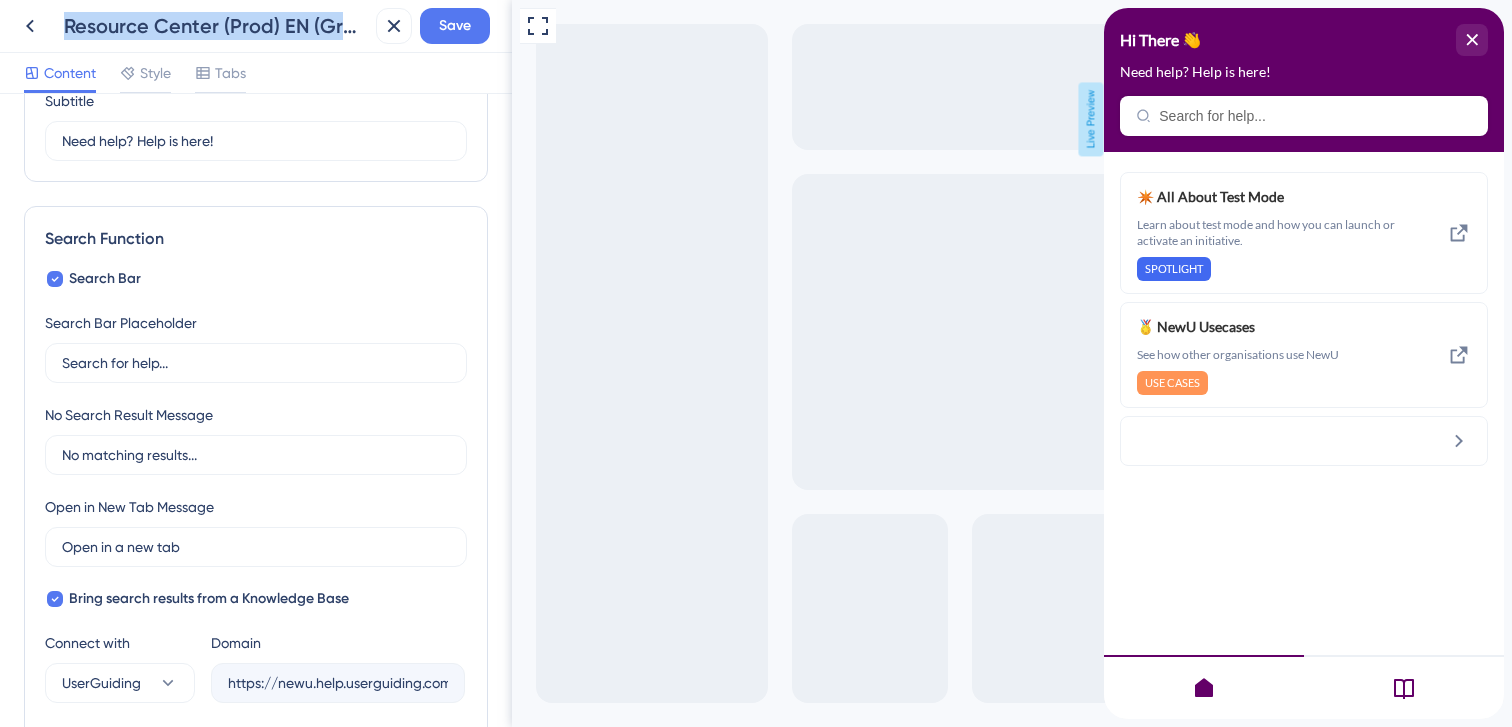 scroll, scrollTop: 0, scrollLeft: 0, axis: both 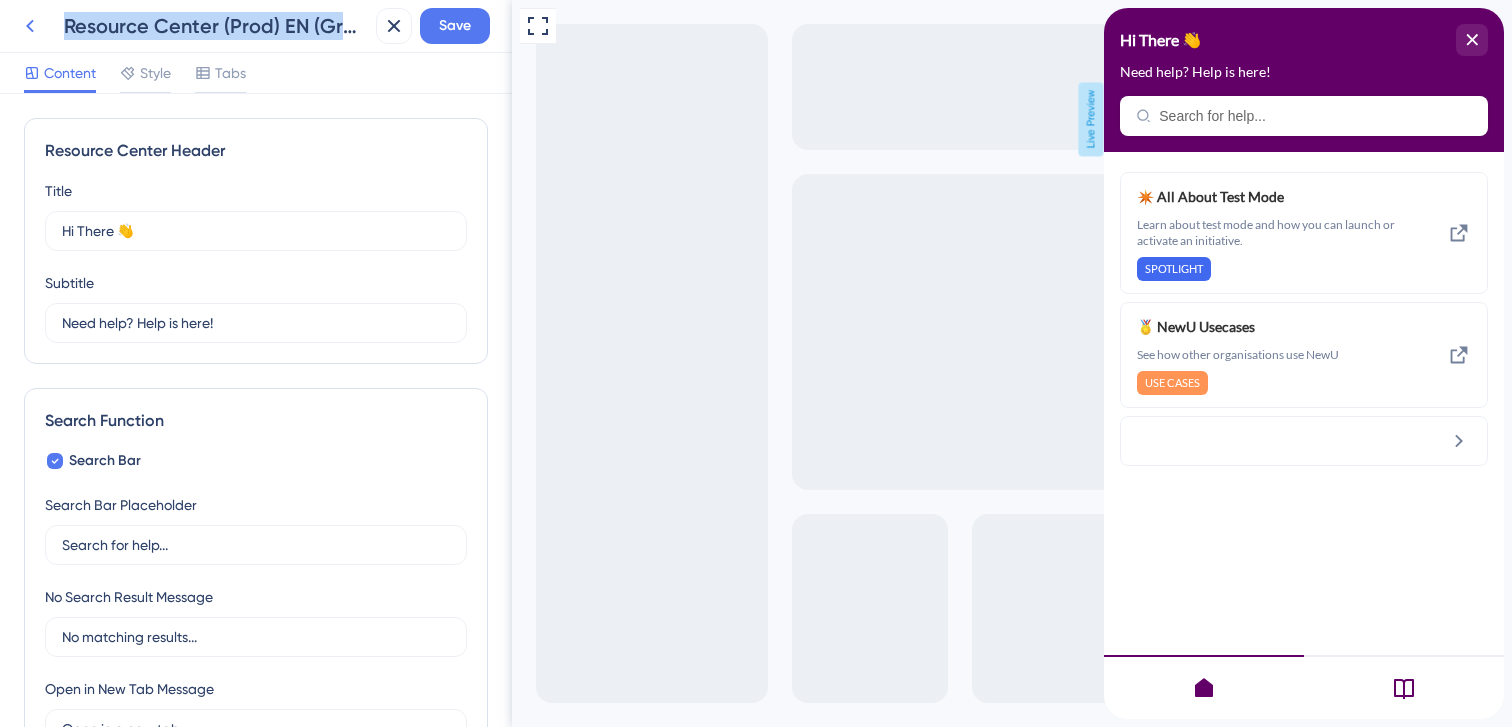 click 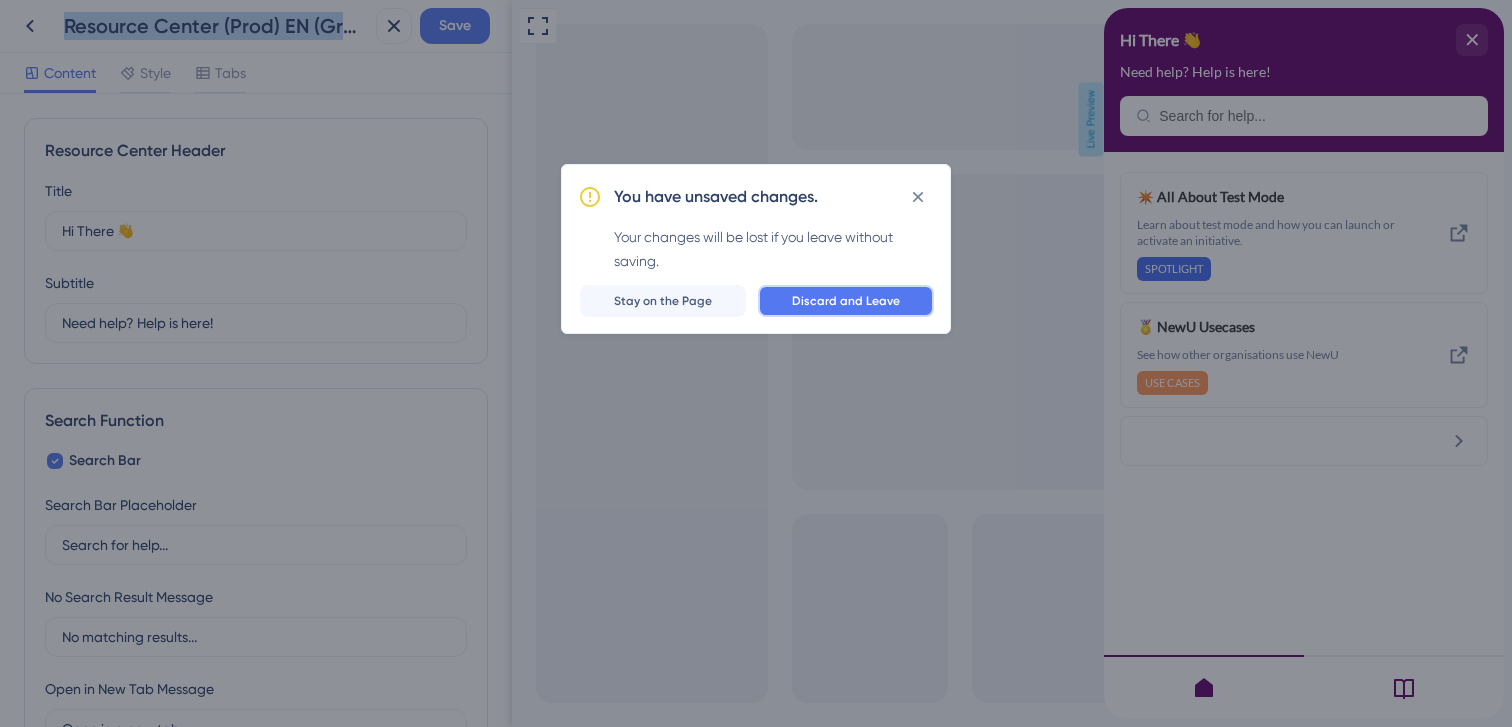click on "Discard and Leave" at bounding box center (846, 301) 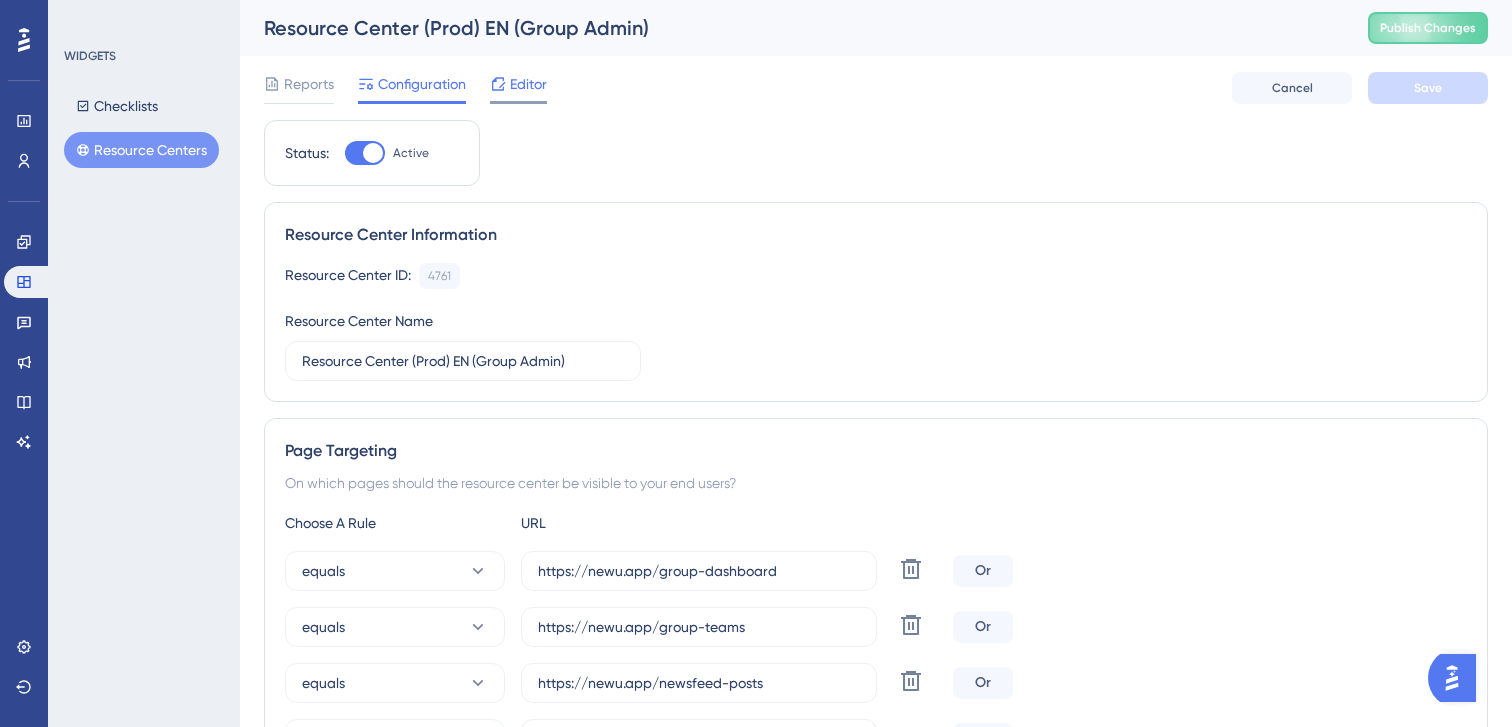 click on "Editor" at bounding box center (518, 84) 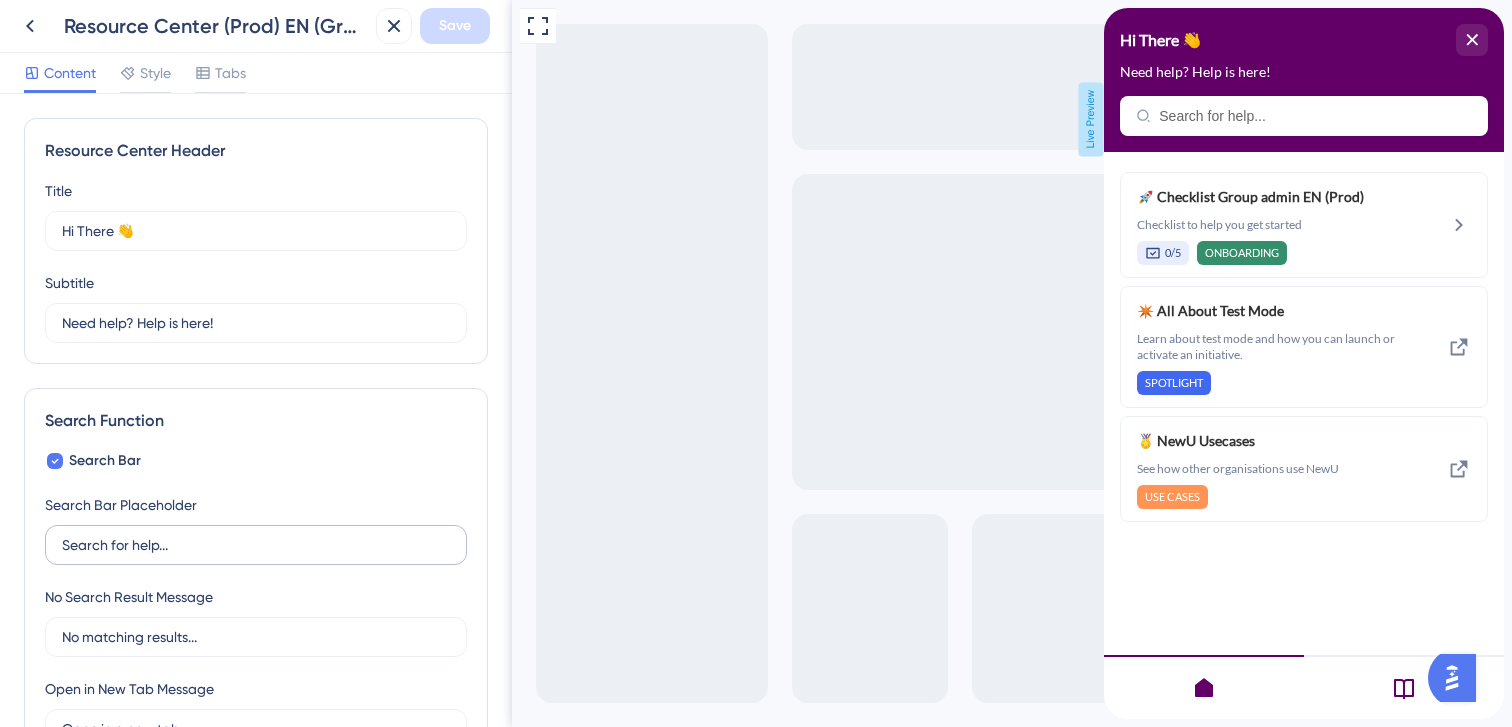 scroll, scrollTop: 0, scrollLeft: 0, axis: both 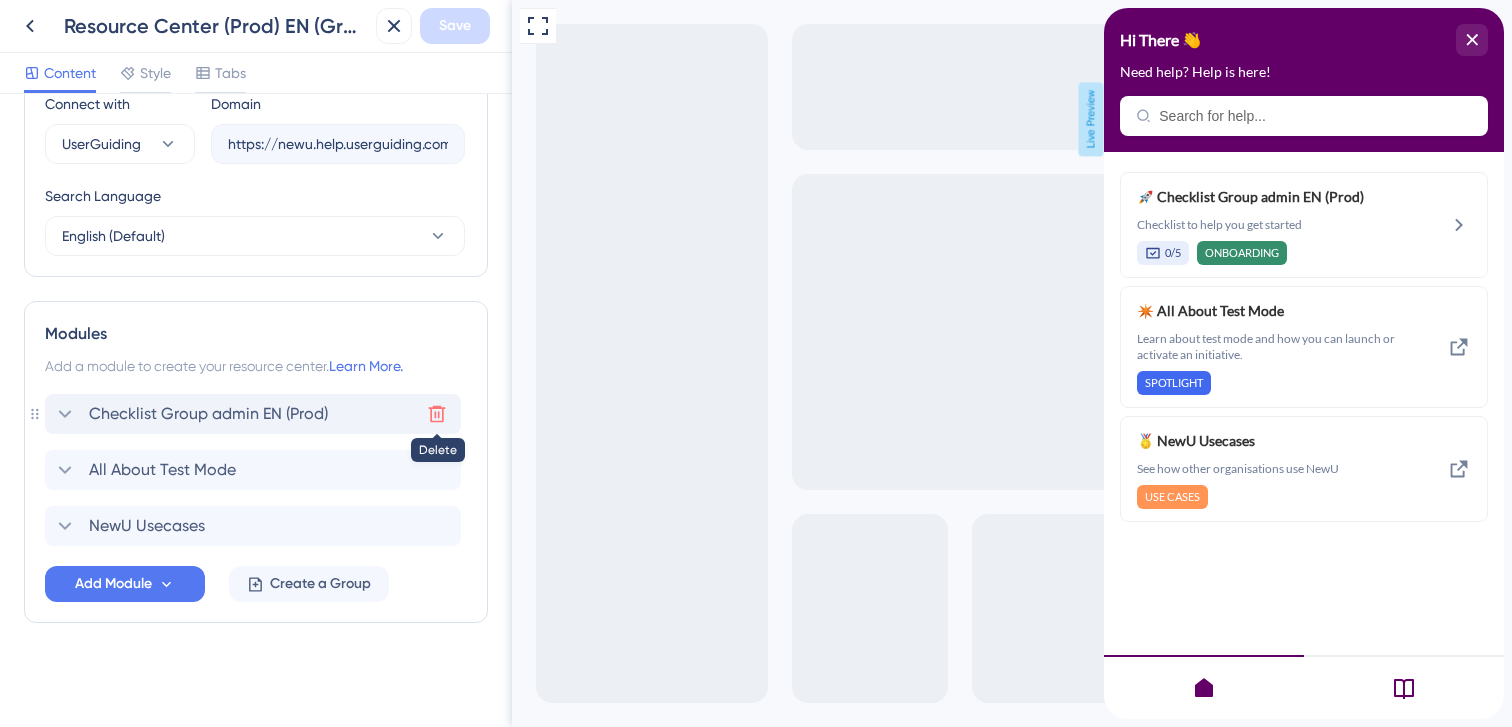 click 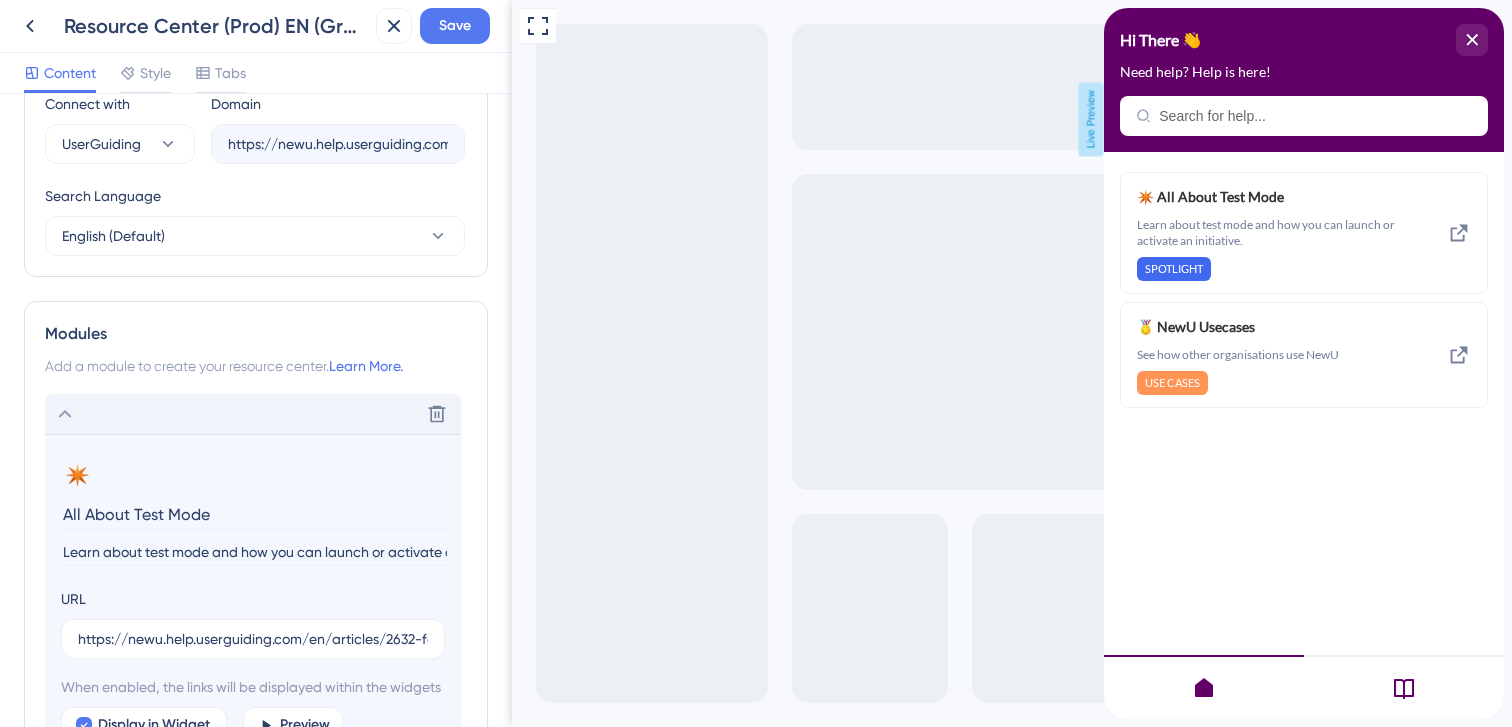 scroll, scrollTop: 1068, scrollLeft: 0, axis: vertical 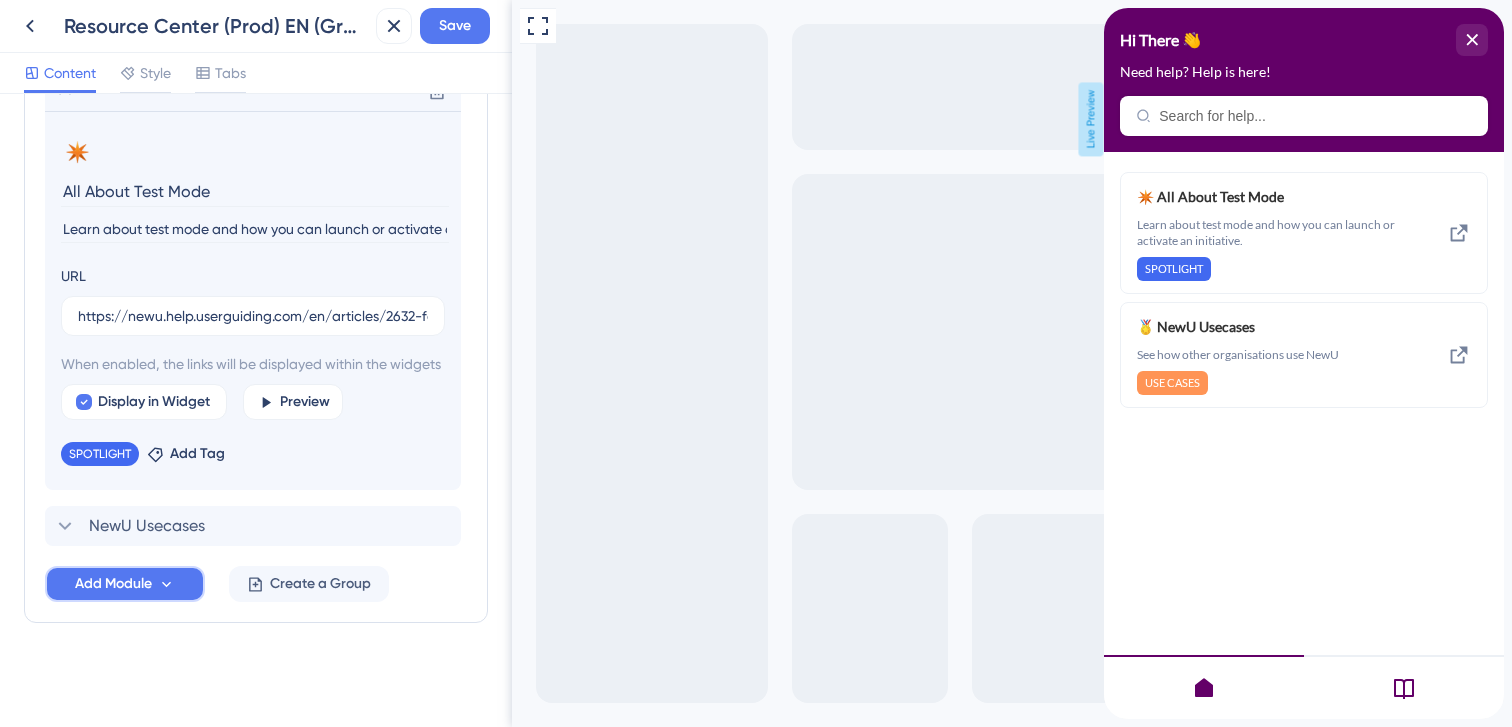 click on "Add Module" at bounding box center [113, 584] 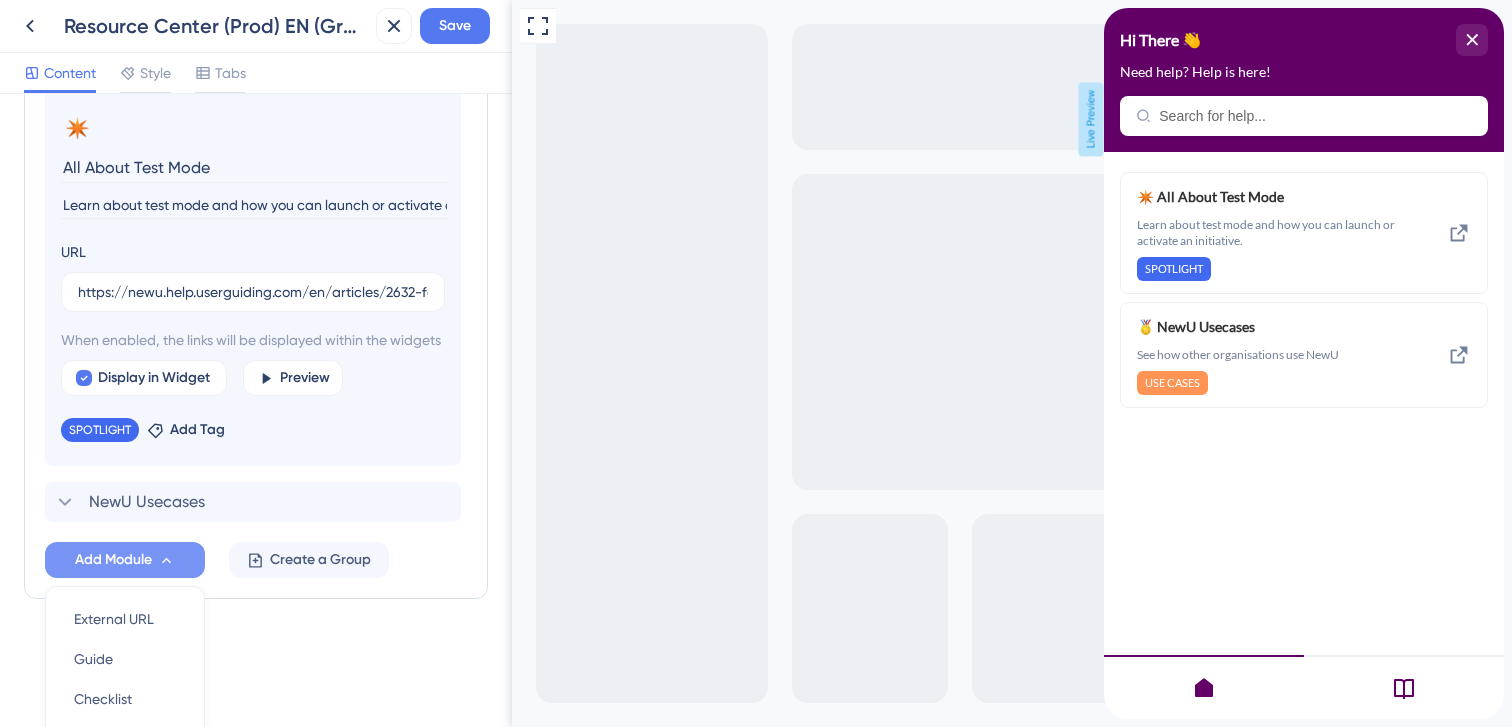 scroll, scrollTop: 1257, scrollLeft: 0, axis: vertical 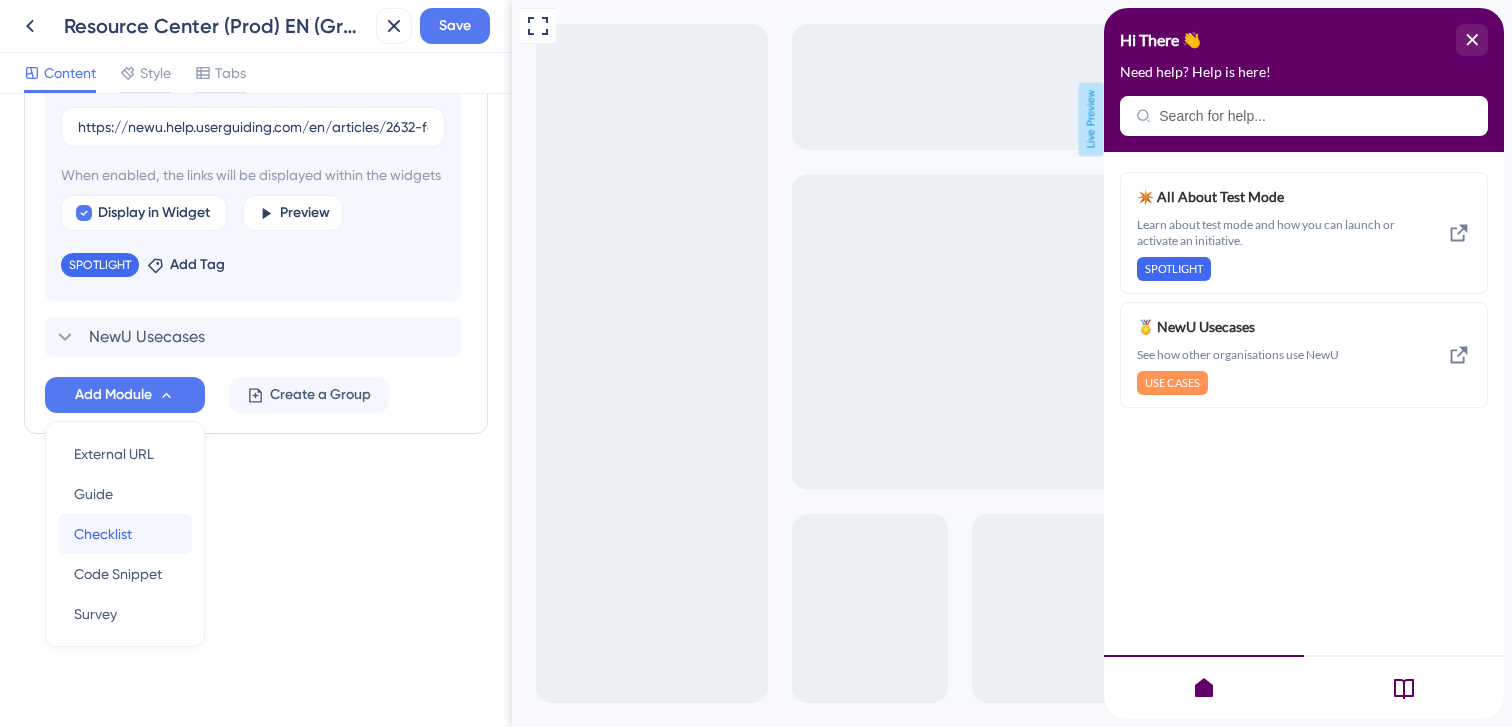 click on "Checklist" at bounding box center [103, 534] 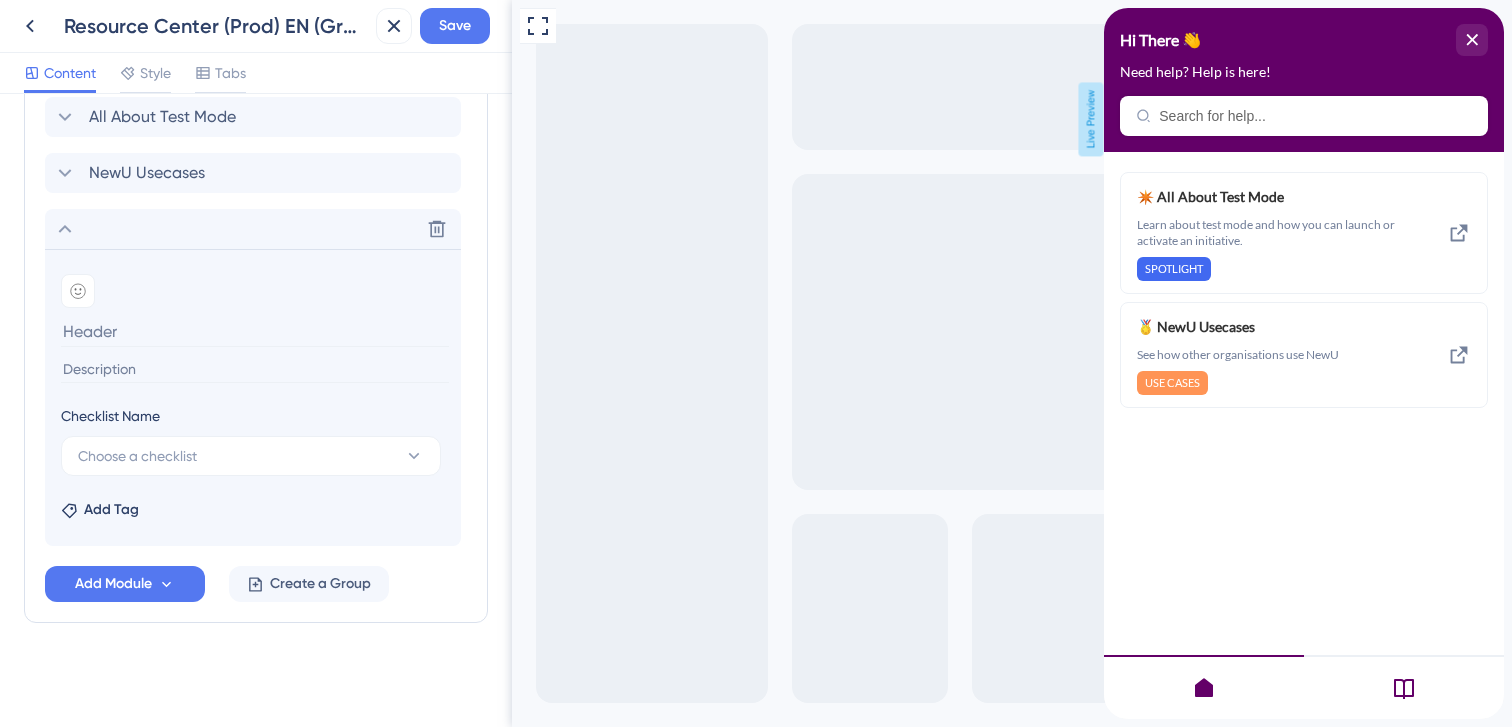 scroll, scrollTop: 1018, scrollLeft: 0, axis: vertical 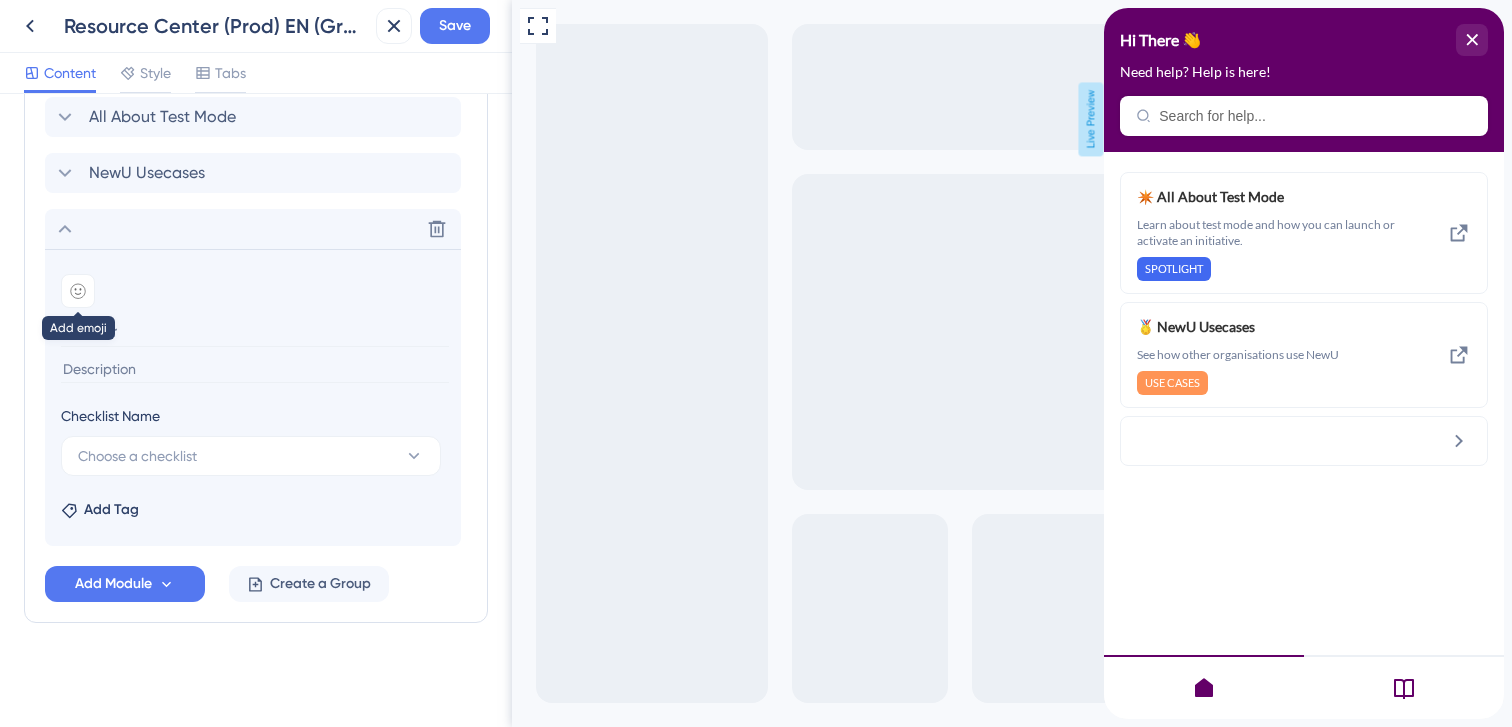 click 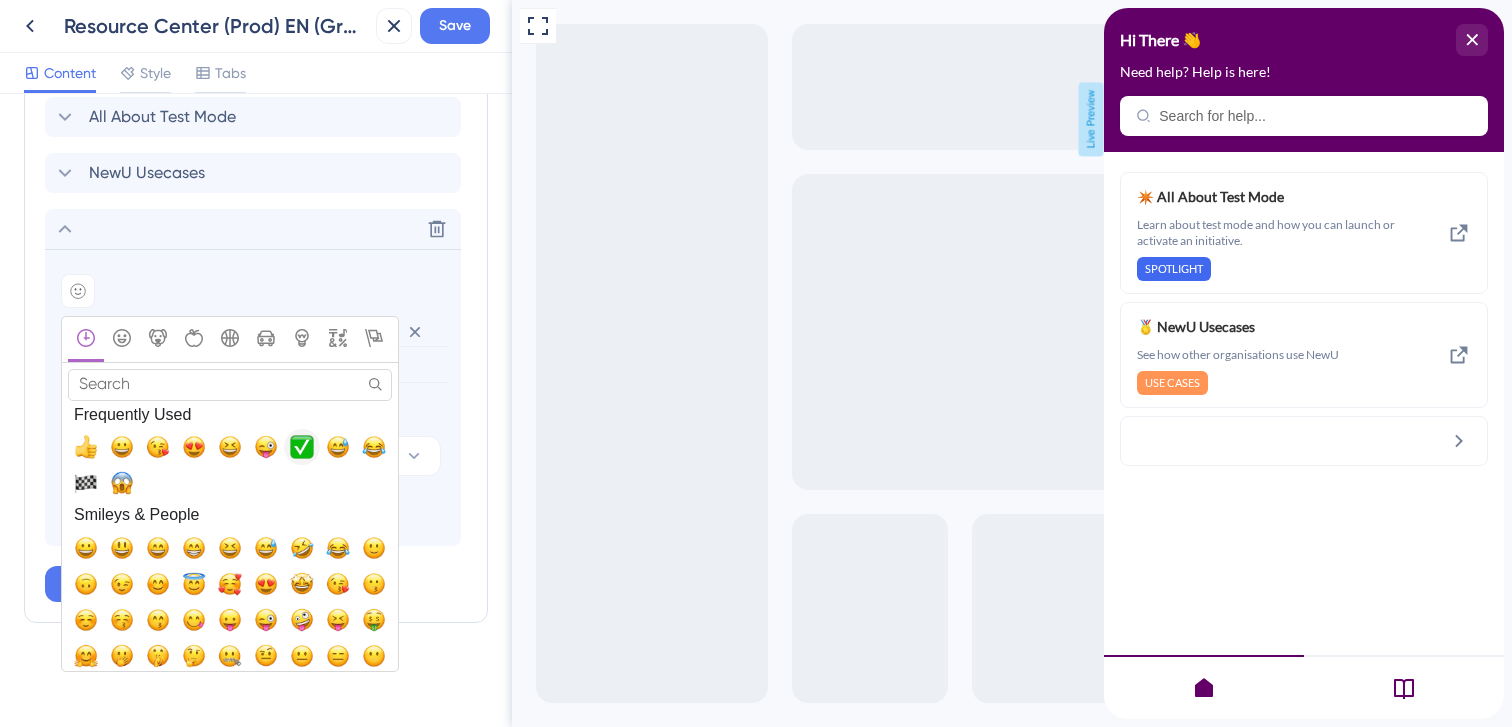 click at bounding box center (302, 447) 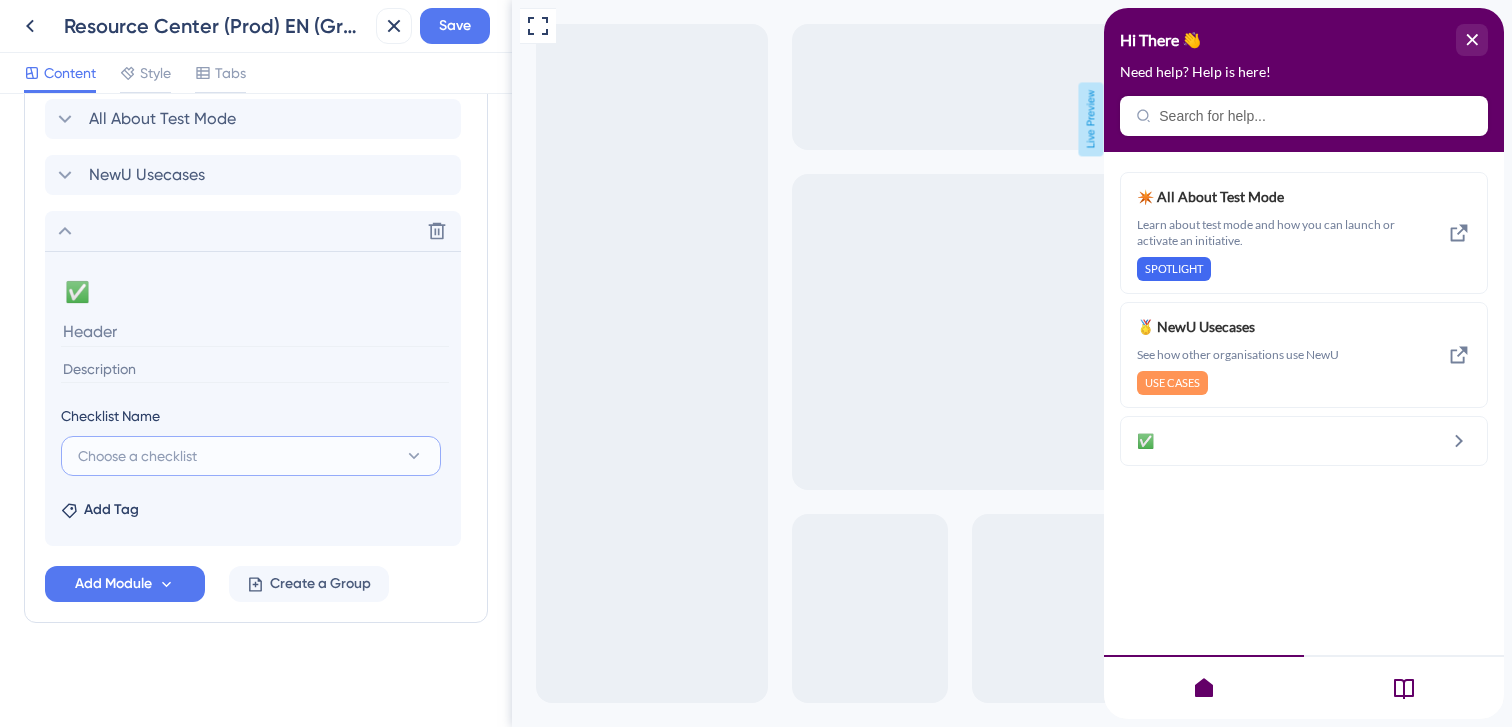 click on "Choose a checklist" at bounding box center [137, 456] 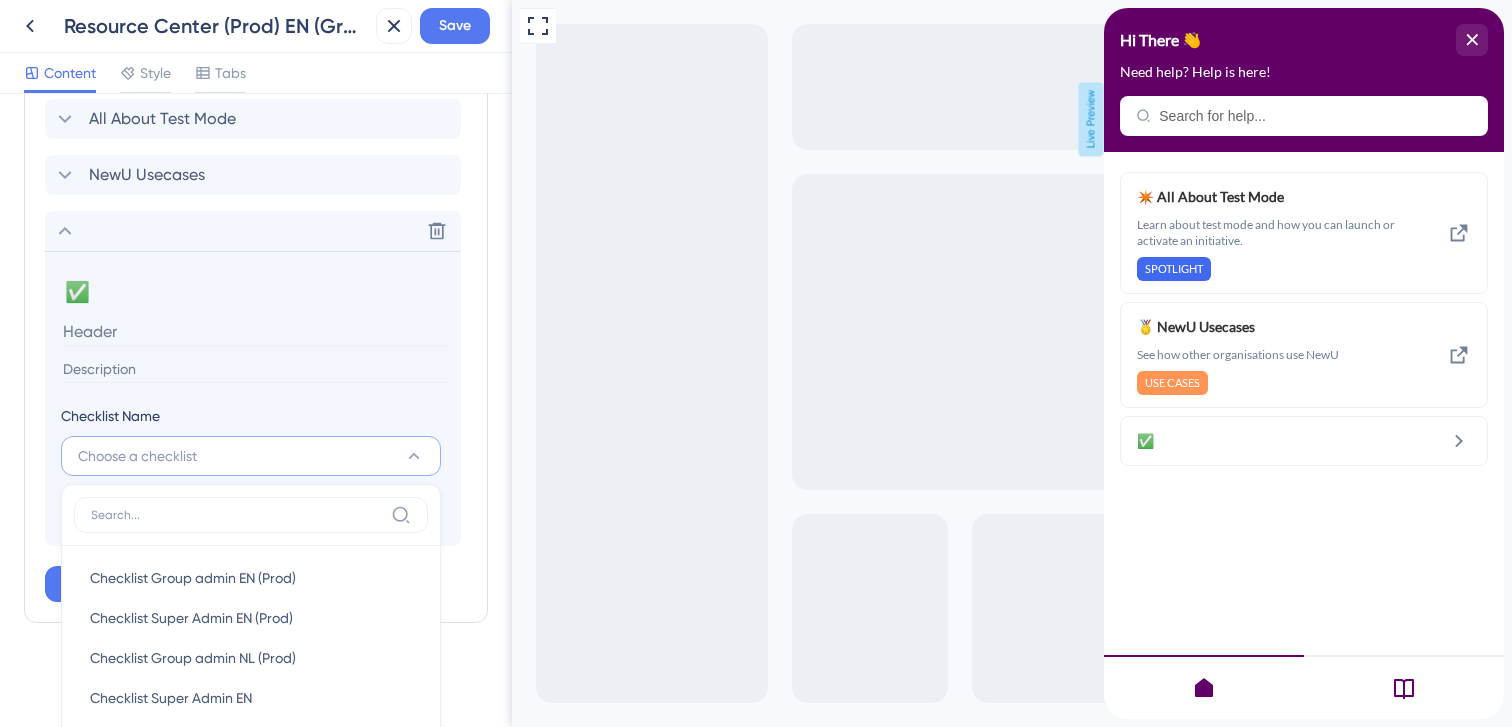scroll 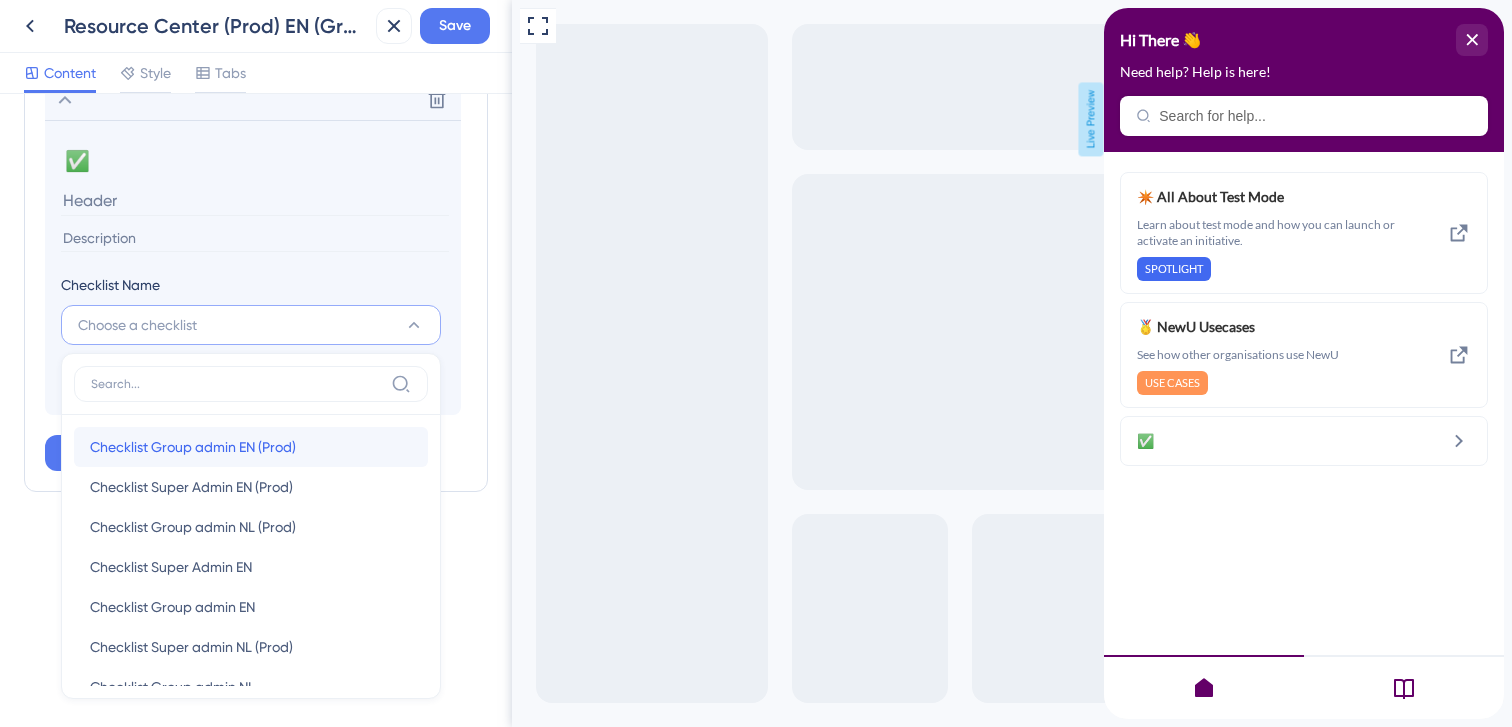 click on "Checklist Group admin EN (Prod) Checklist Group admin EN (Prod)" at bounding box center (251, 447) 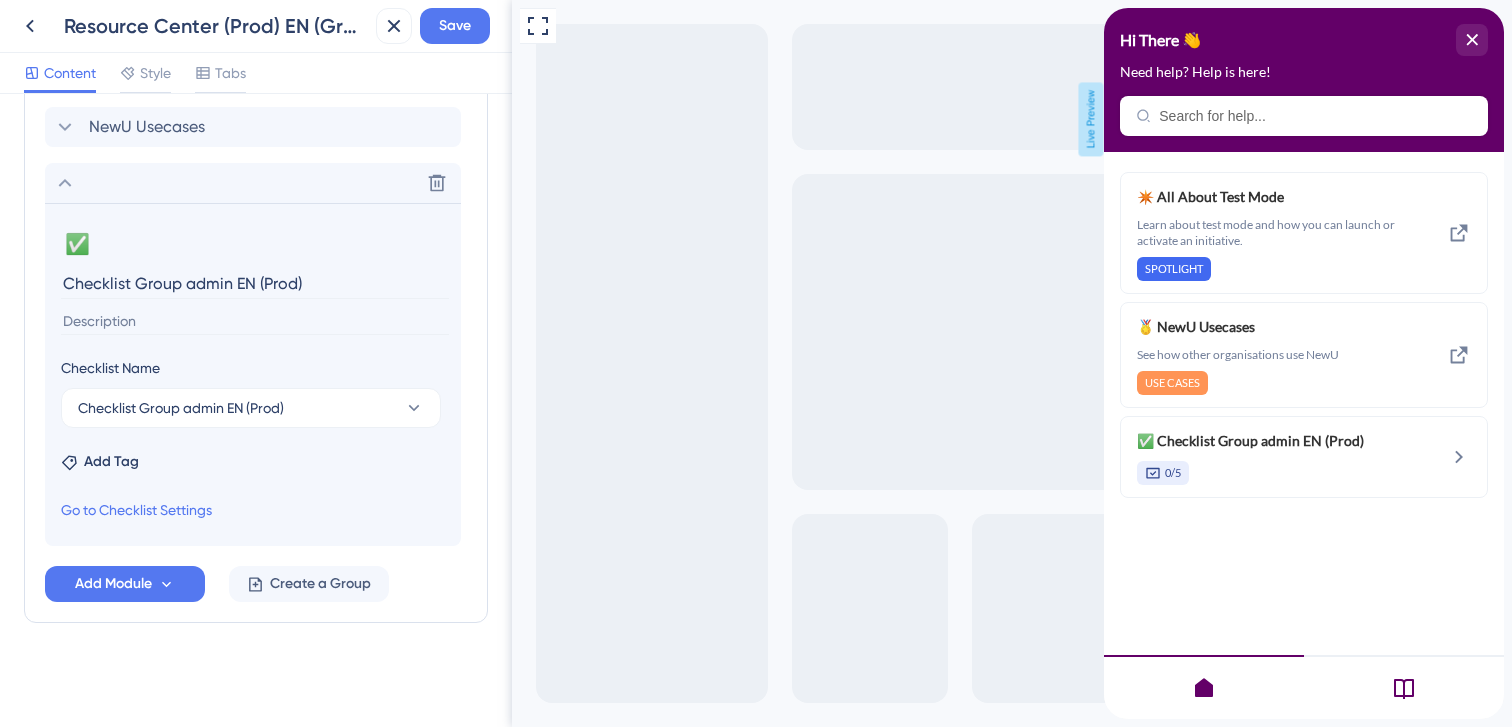 click on "✅ Change emoji Remove emoji Checklist Group admin EN (Prod)" at bounding box center [253, 280] 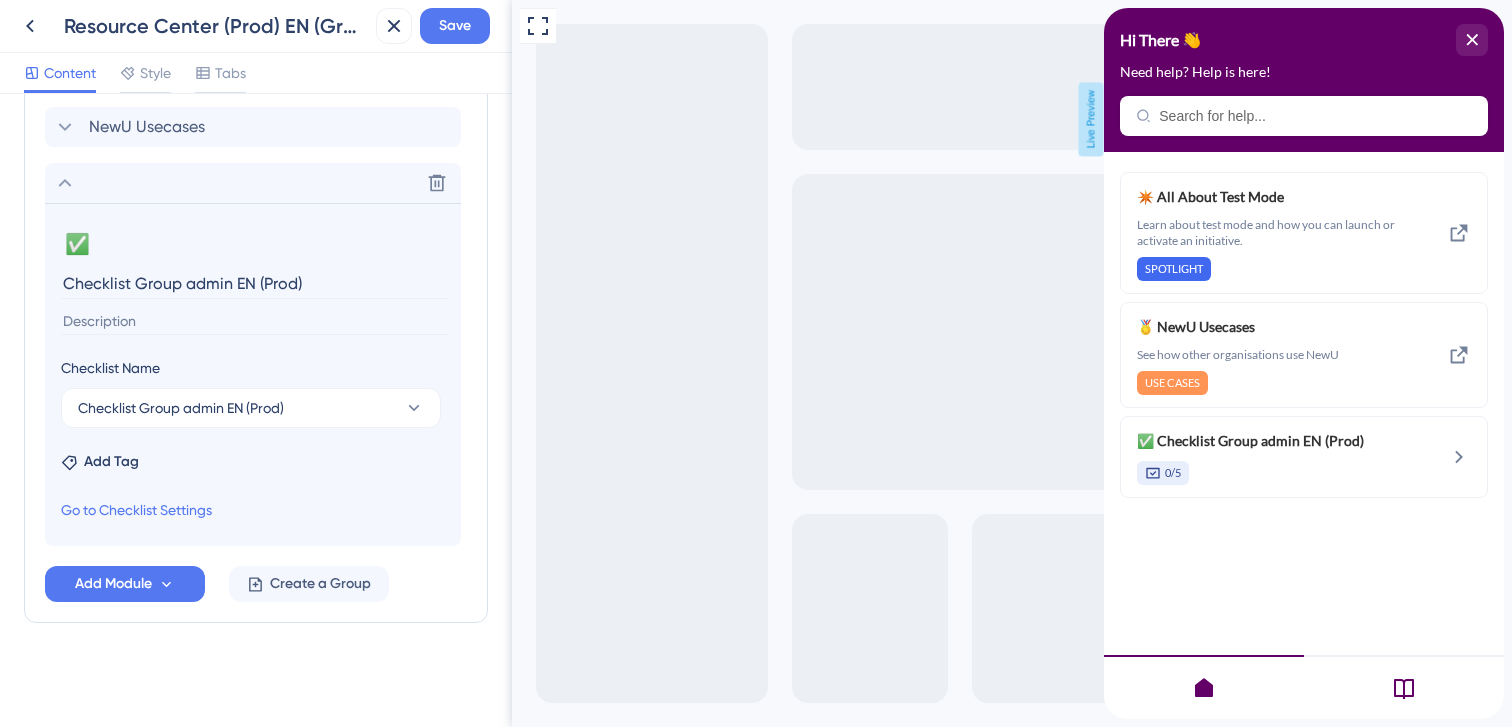 click on "Checklist Group admin EN (Prod)" at bounding box center (255, 283) 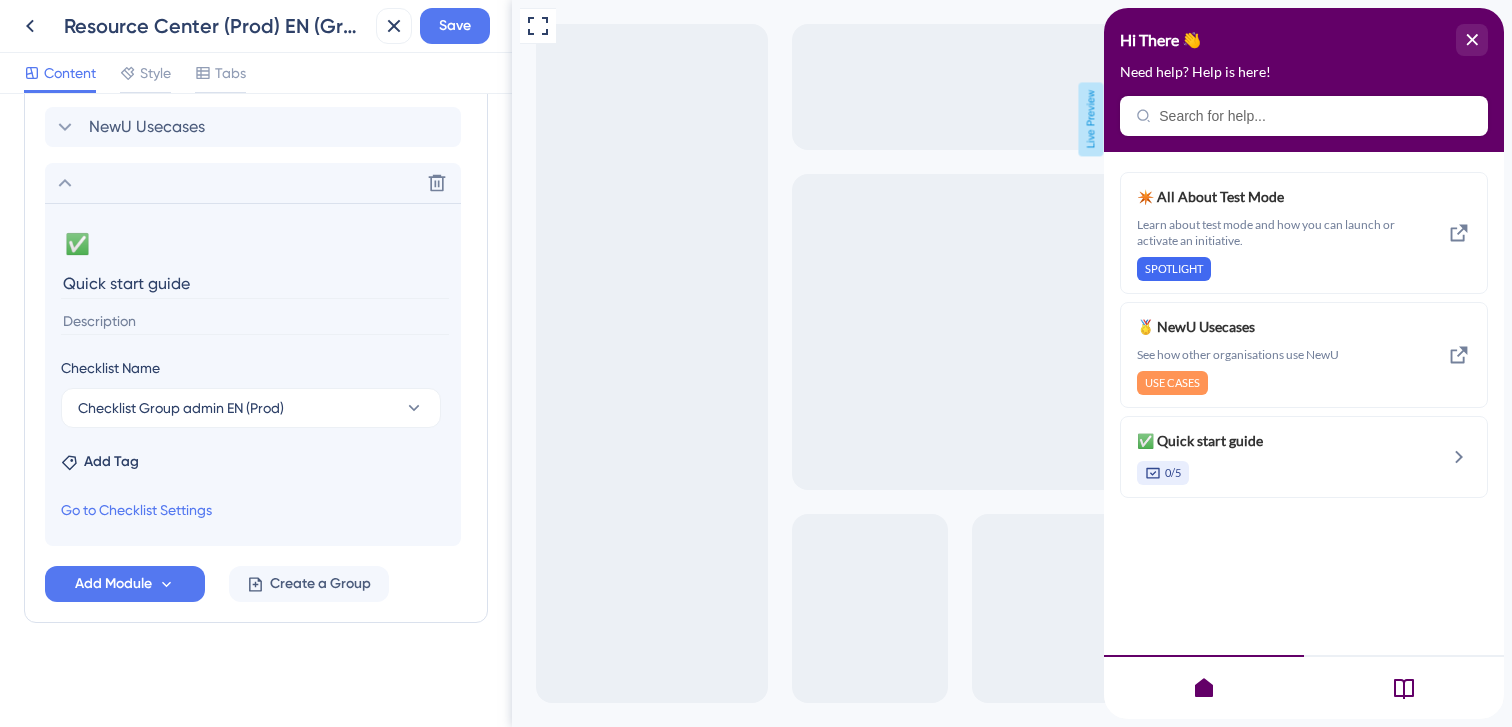 type on "Quick start guide" 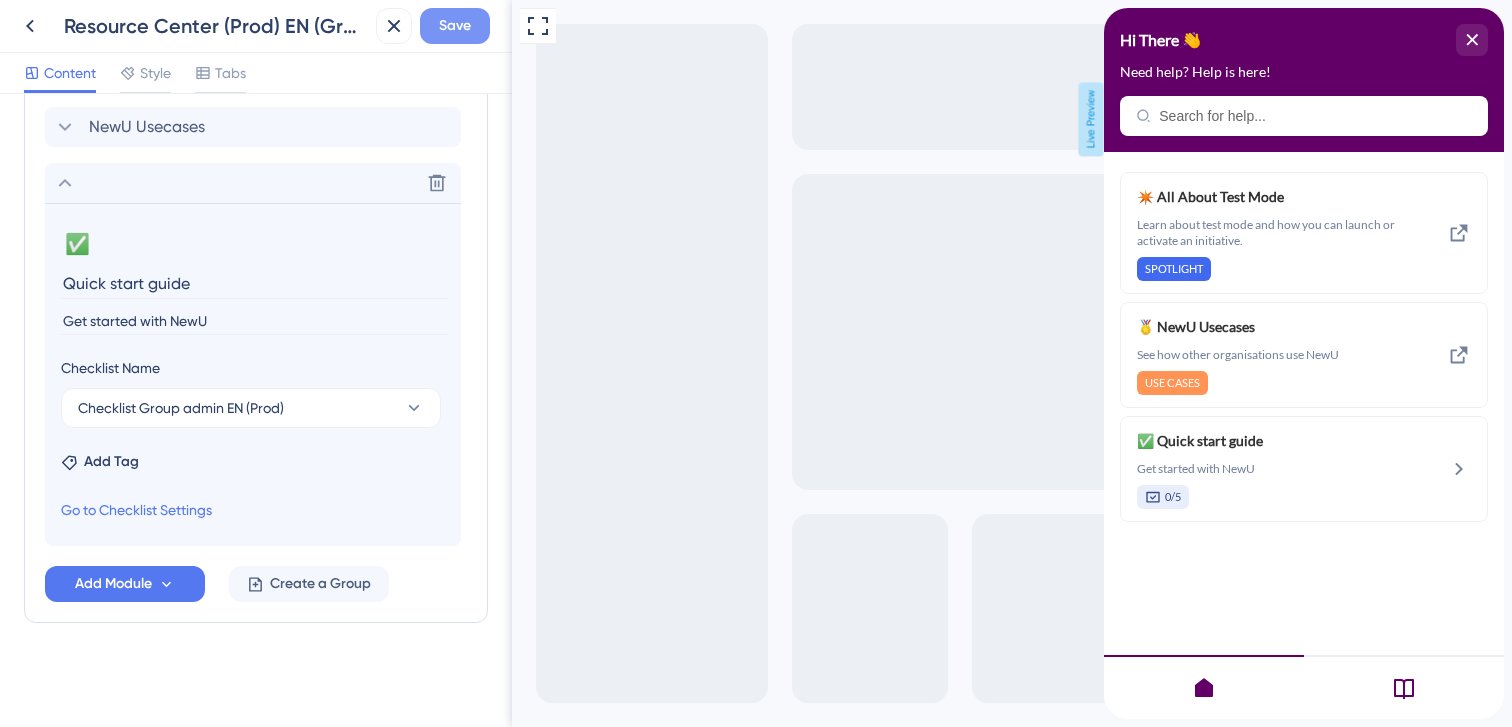 type on "Get started with NewU" 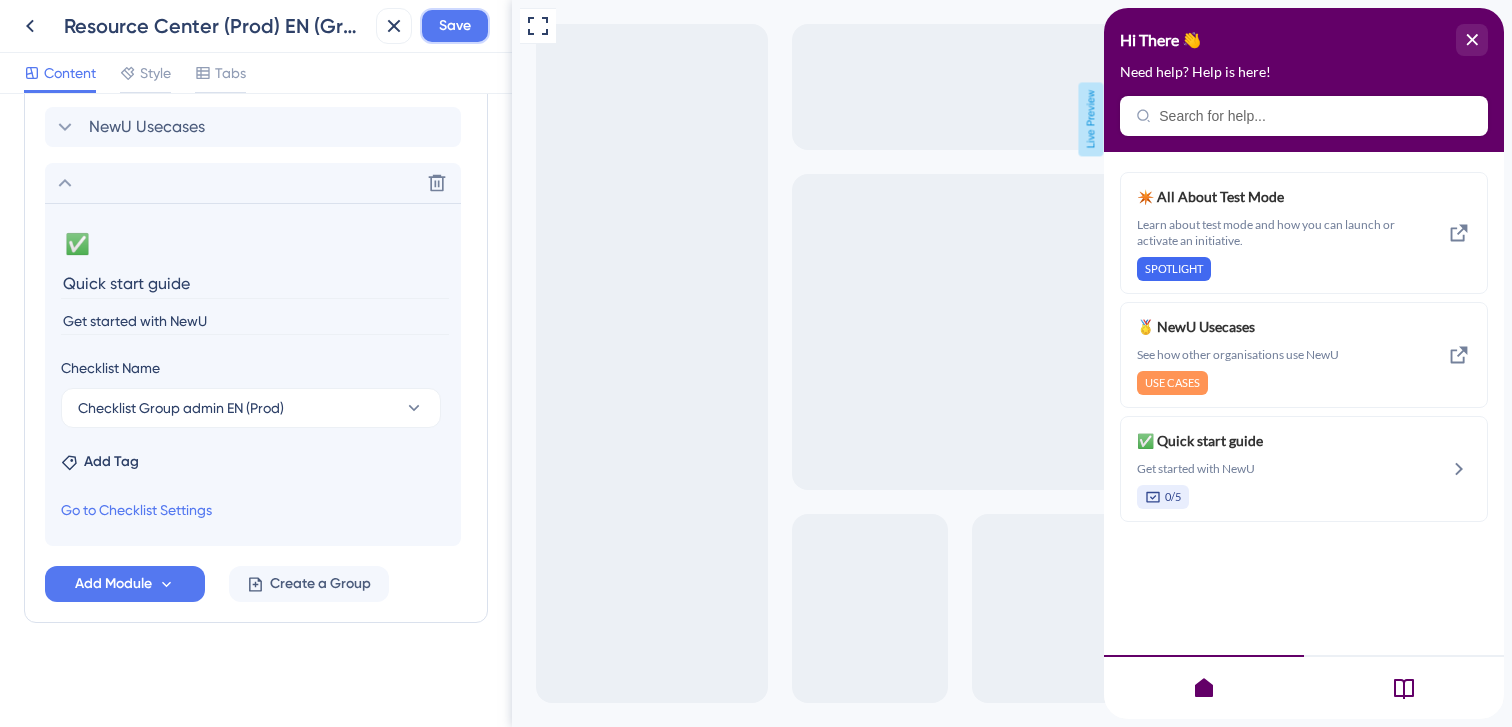 click on "Save" at bounding box center [455, 26] 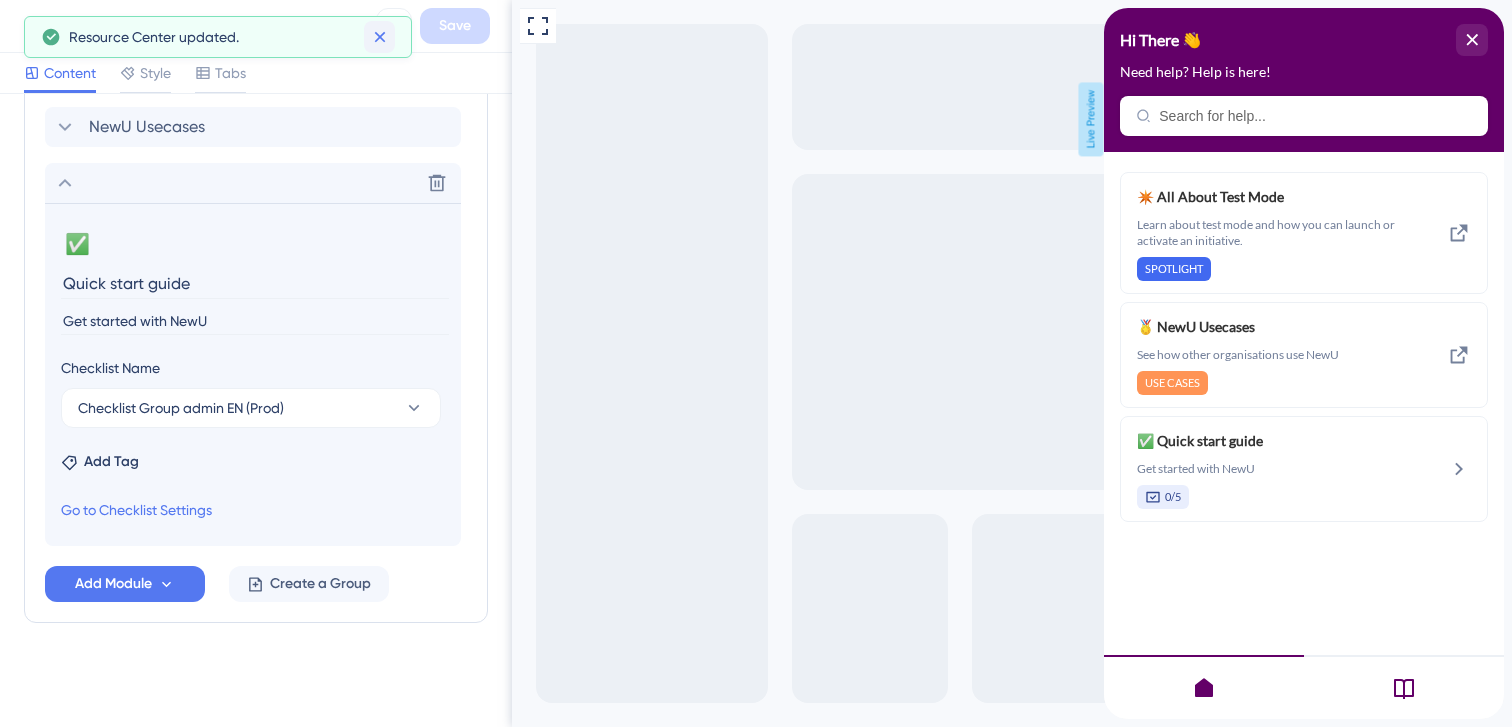 click 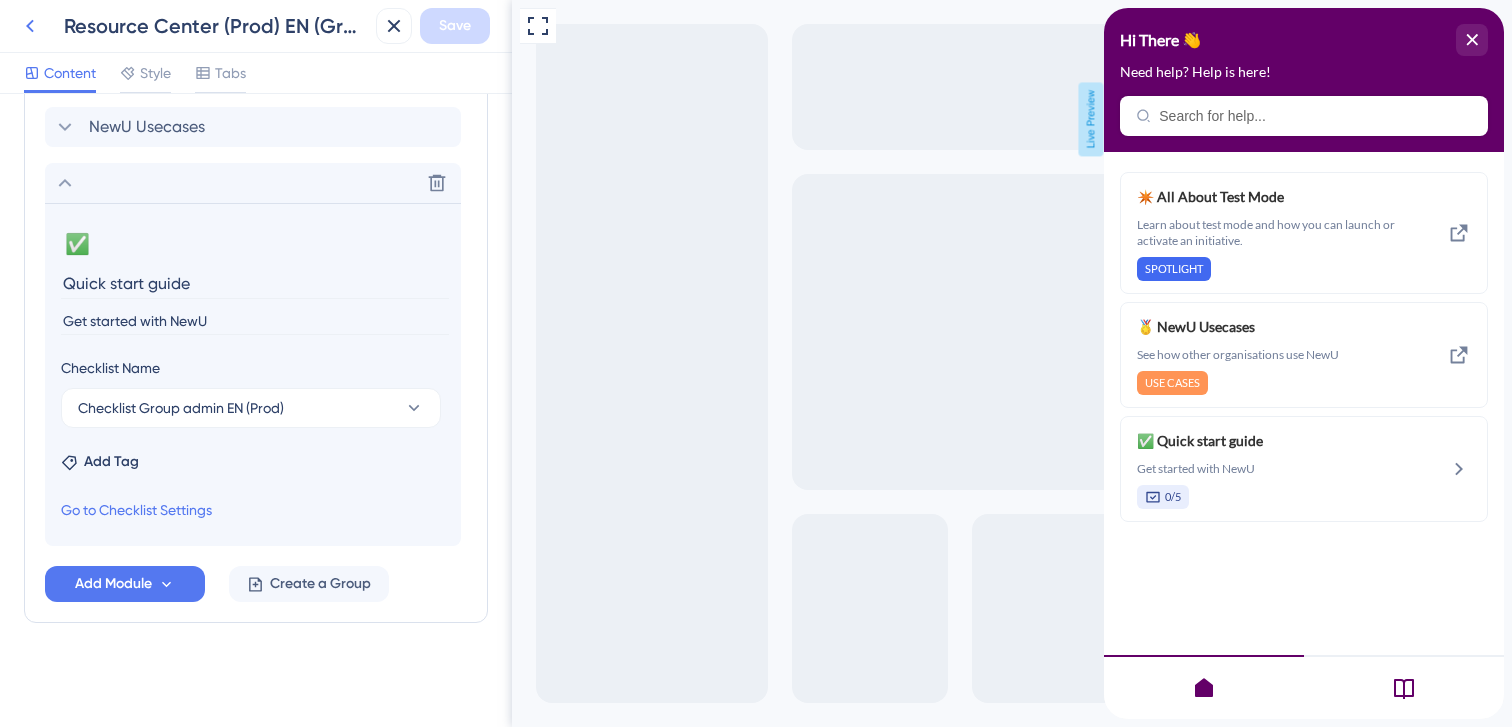 click 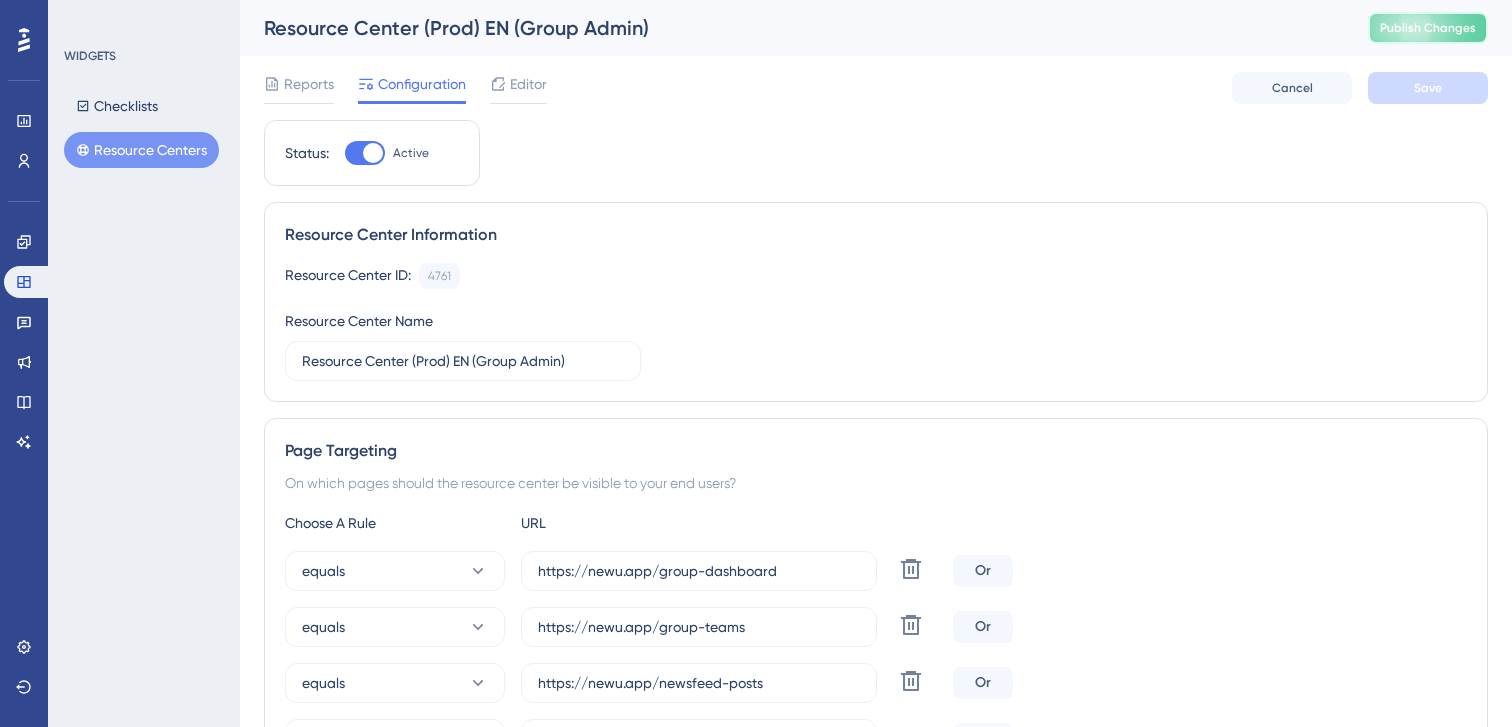click on "Publish Changes" at bounding box center [1428, 28] 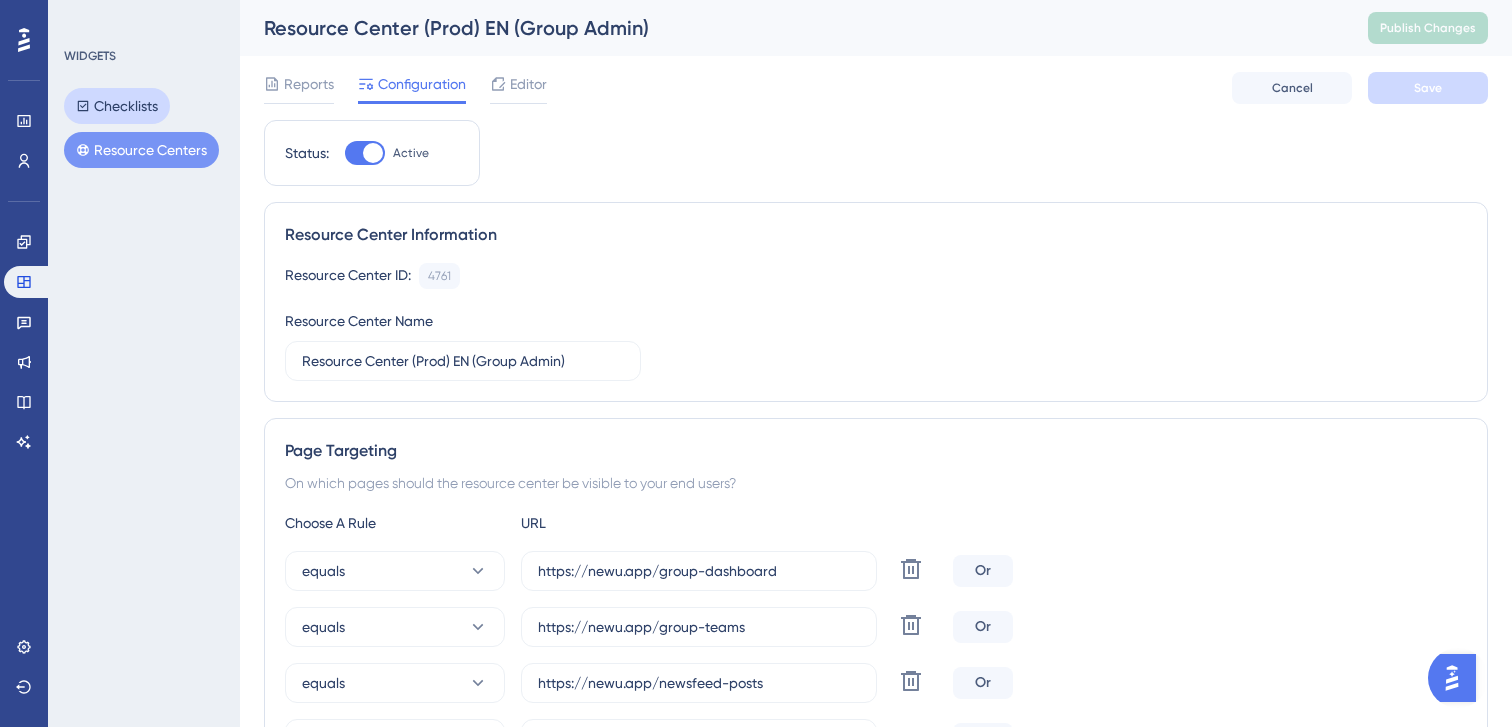 click on "Checklists" at bounding box center [117, 106] 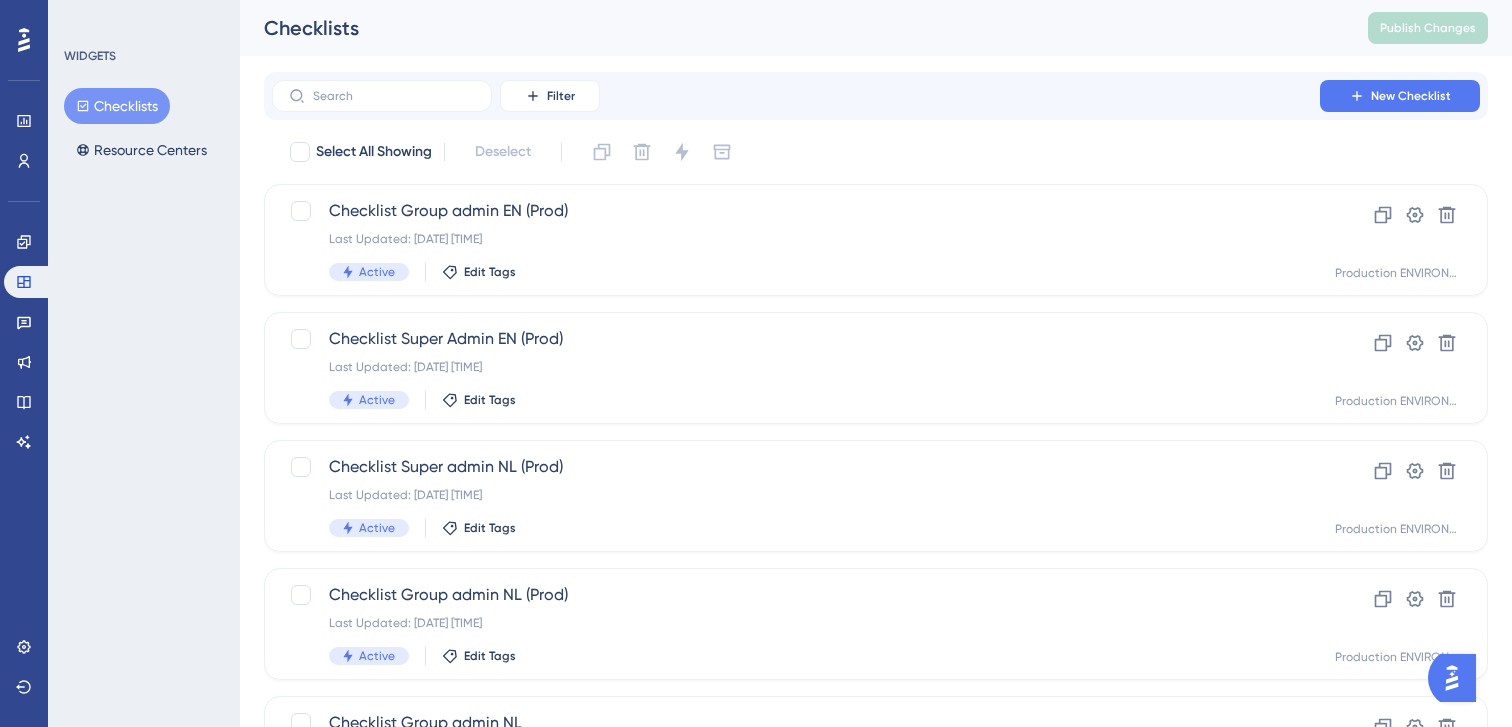 scroll, scrollTop: 0, scrollLeft: 0, axis: both 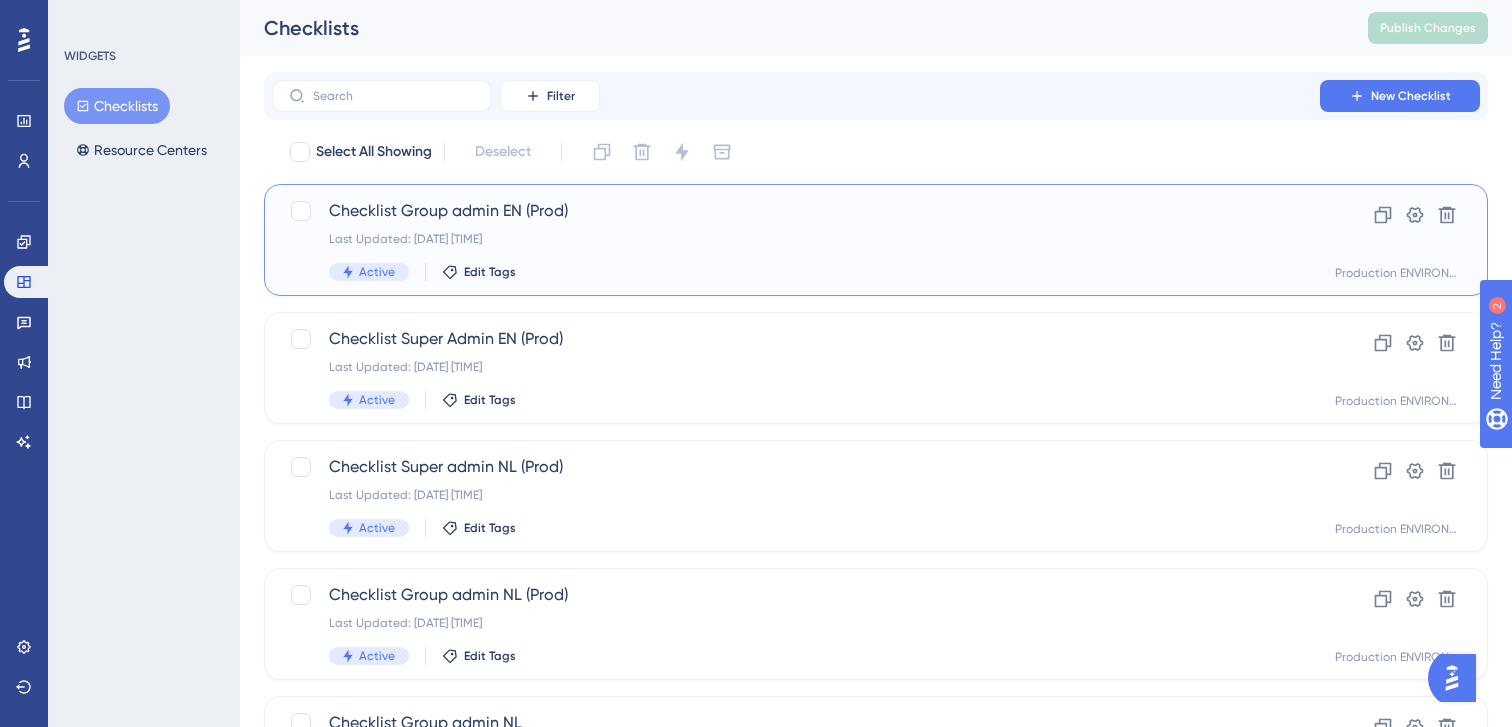 click on "Active Edit Tags" at bounding box center (796, 272) 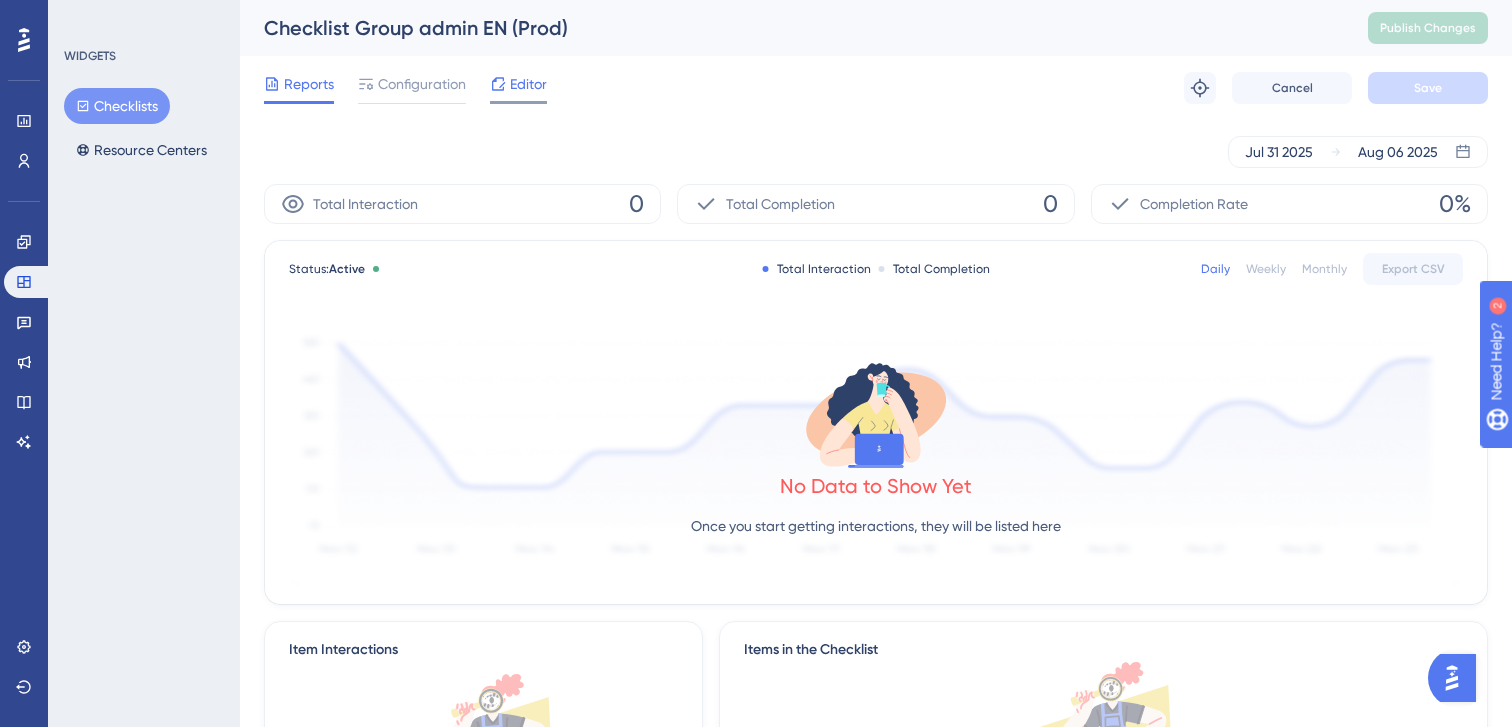 click on "Editor" at bounding box center (528, 84) 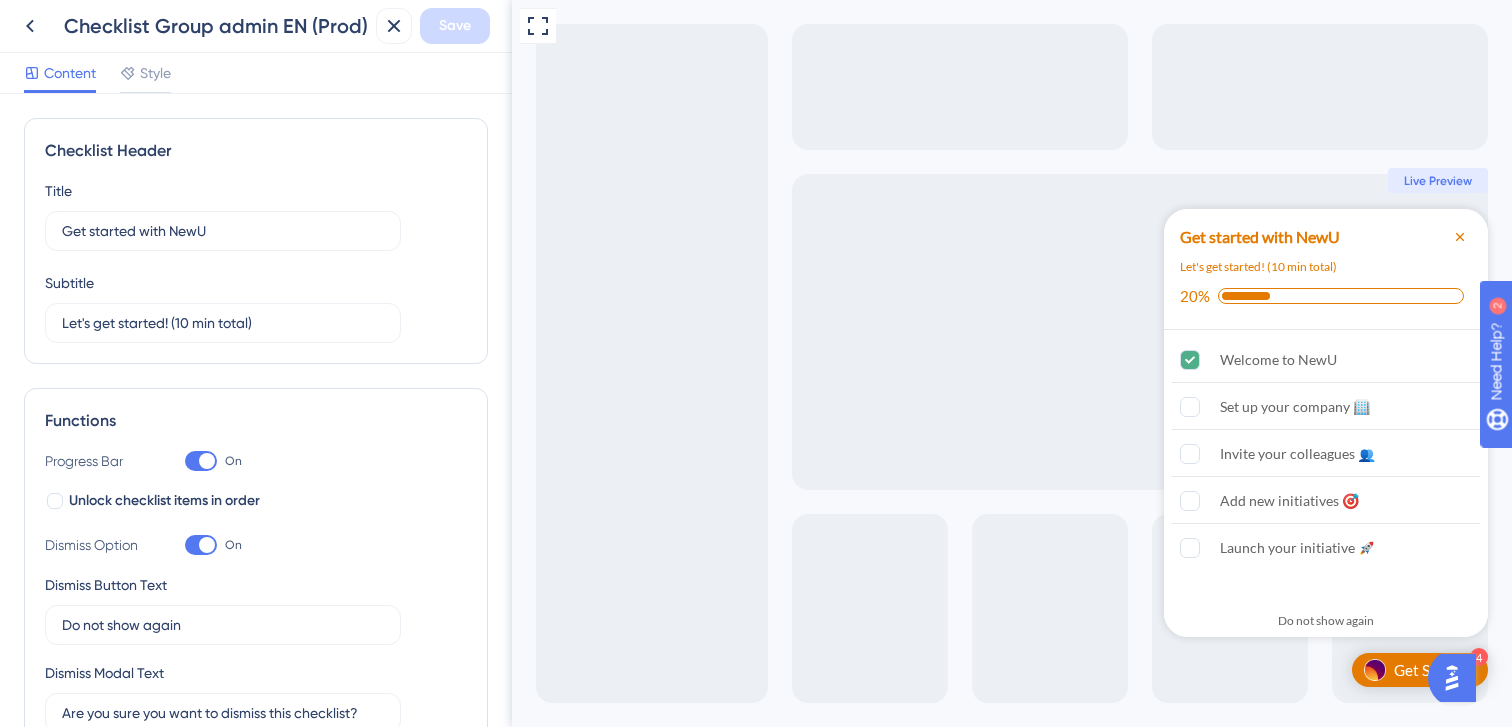 scroll, scrollTop: 0, scrollLeft: 0, axis: both 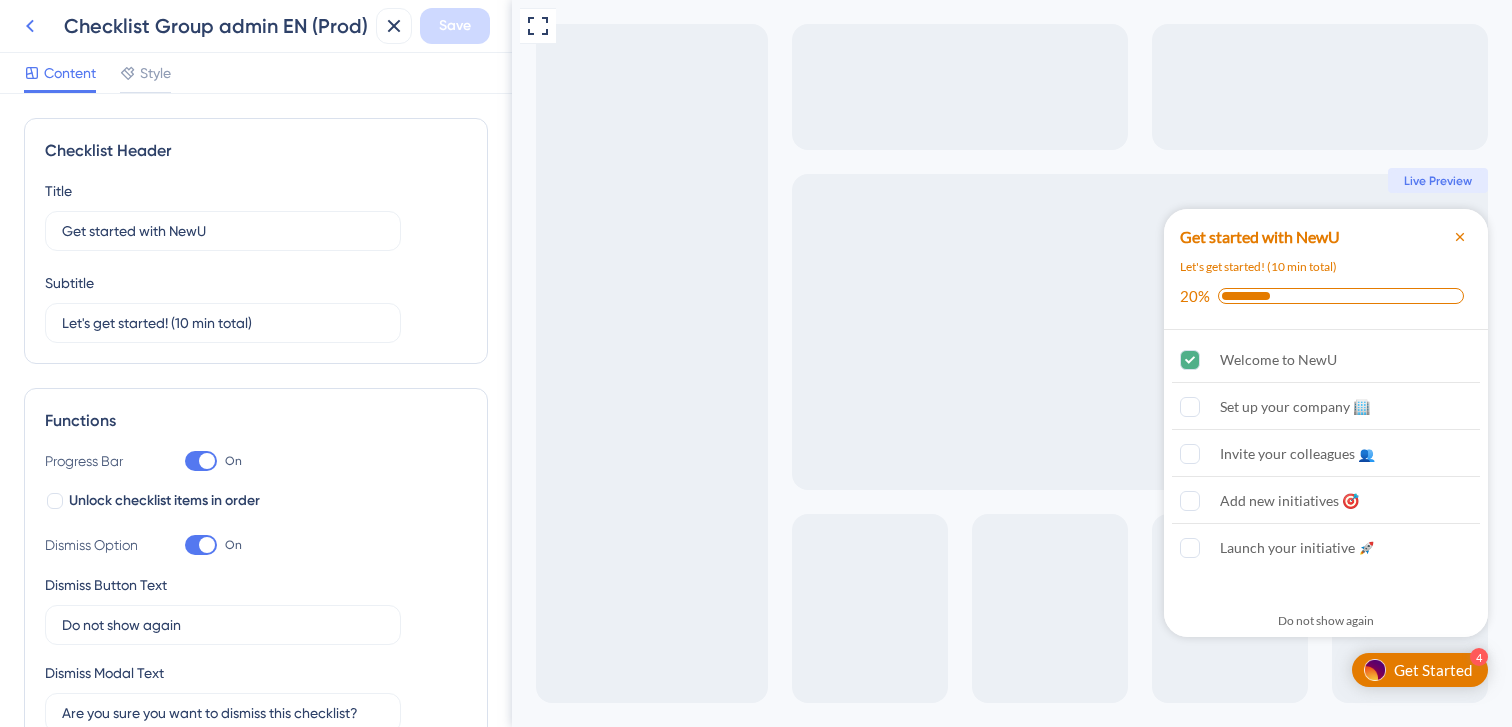 click 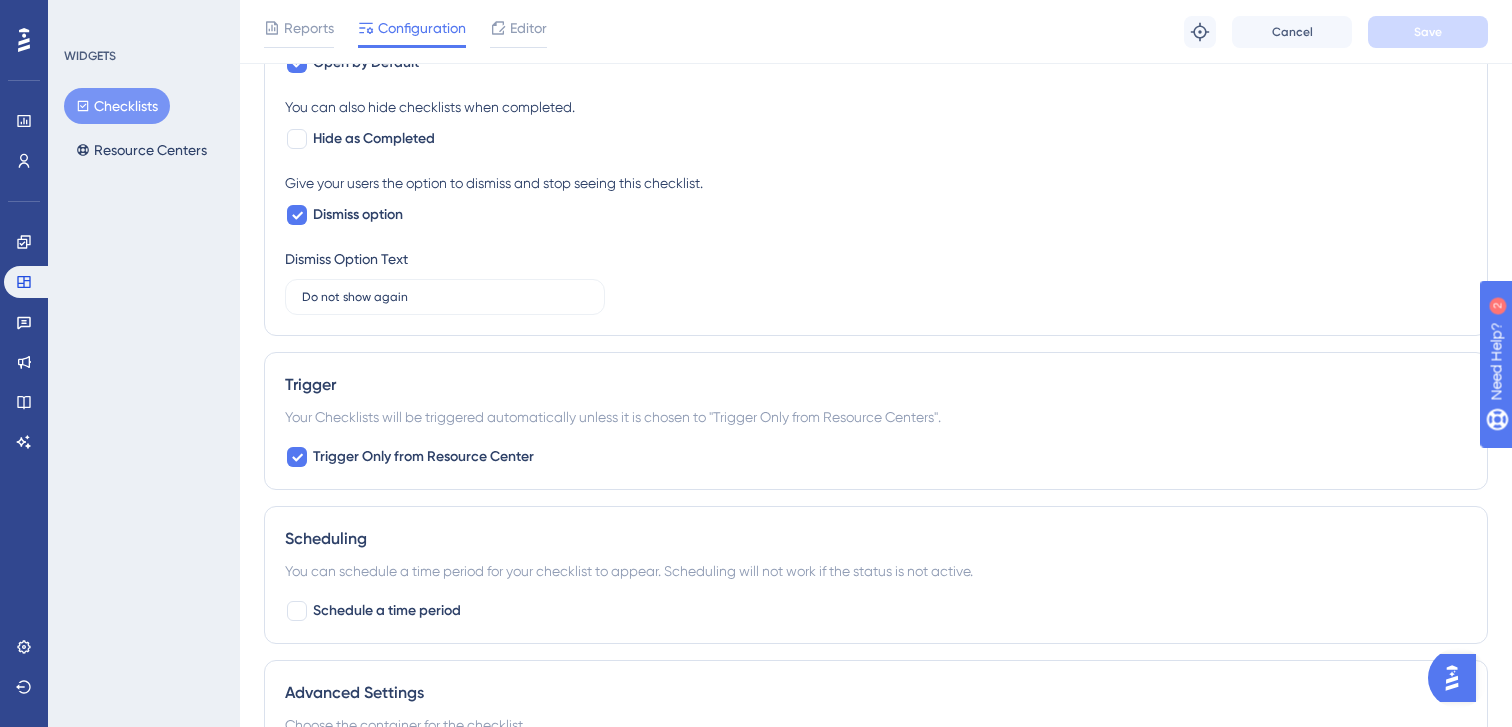 scroll, scrollTop: 1611, scrollLeft: 0, axis: vertical 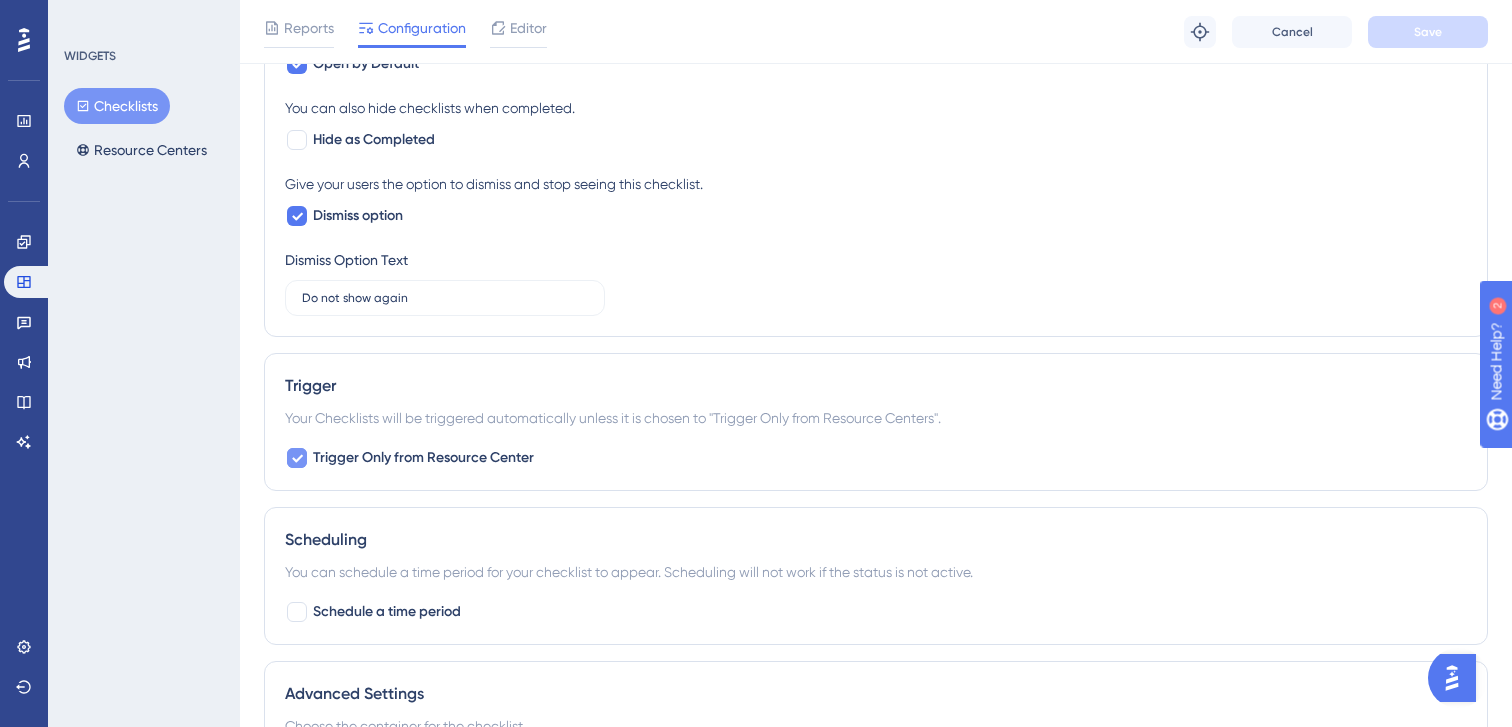 click 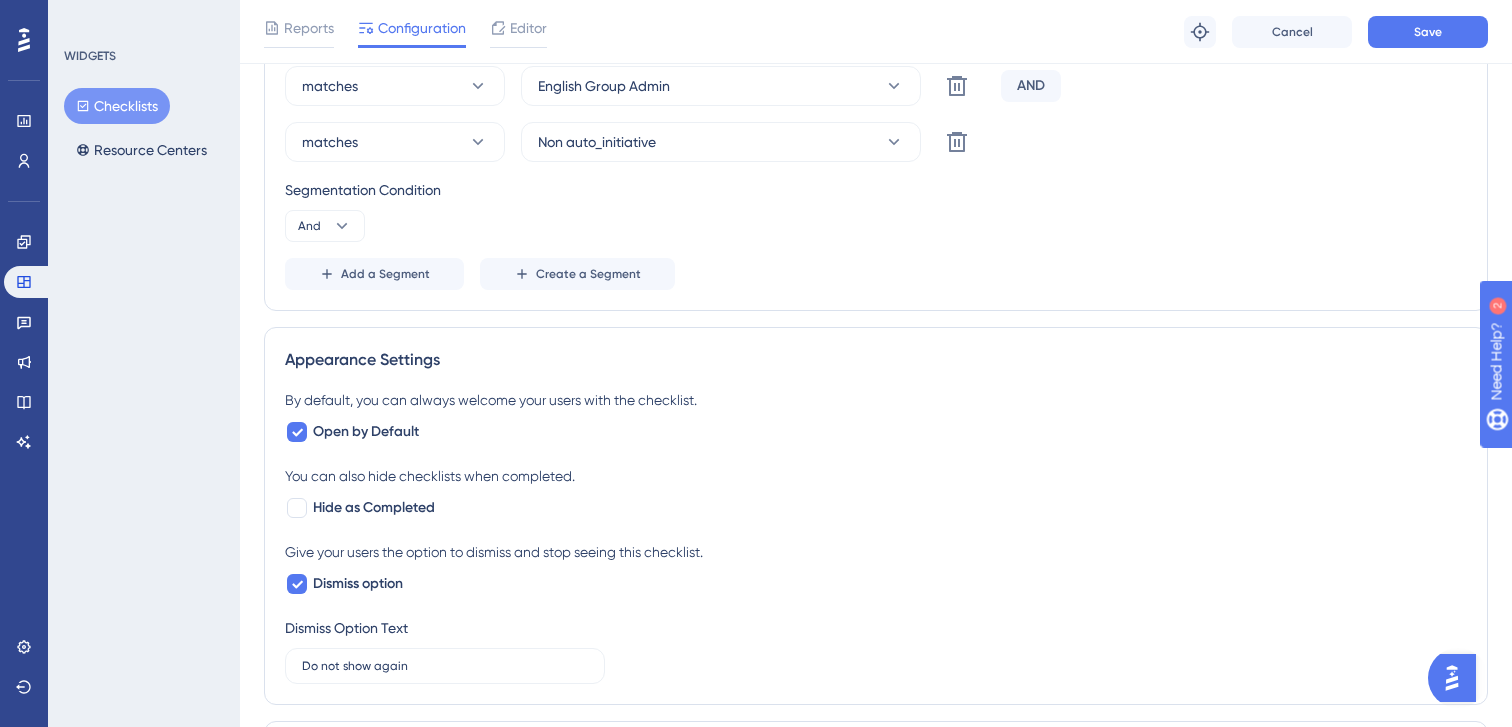 scroll, scrollTop: 1811, scrollLeft: 0, axis: vertical 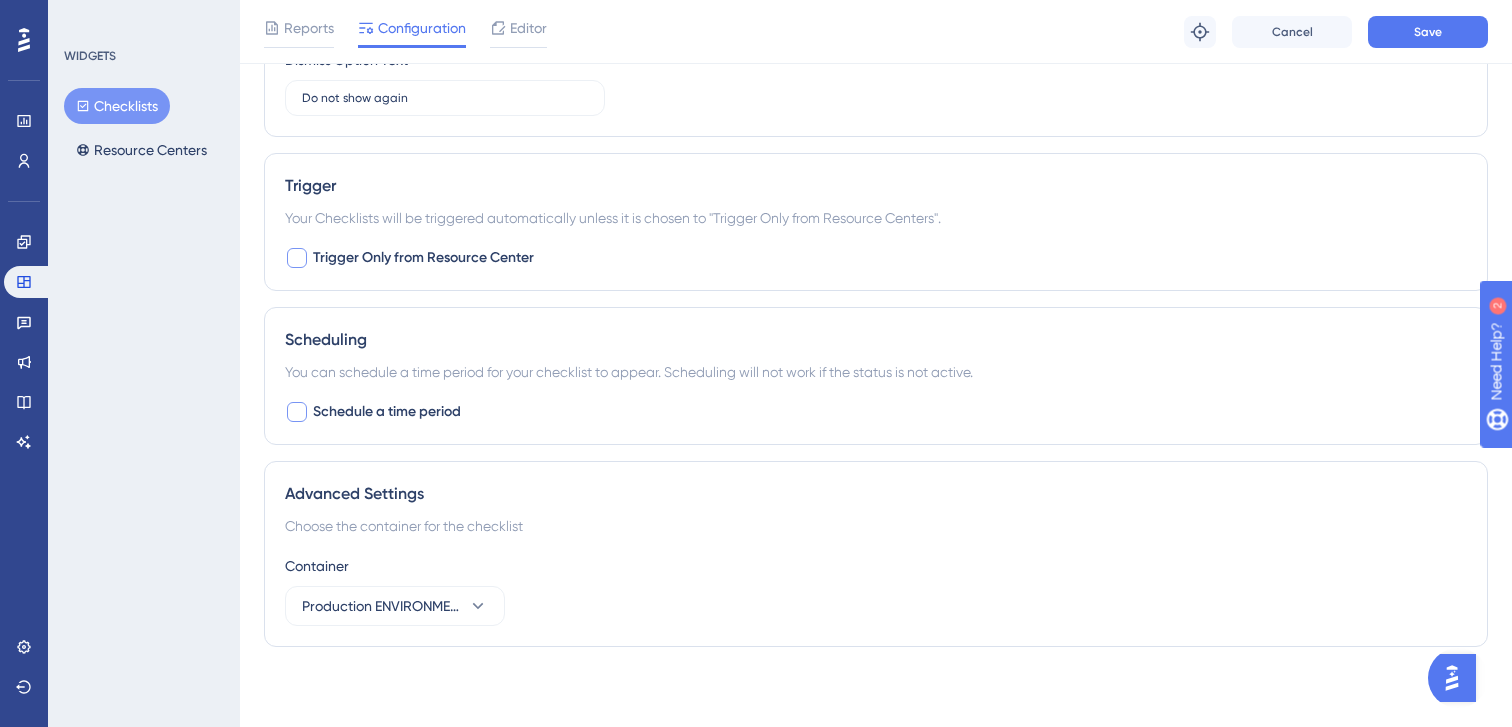 click at bounding box center [297, 412] 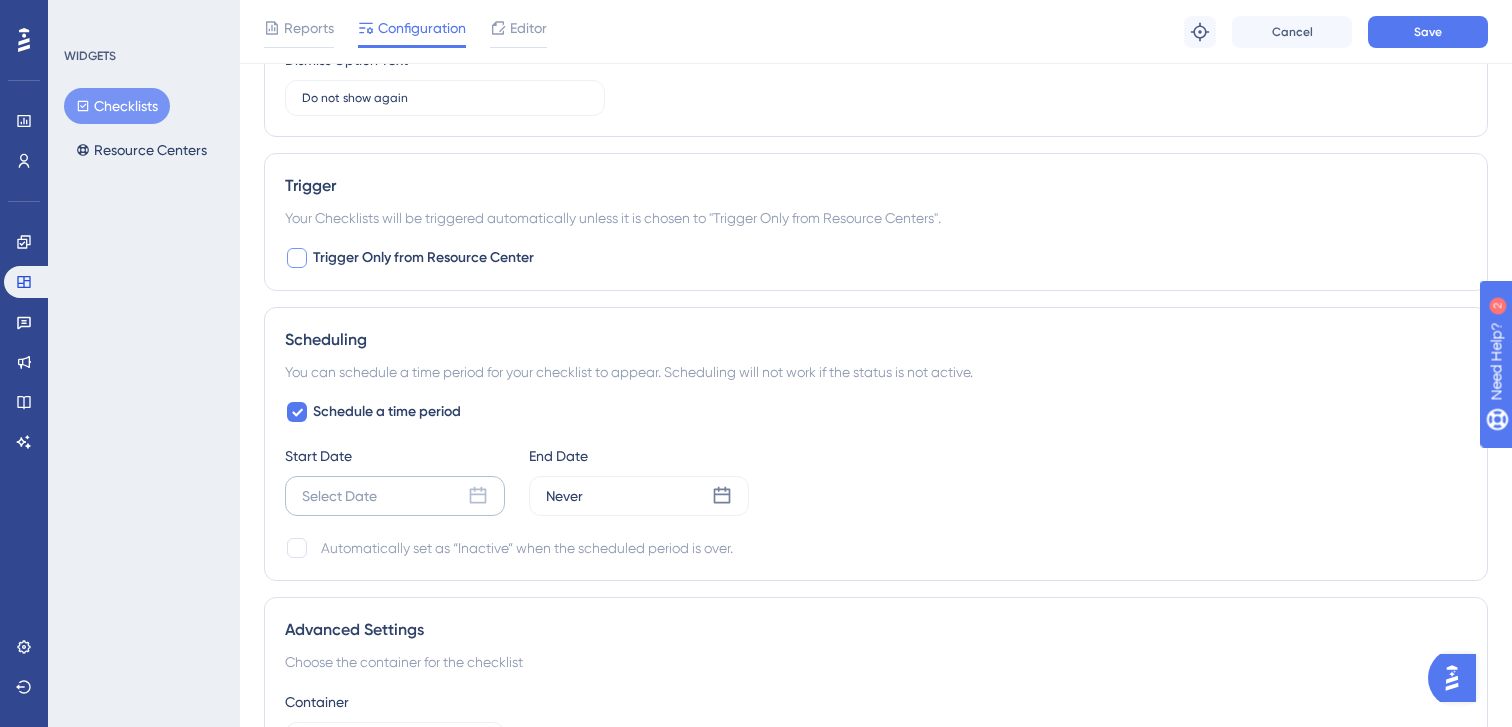 click on "Select Date" at bounding box center (395, 496) 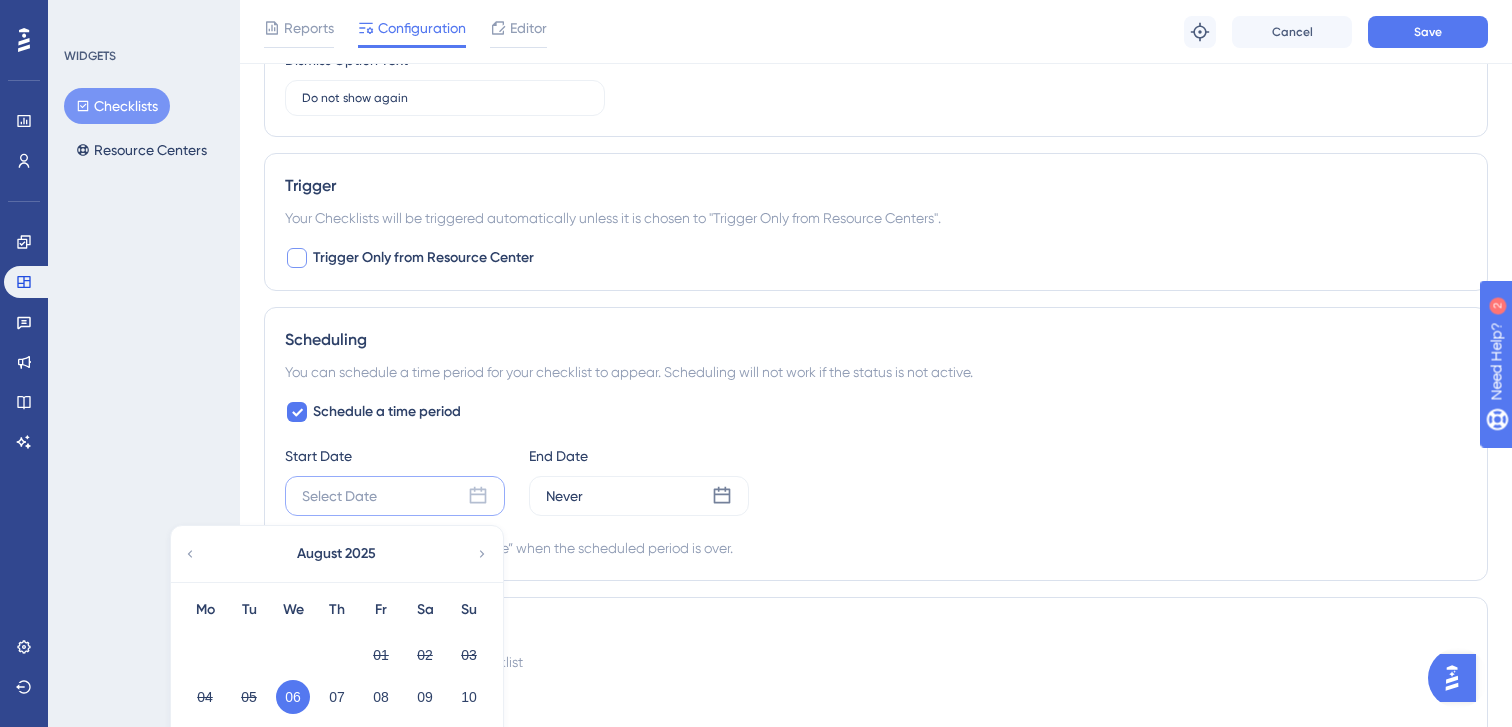 click on "06" at bounding box center [293, 697] 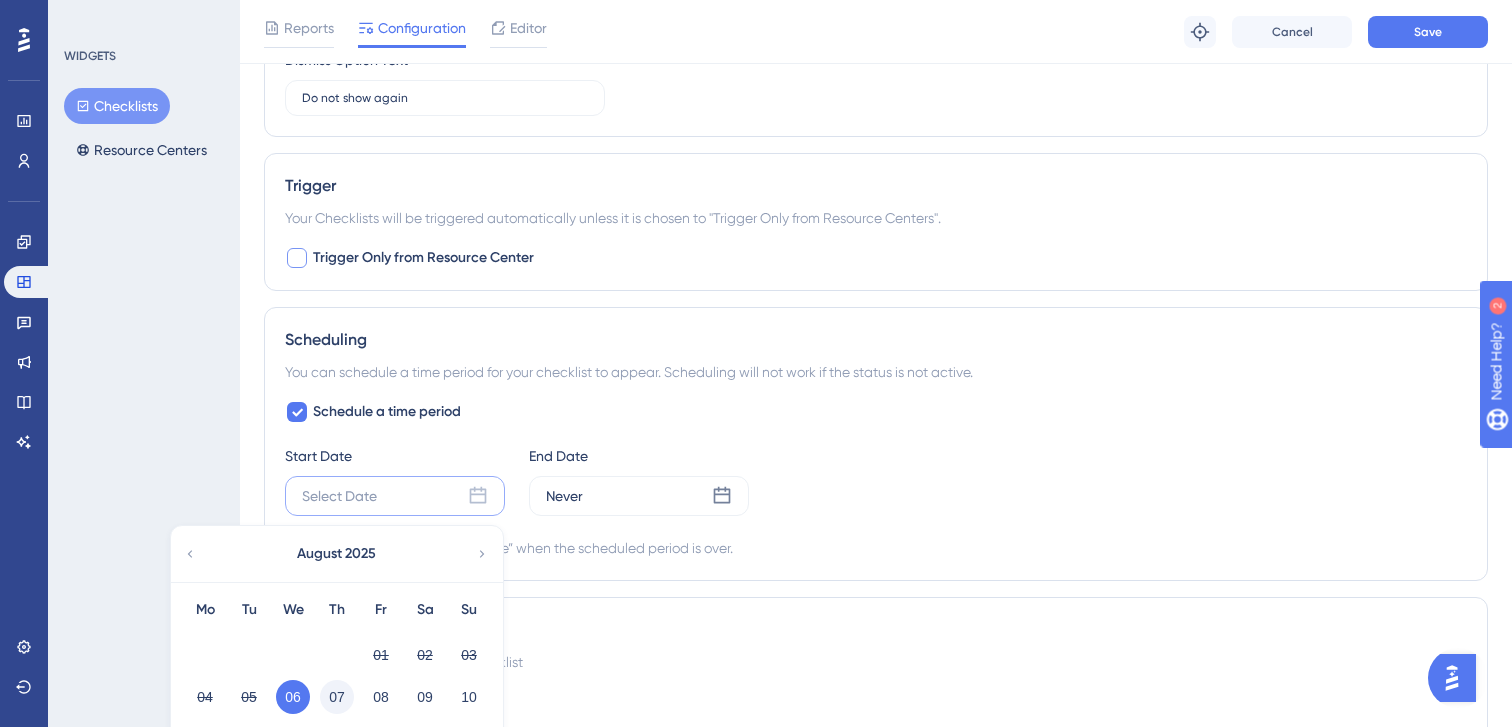 click on "07" at bounding box center [337, 697] 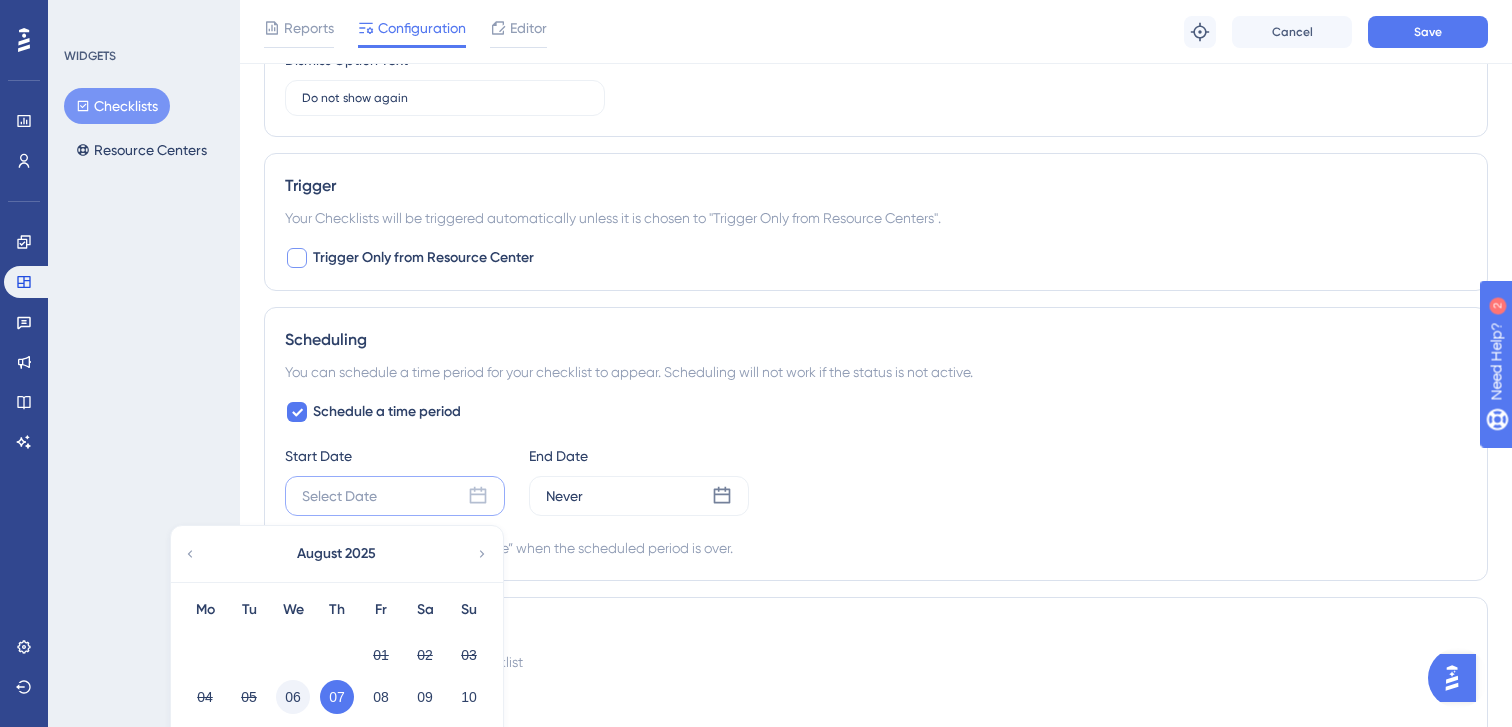 click on "06" at bounding box center [293, 697] 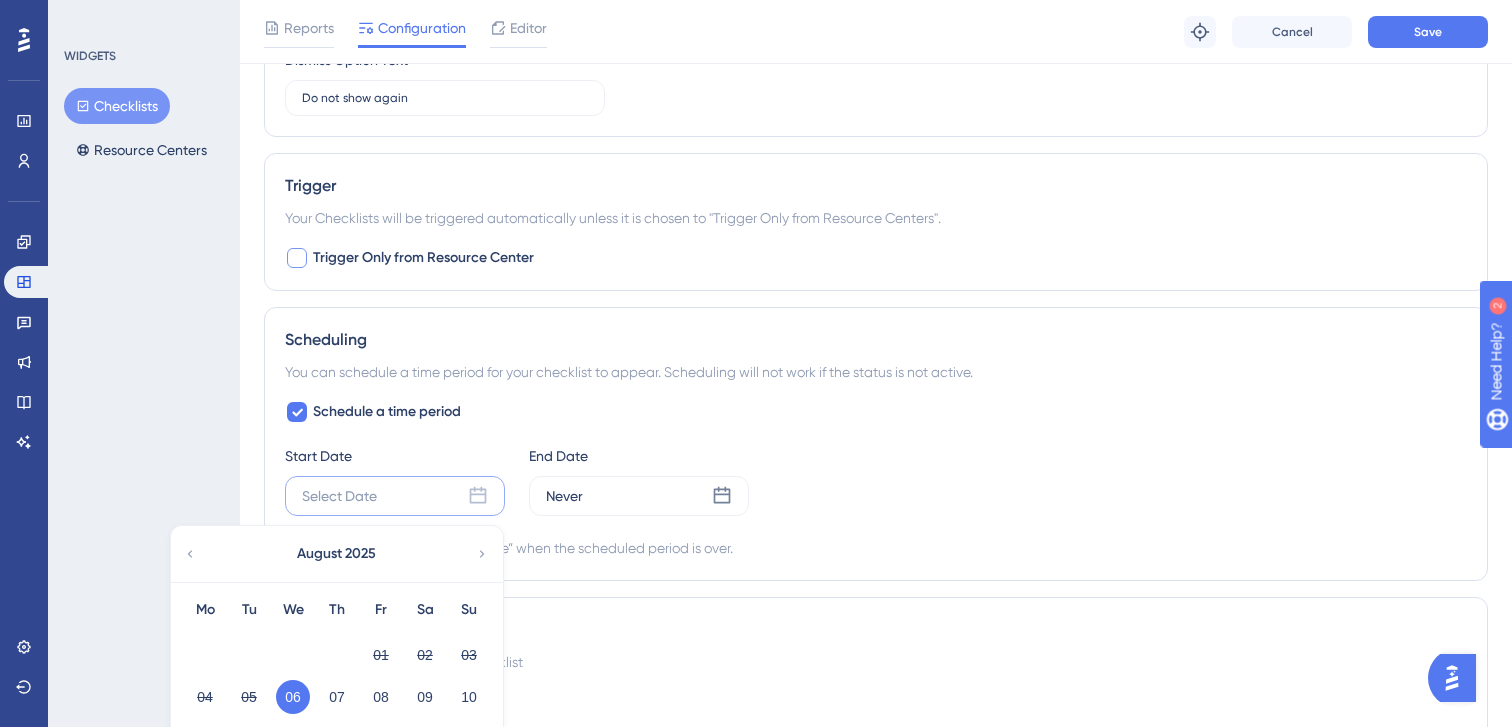 click on "06" at bounding box center (293, 697) 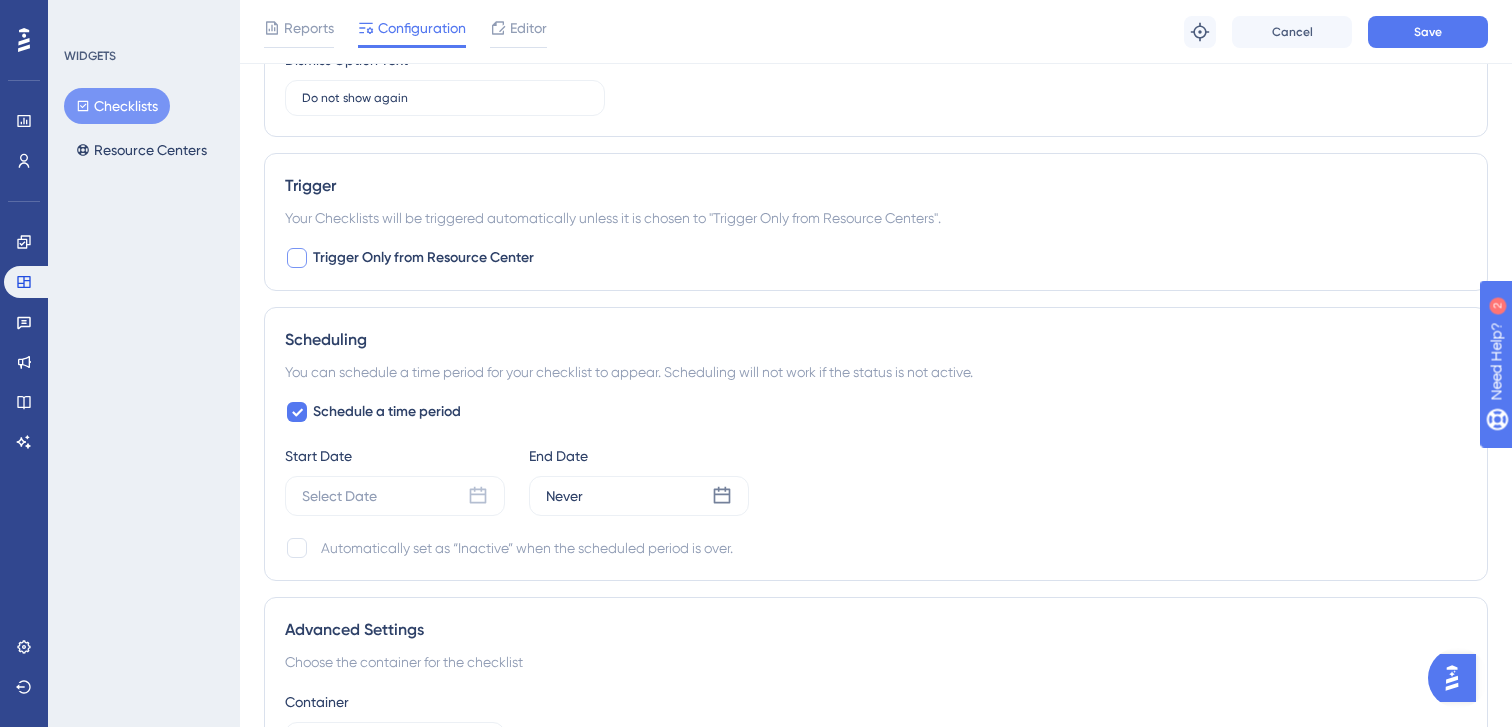 click on "Automatically set as “Inactive” when the scheduled period is over." at bounding box center (527, 548) 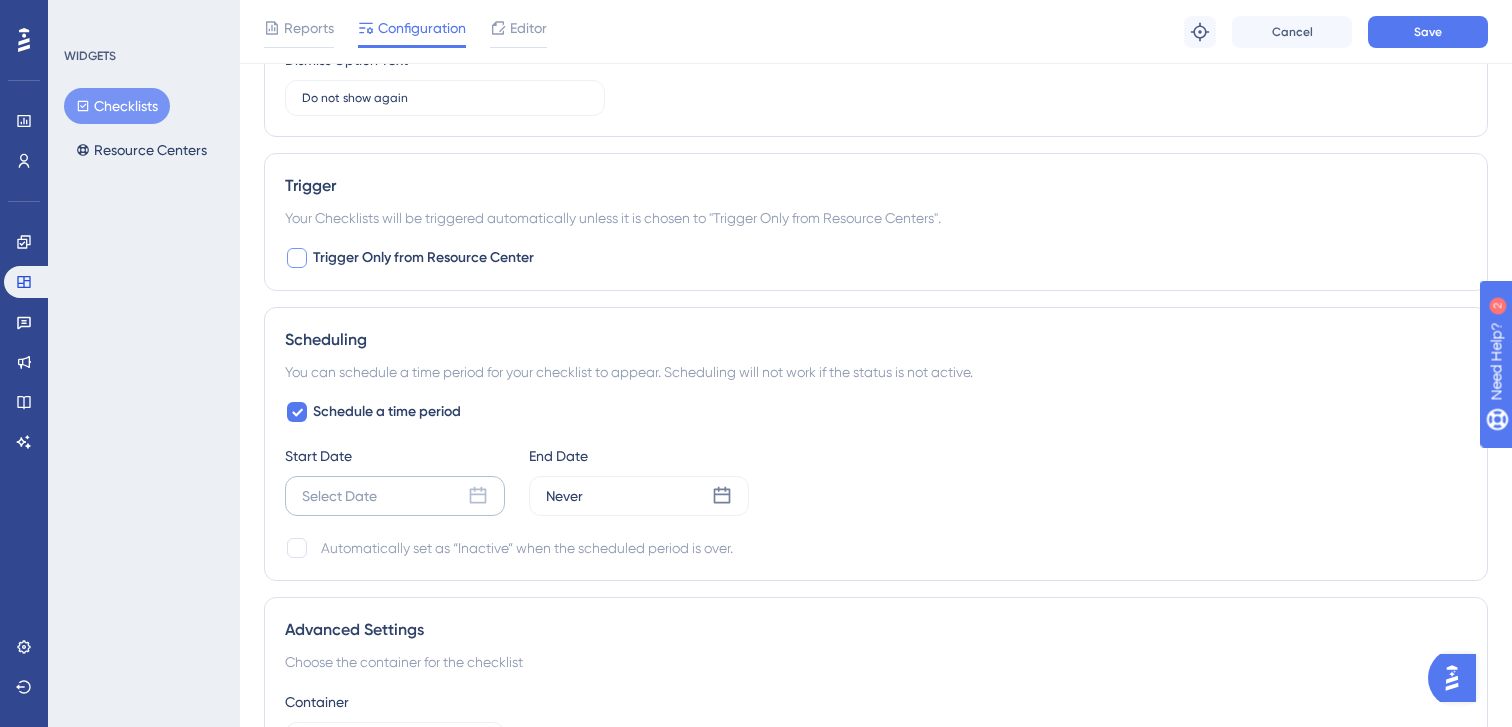 click 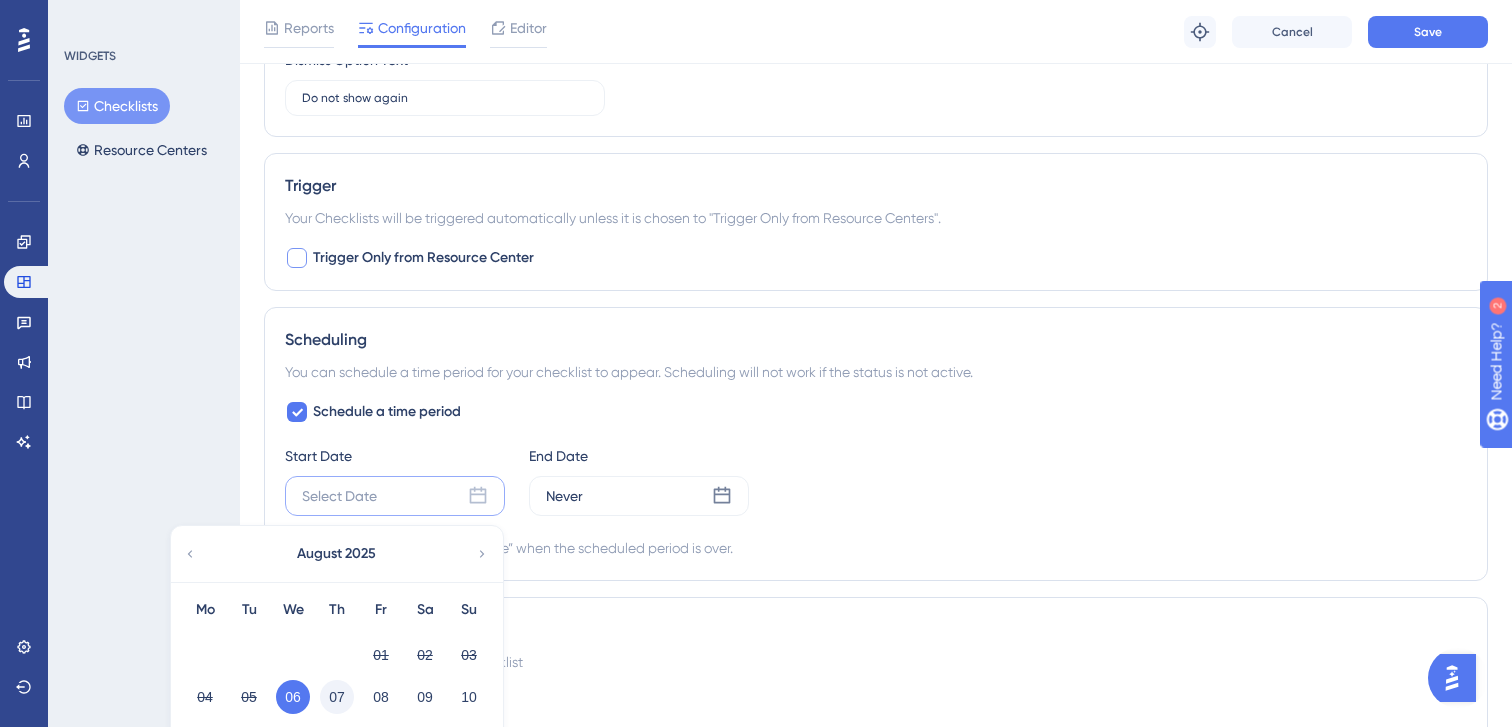 click on "07" at bounding box center [337, 697] 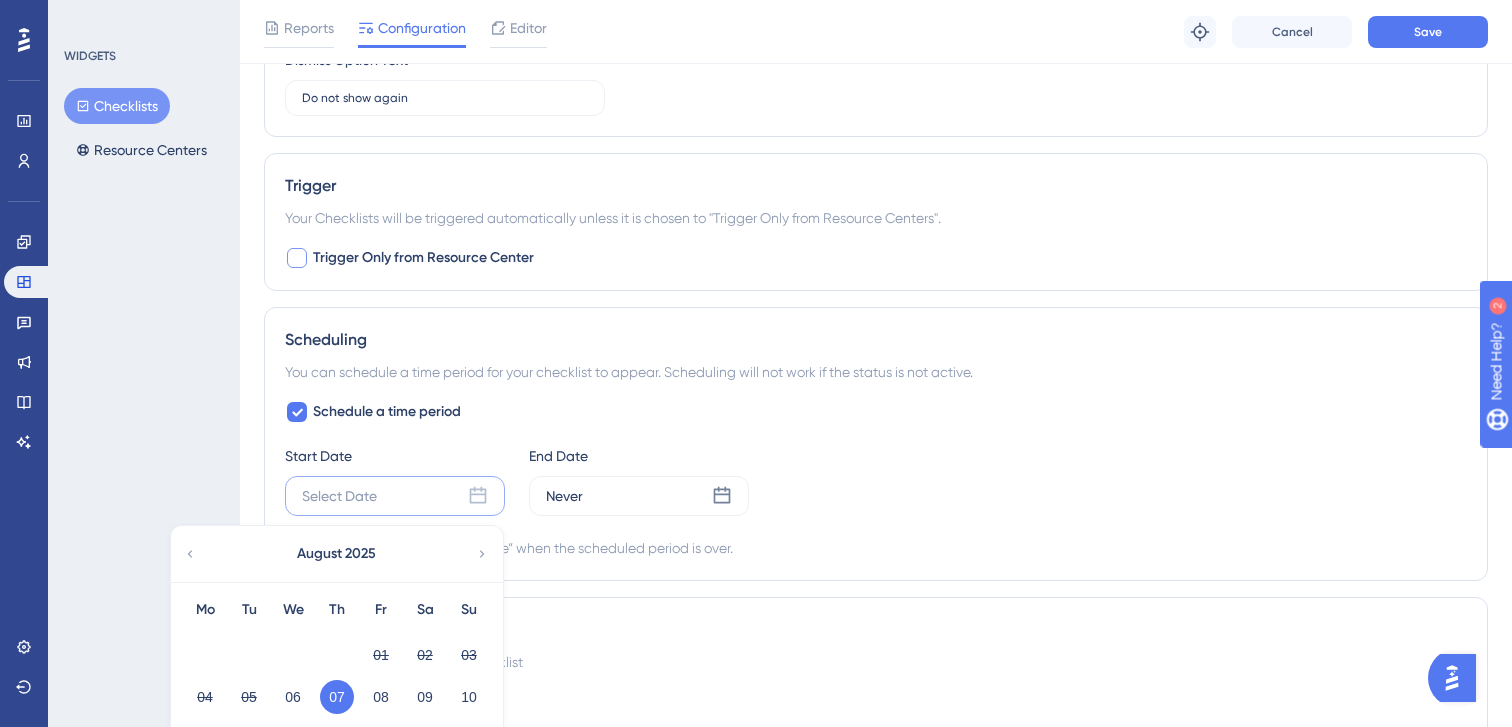 click on "Advanced Settings Choose the container for the checklist Container Production ENVIRONMENT" at bounding box center [876, 690] 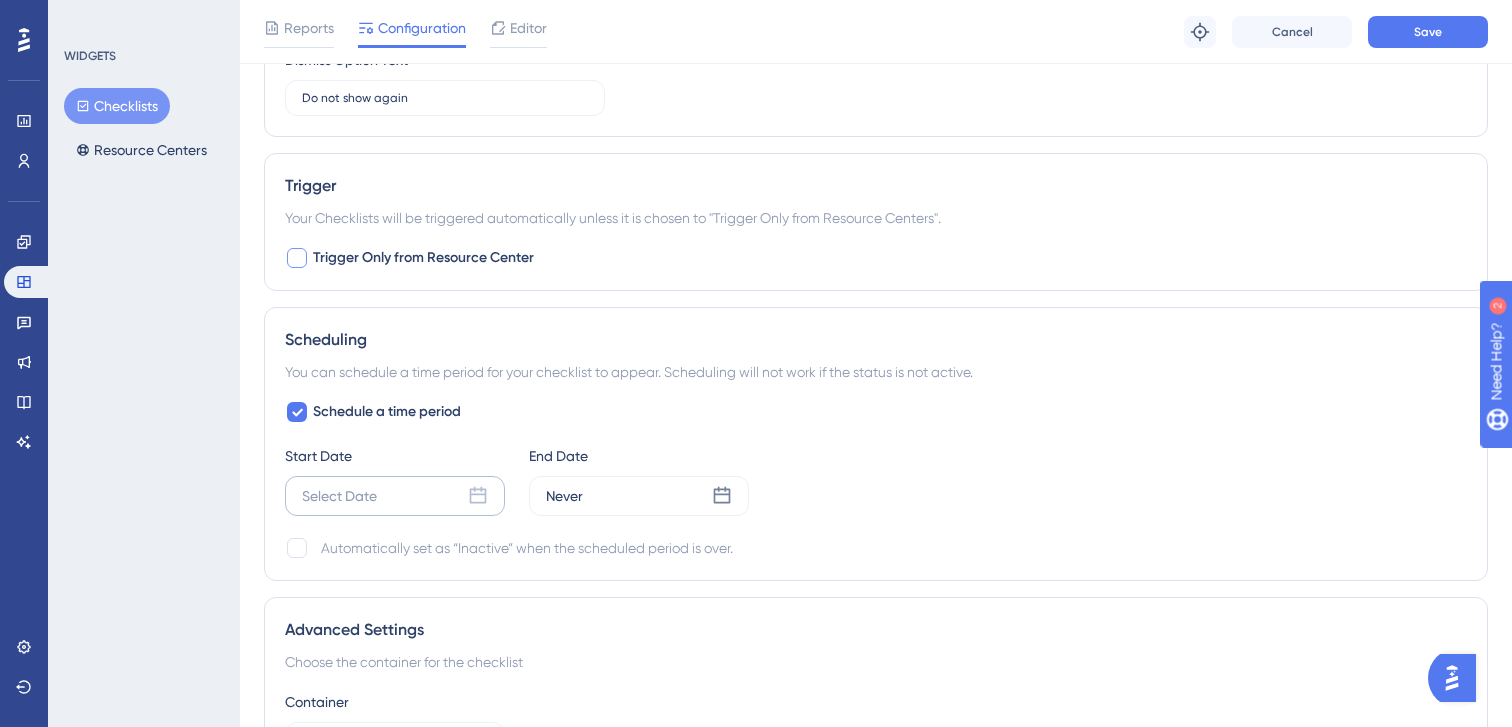 click on "Select Date" at bounding box center [395, 496] 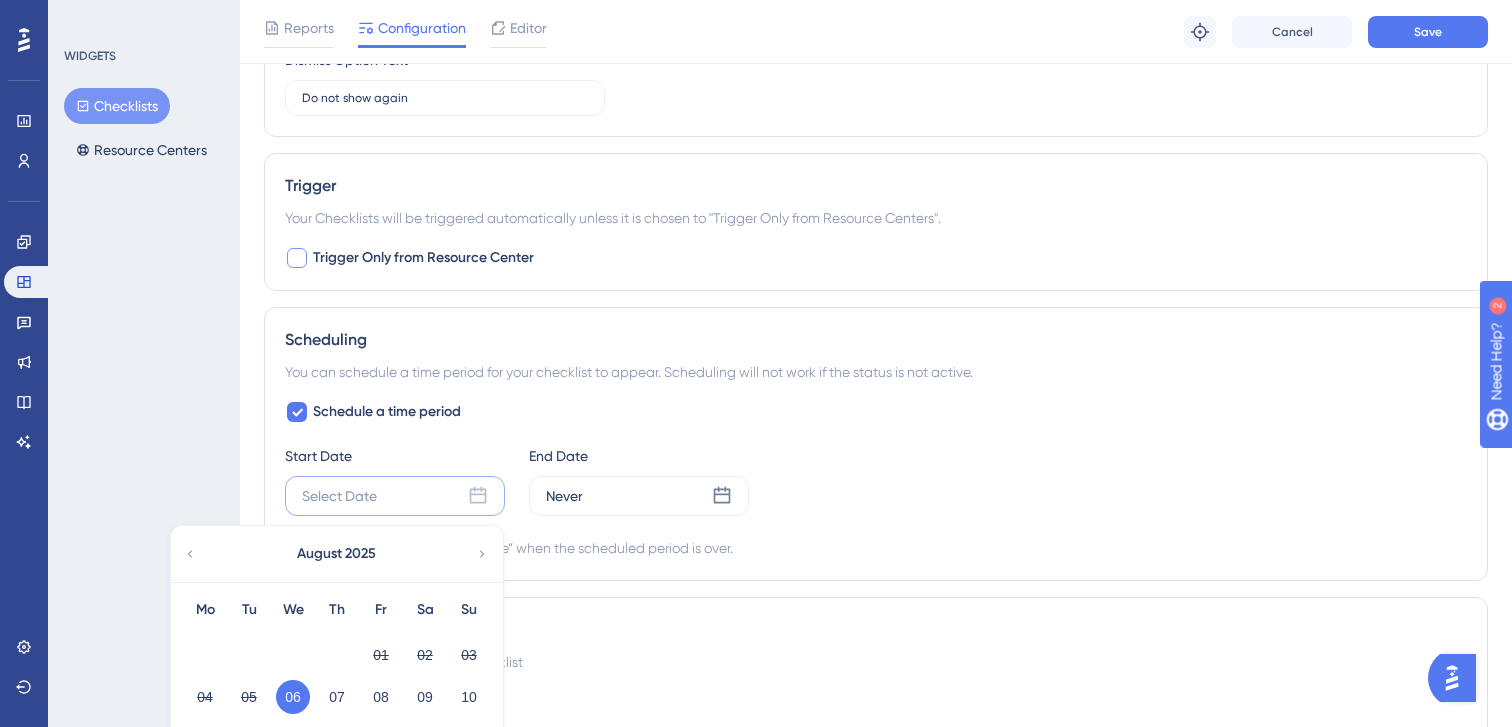 click on "Schedule a time period Start Date Select Date August [YEAR] Mo Tu We Th Fr Sa Su 01 02 03 04 05 06 07 08 09 10 11 12 13 14 15 16 17 18 19 20 21 22 23 24 25 26 27 28 29 30 31 [TIME] Choose Now Apply End Date Never Automatically set as “Inactive” when the scheduled period is over." at bounding box center (876, 480) 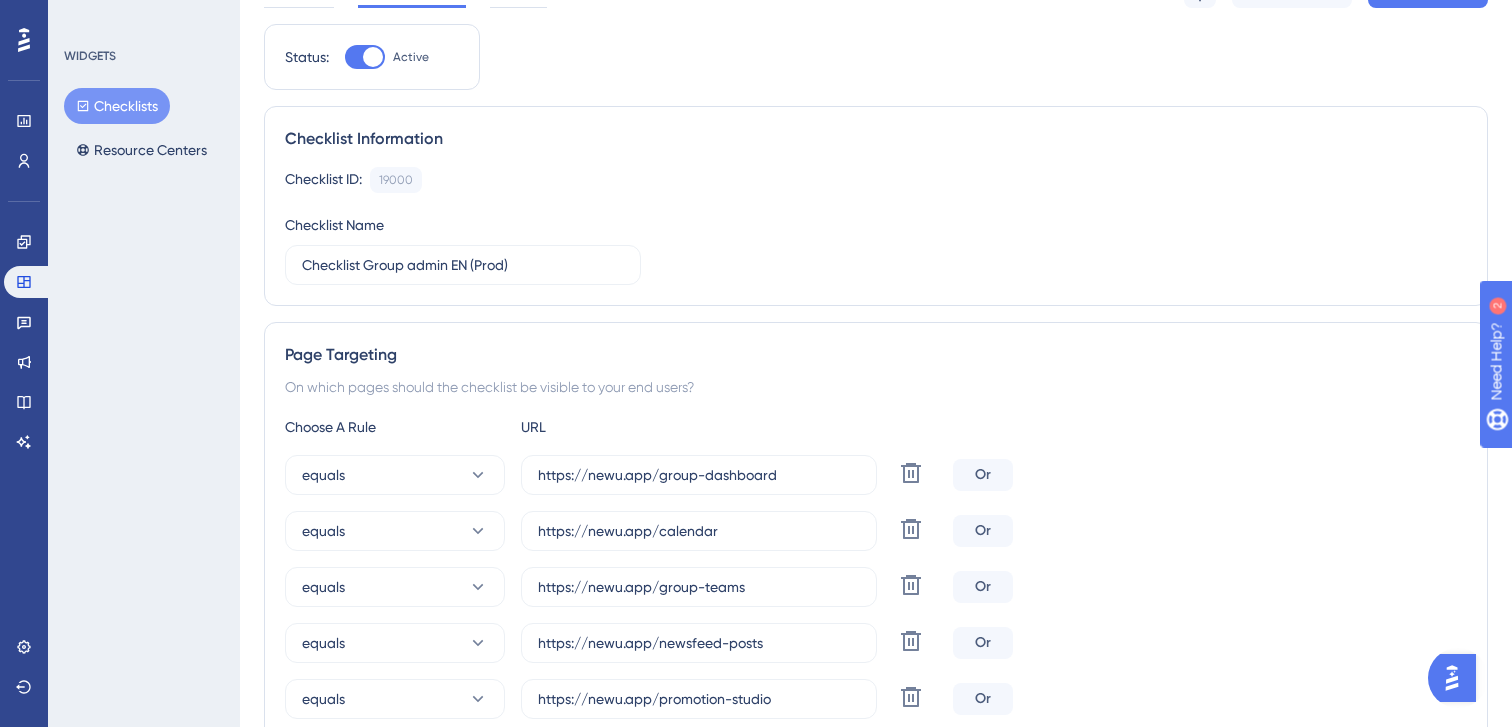 scroll, scrollTop: 0, scrollLeft: 0, axis: both 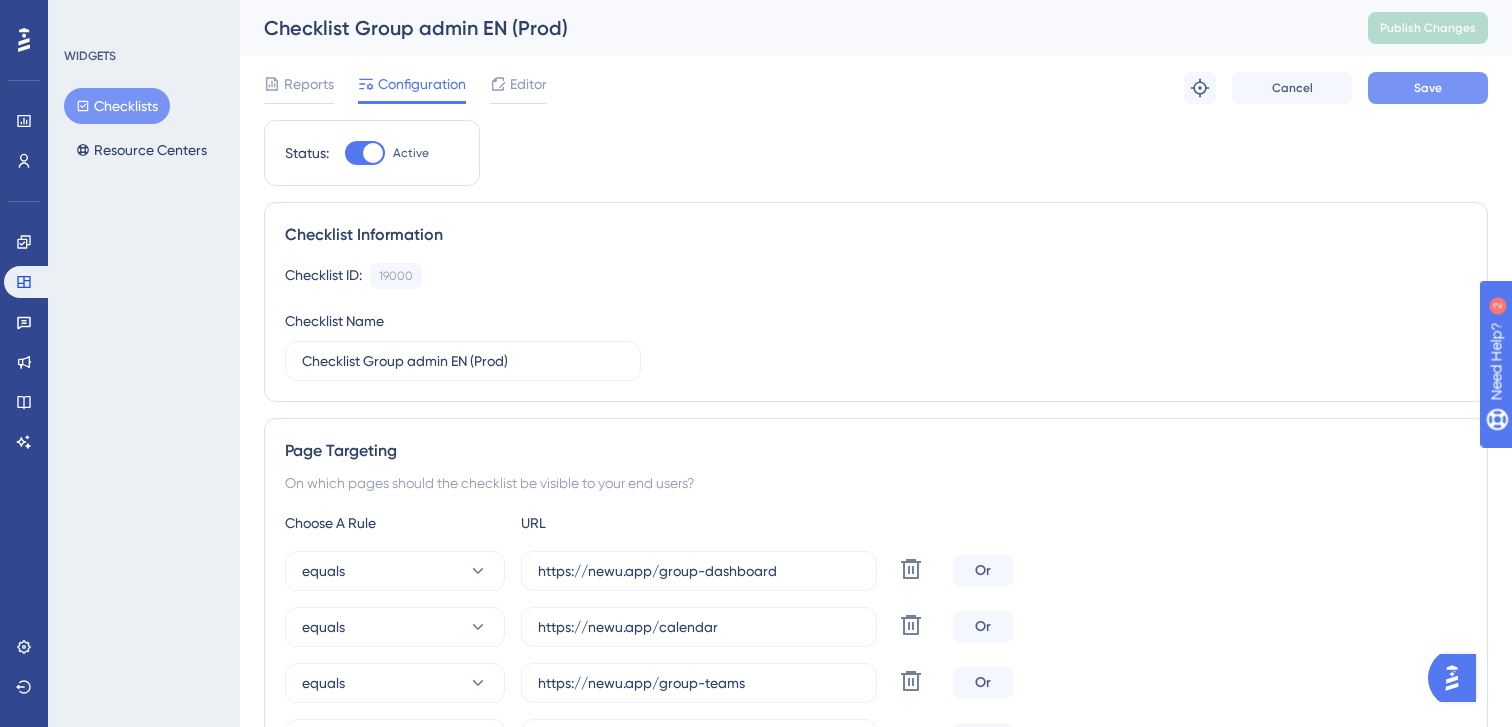 click on "Save" at bounding box center (1428, 88) 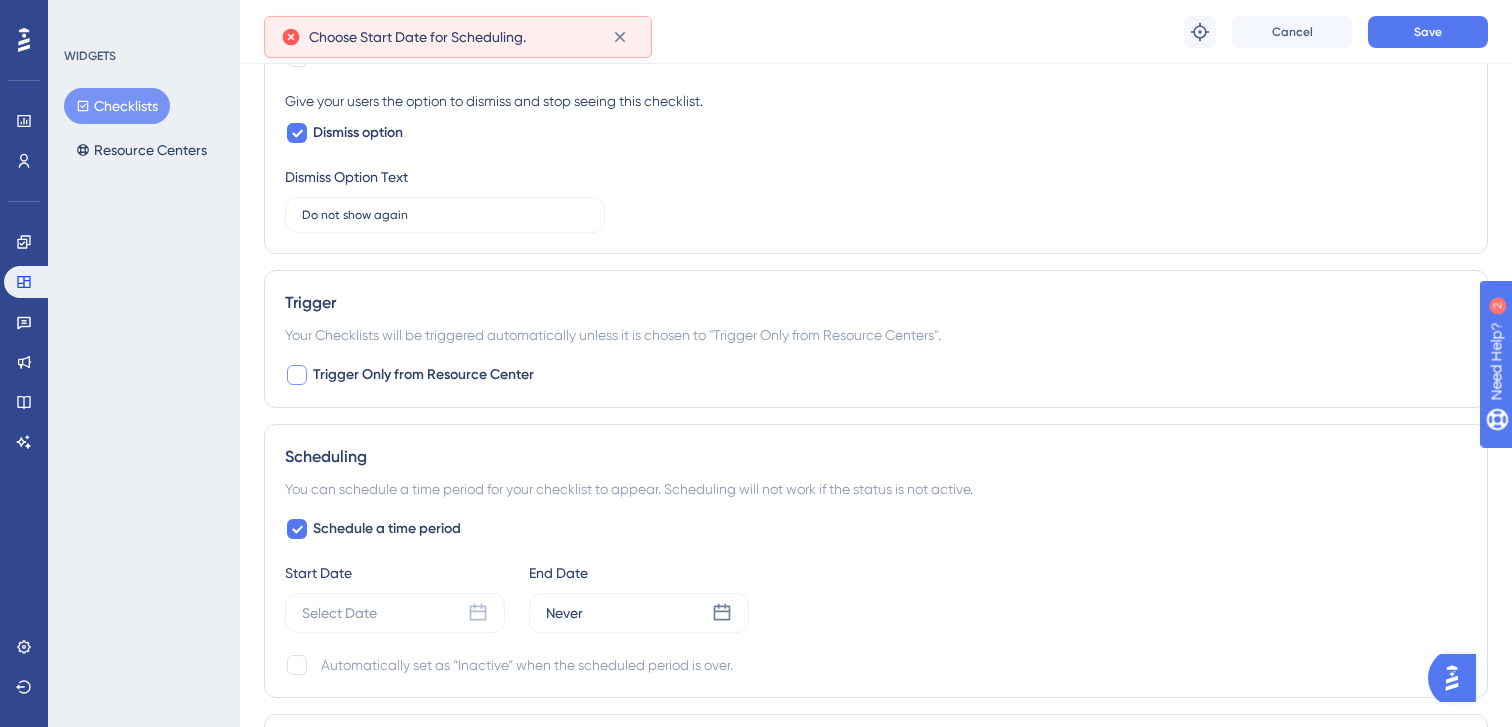 scroll, scrollTop: 1947, scrollLeft: 0, axis: vertical 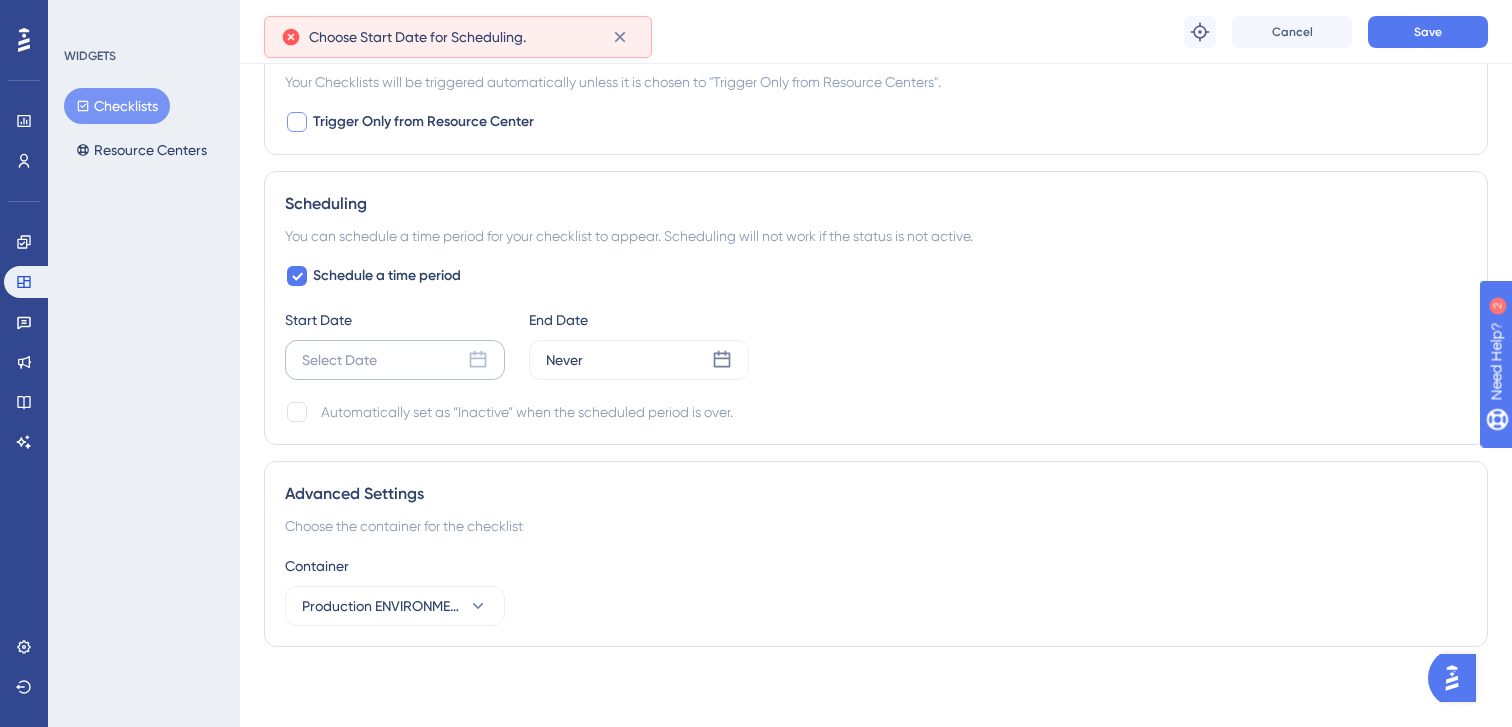 click on "Select Date" at bounding box center (395, 360) 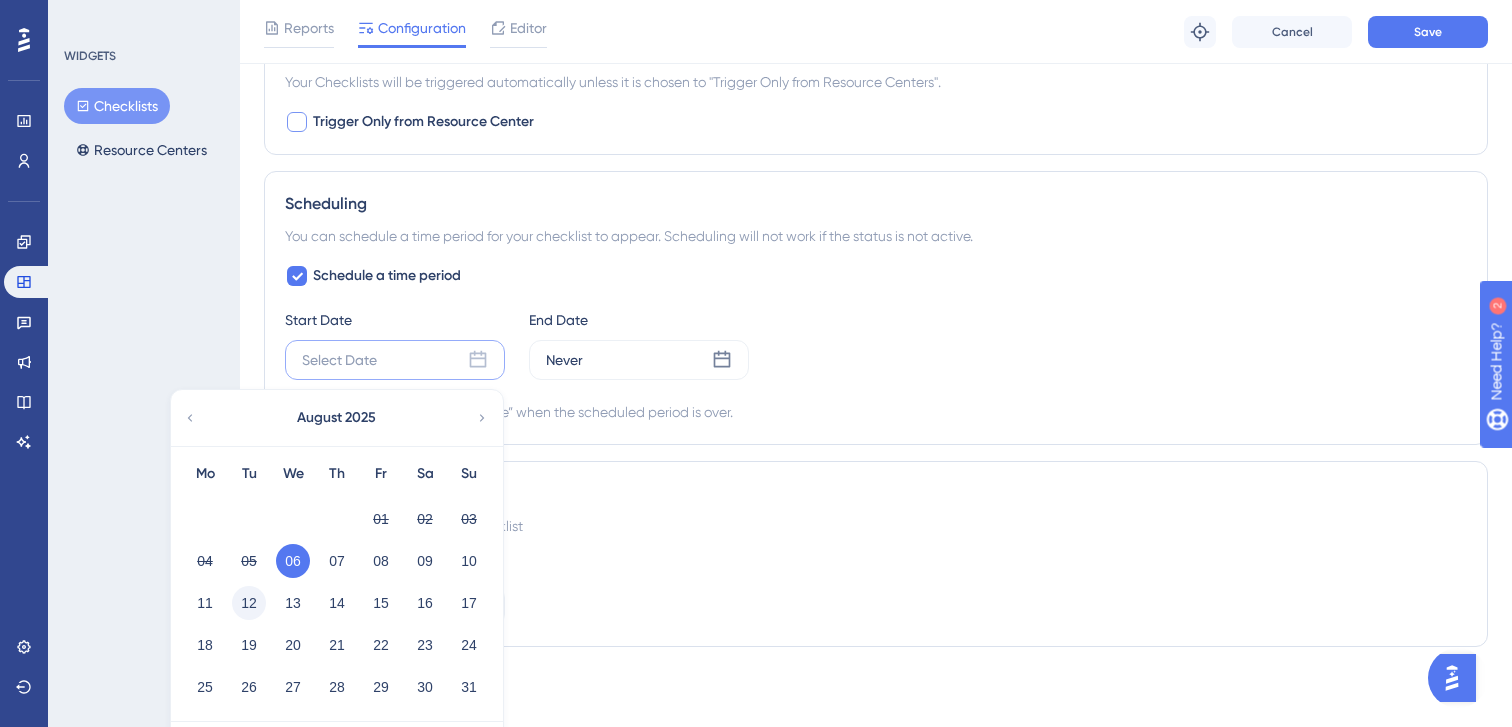 click on "12" at bounding box center [249, 603] 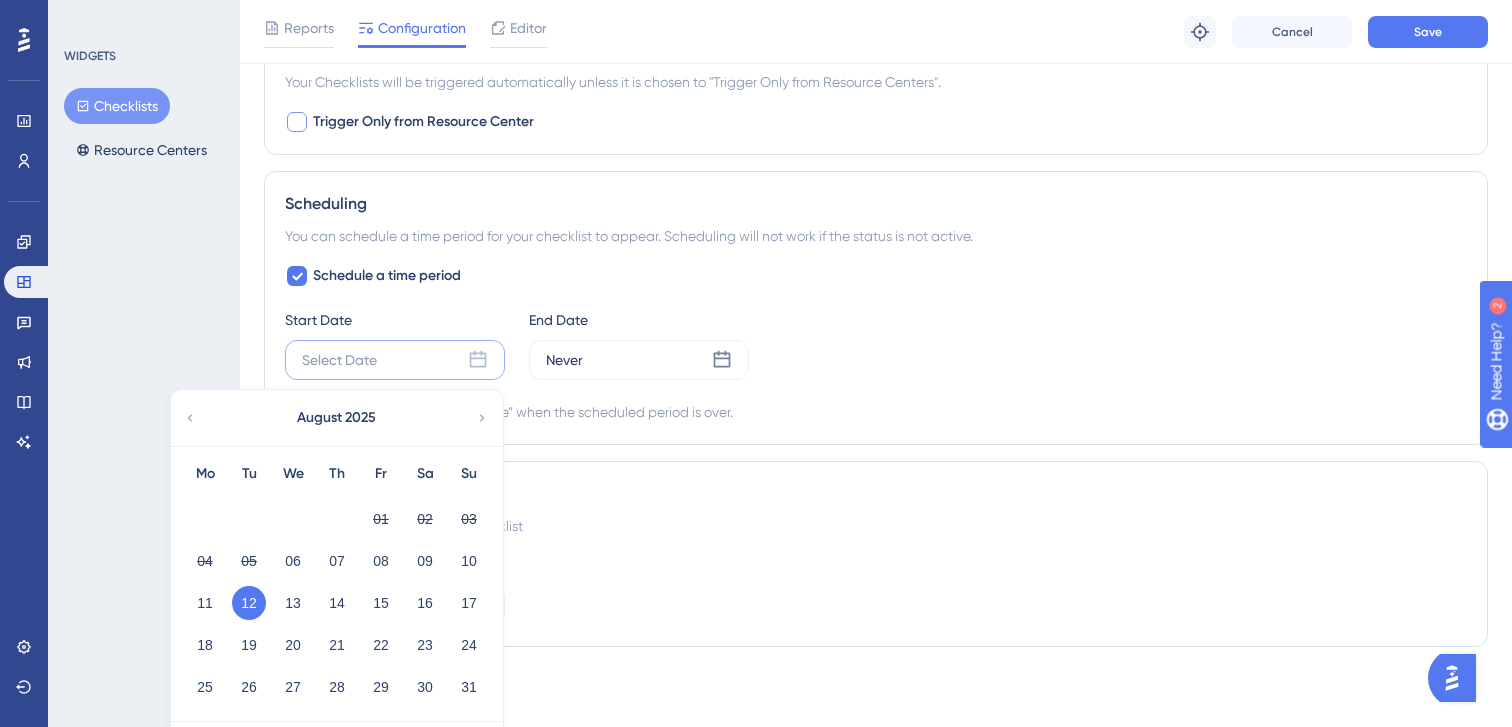 scroll, scrollTop: 2007, scrollLeft: 0, axis: vertical 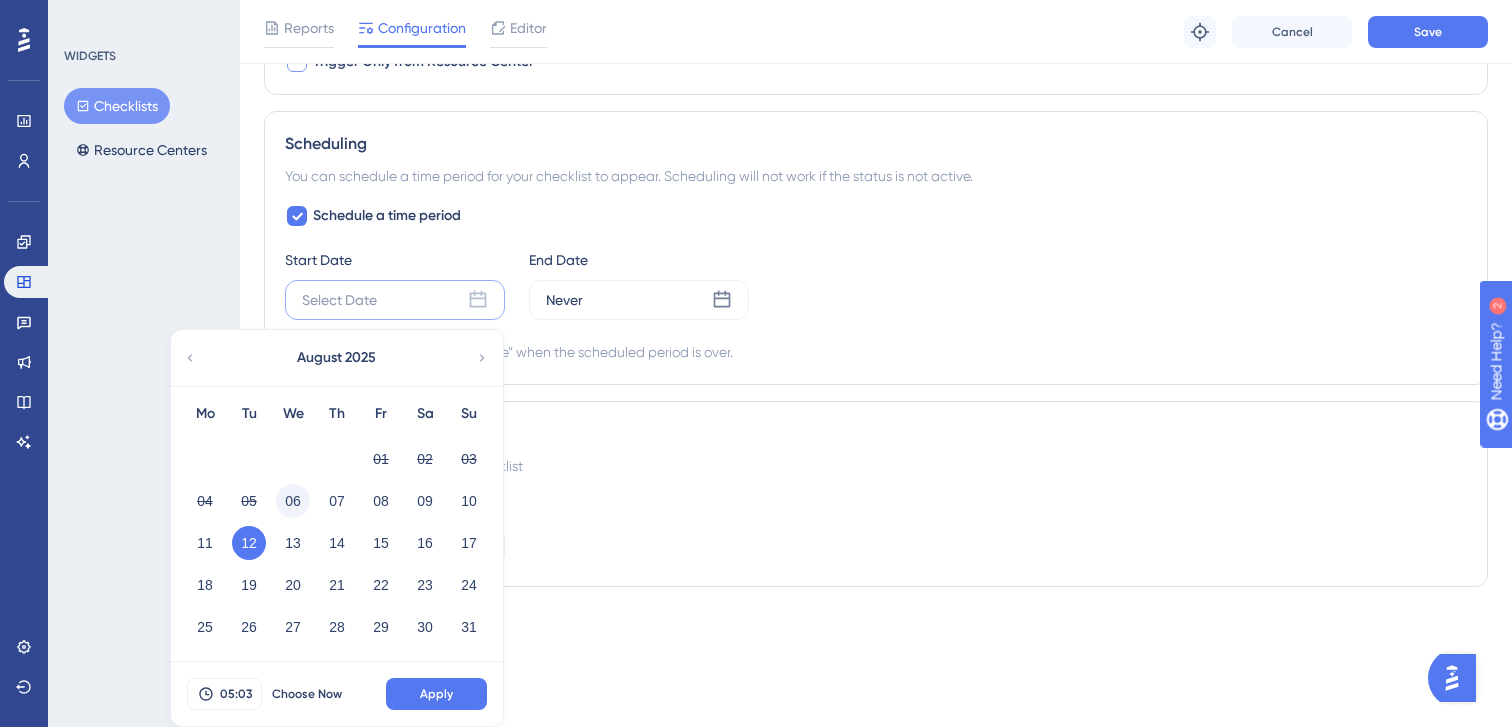 click on "06" at bounding box center [293, 501] 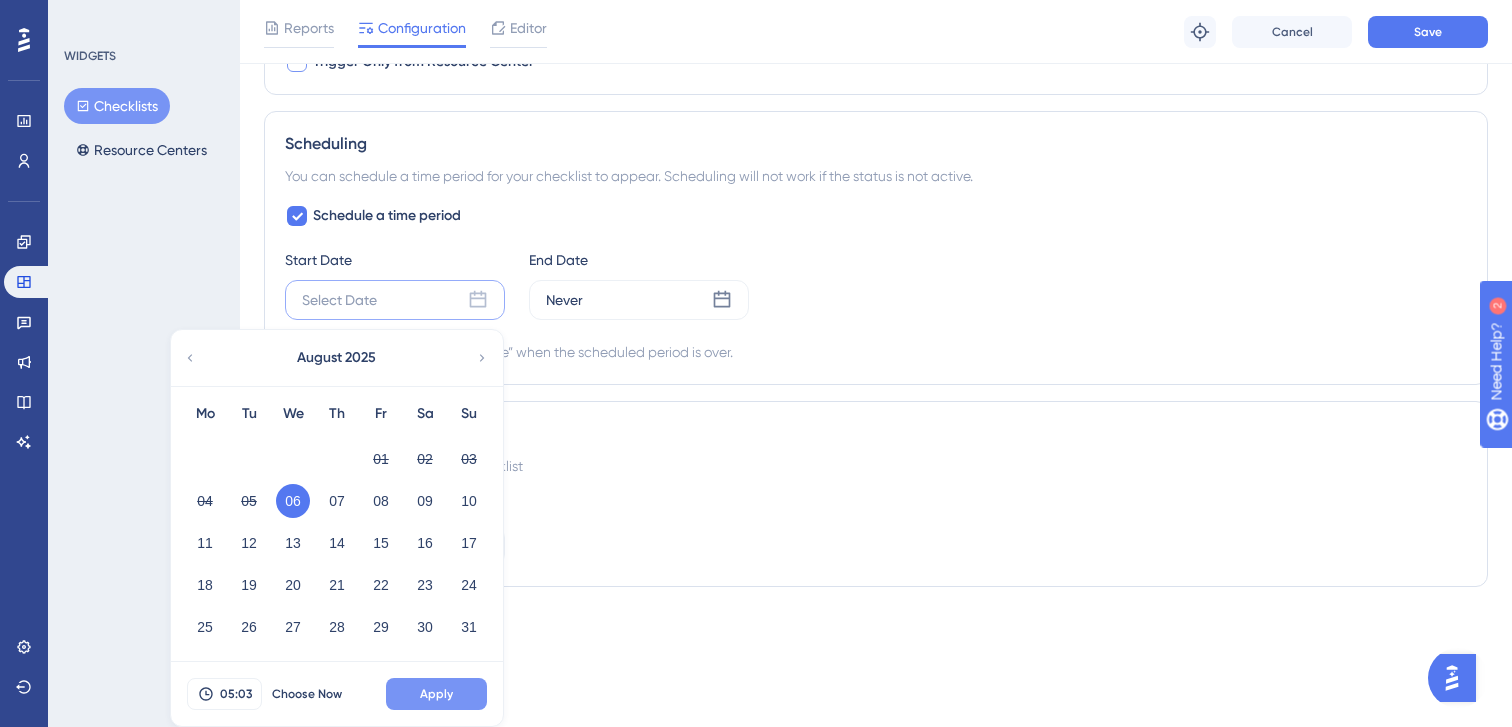 click on "Apply" at bounding box center (436, 694) 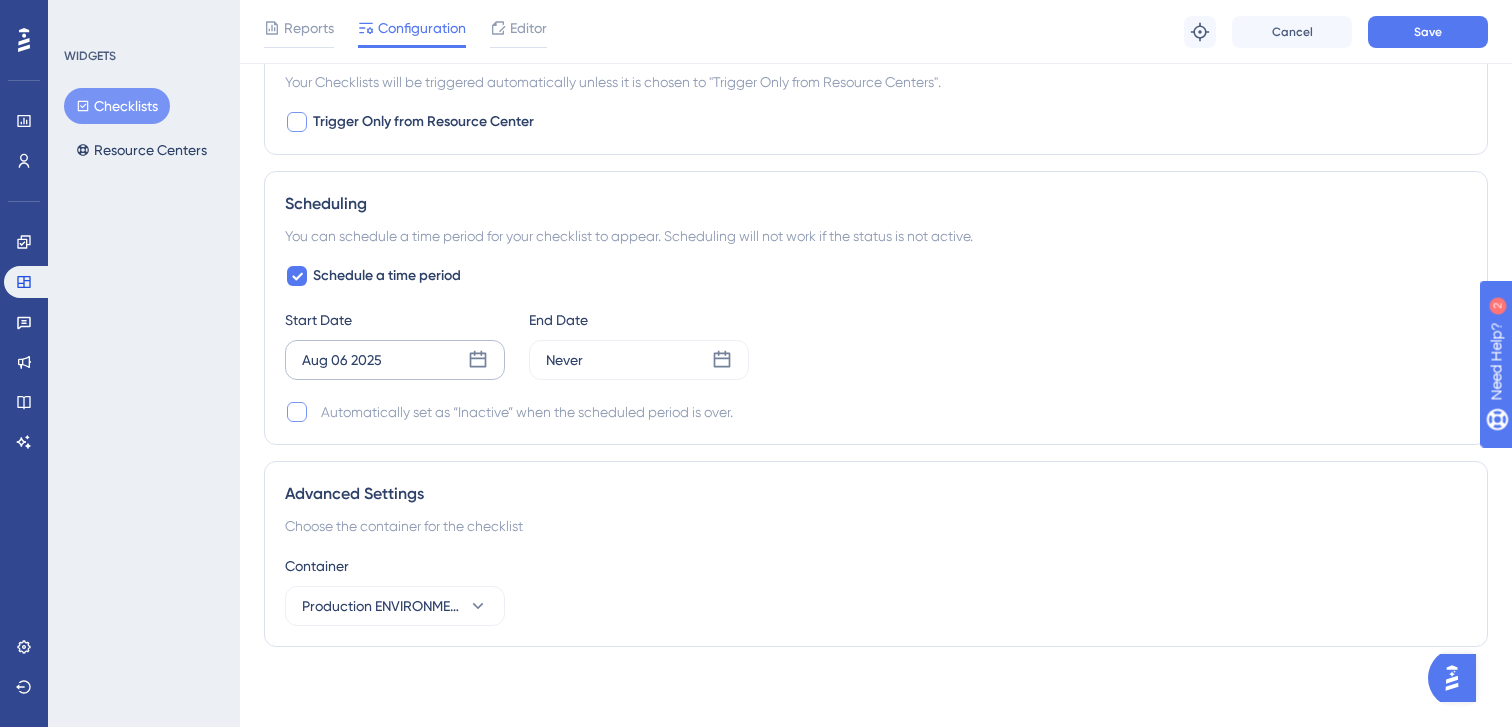 click at bounding box center (297, 412) 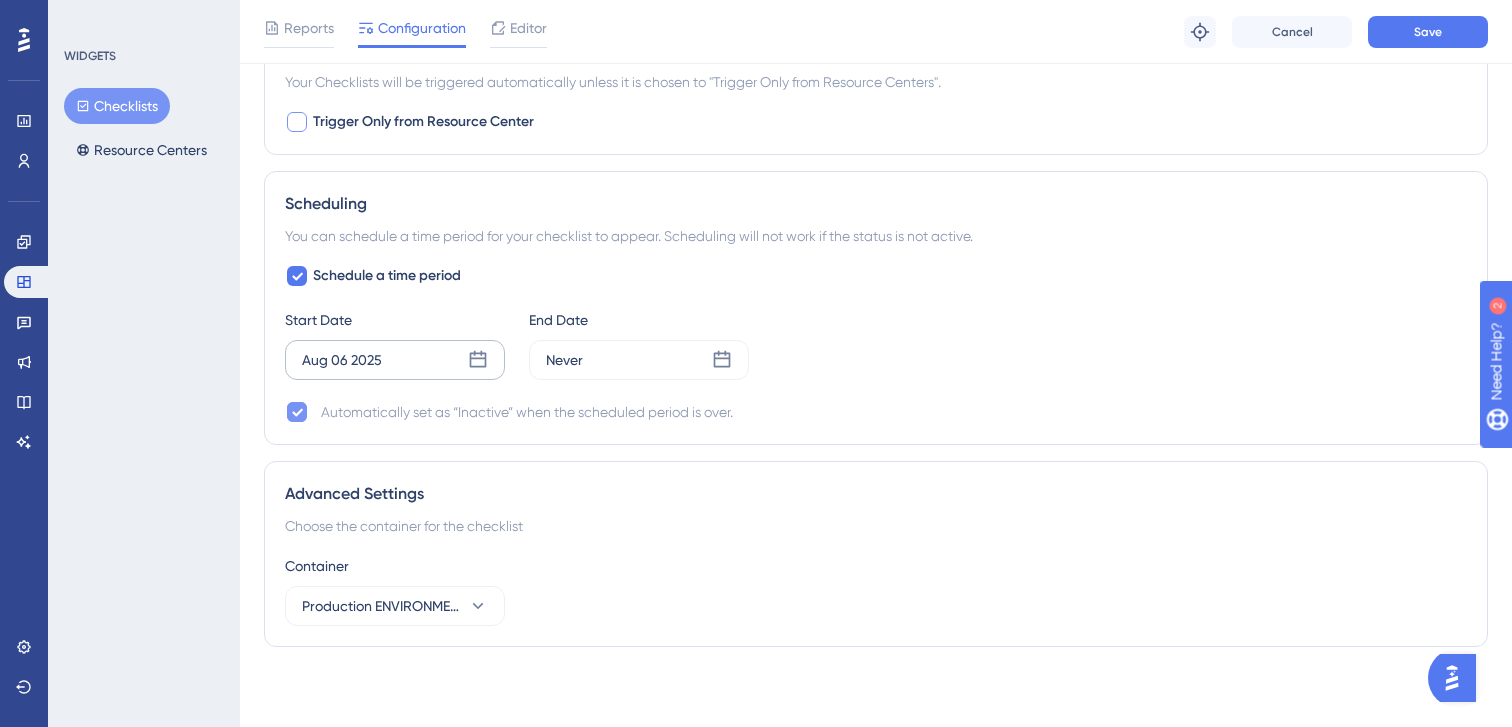 click 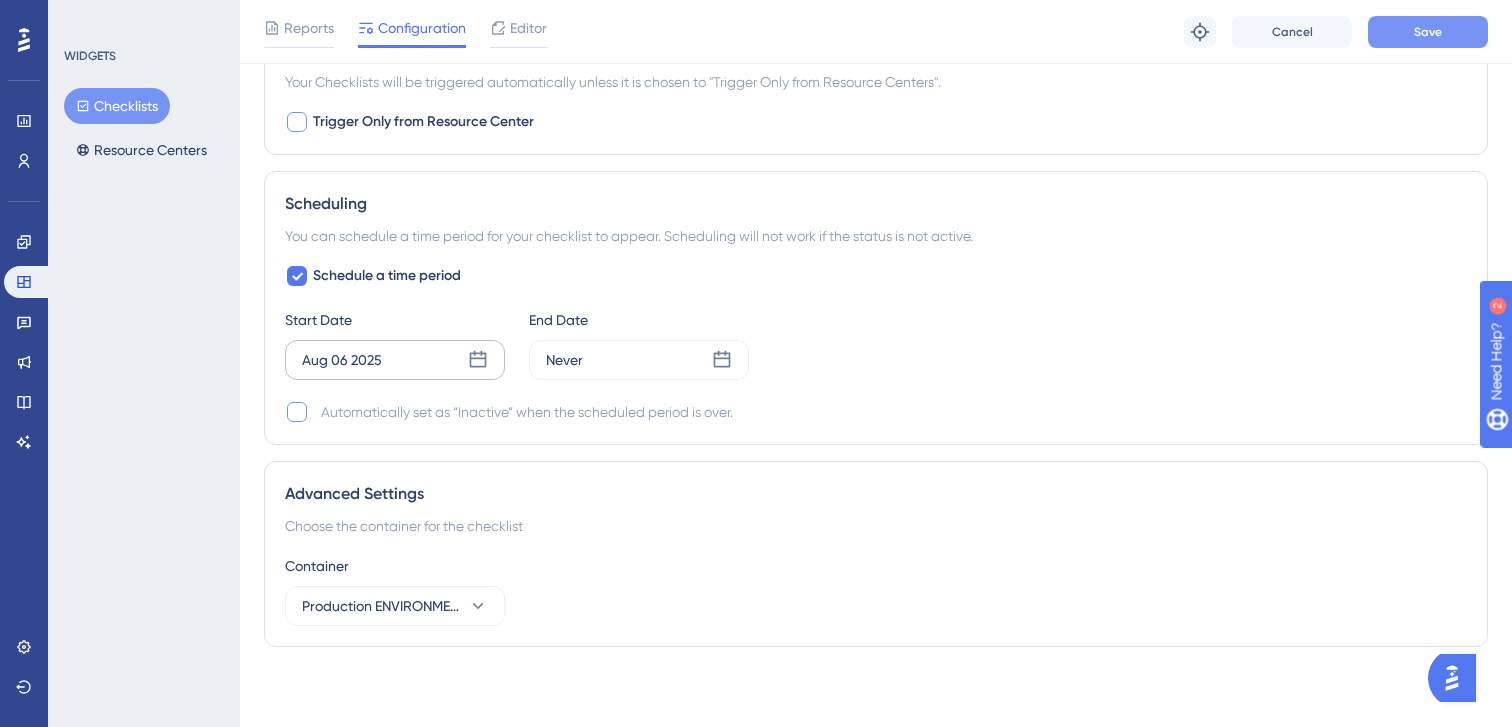 click on "Save" at bounding box center [1428, 32] 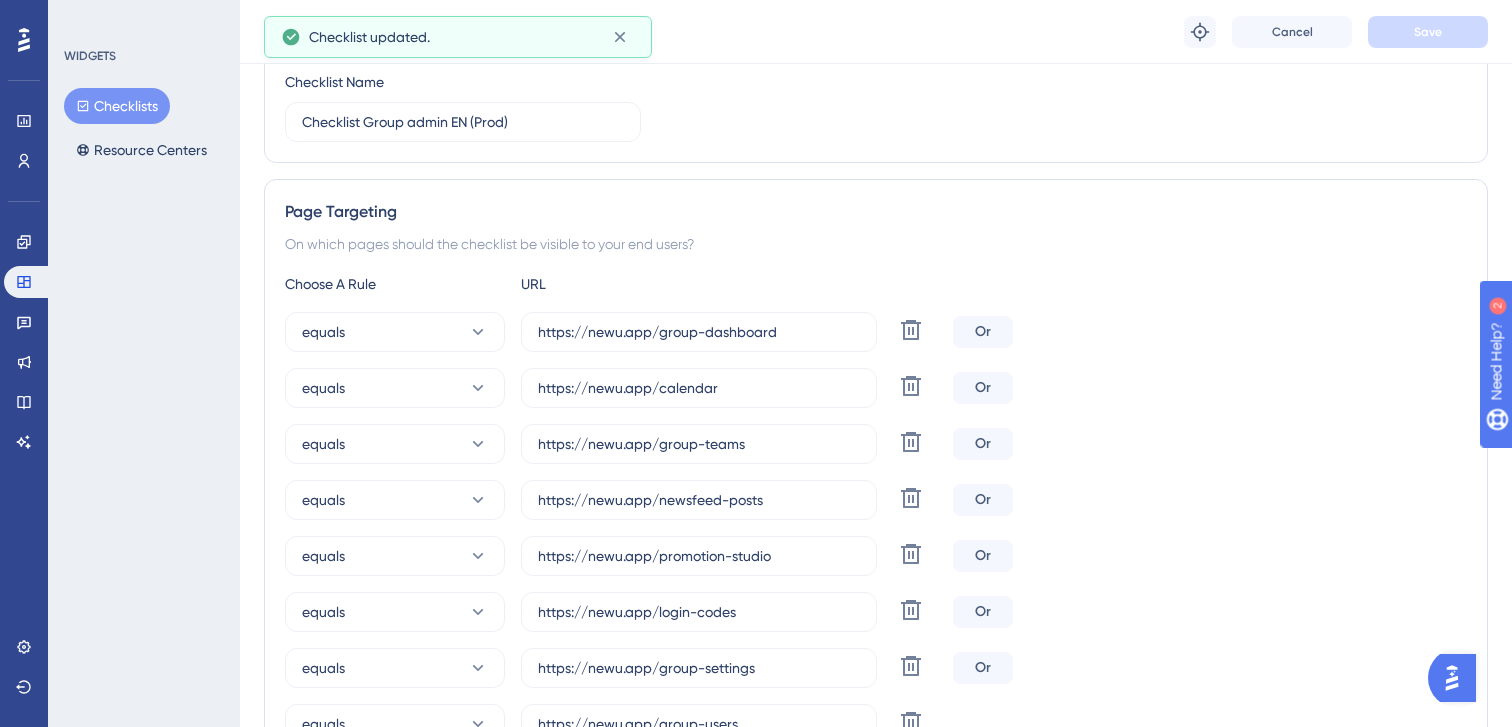 scroll, scrollTop: 0, scrollLeft: 0, axis: both 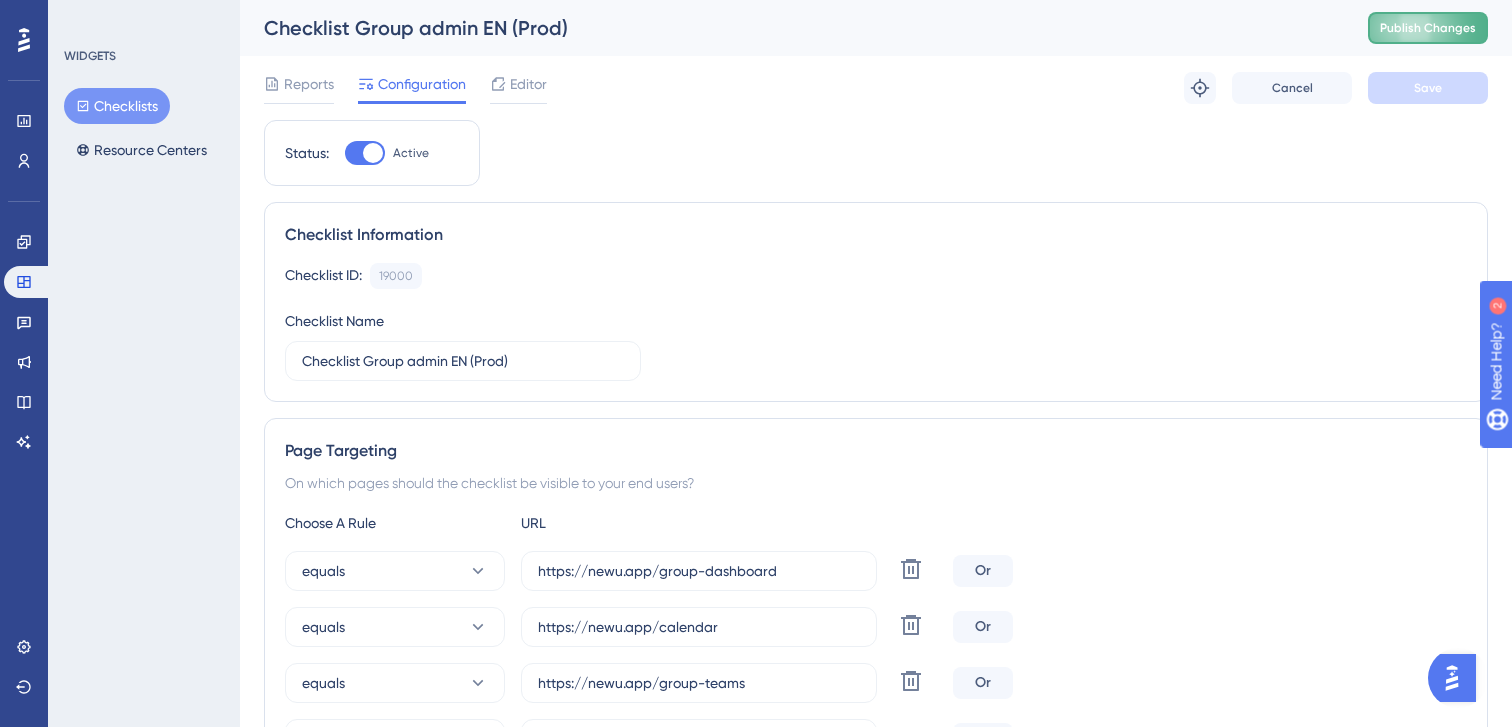 click on "Publish Changes" at bounding box center (1428, 28) 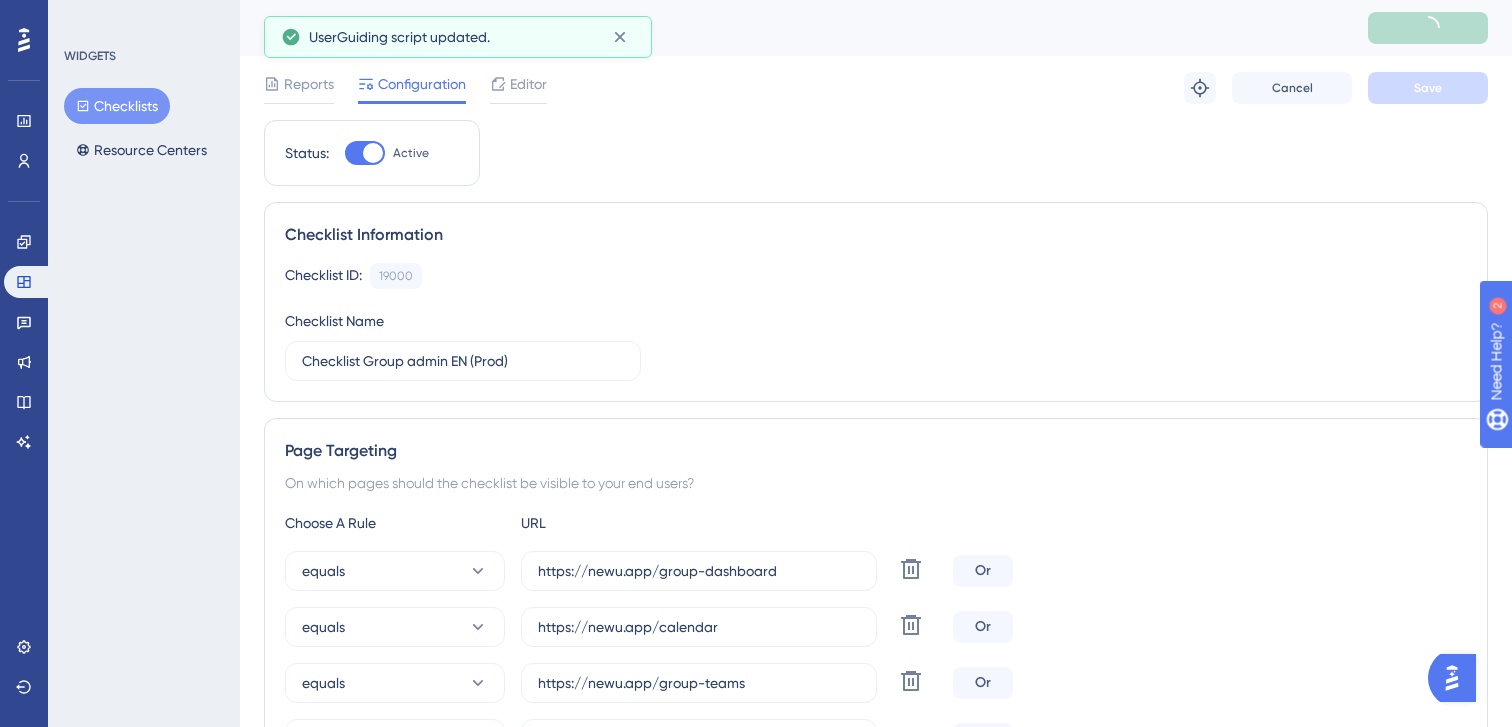 click on "Checklists" at bounding box center [117, 106] 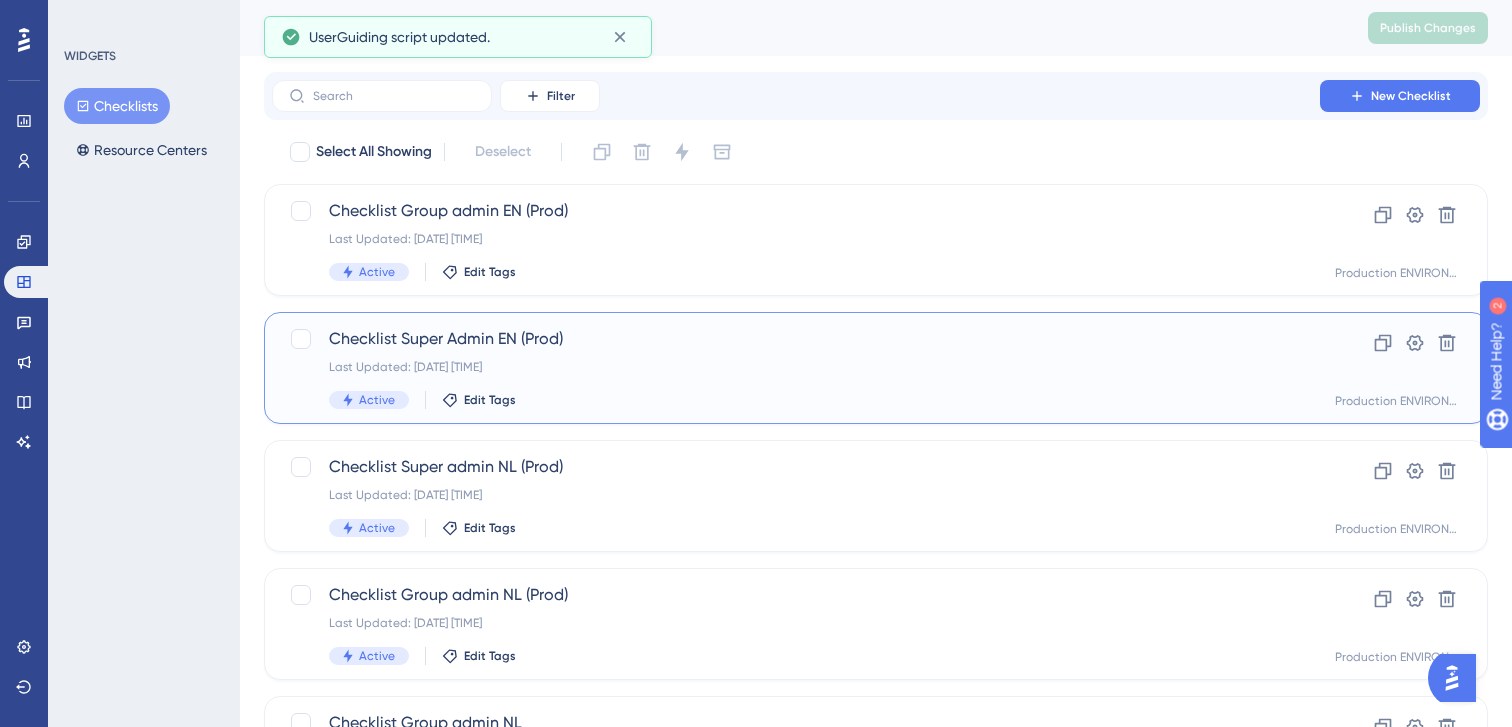 click on "Last Updated: [DATE] [TIME]" at bounding box center (796, 367) 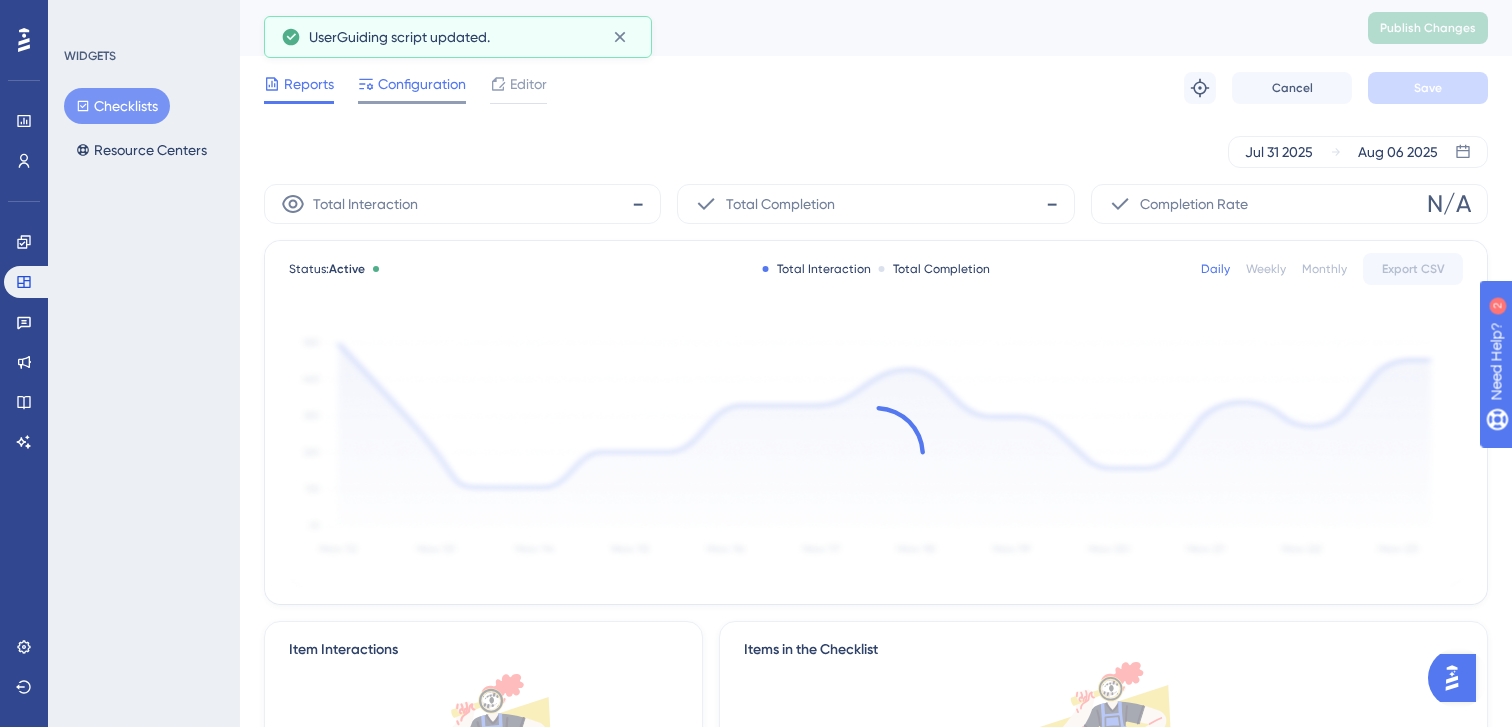 click on "Configuration" at bounding box center [422, 84] 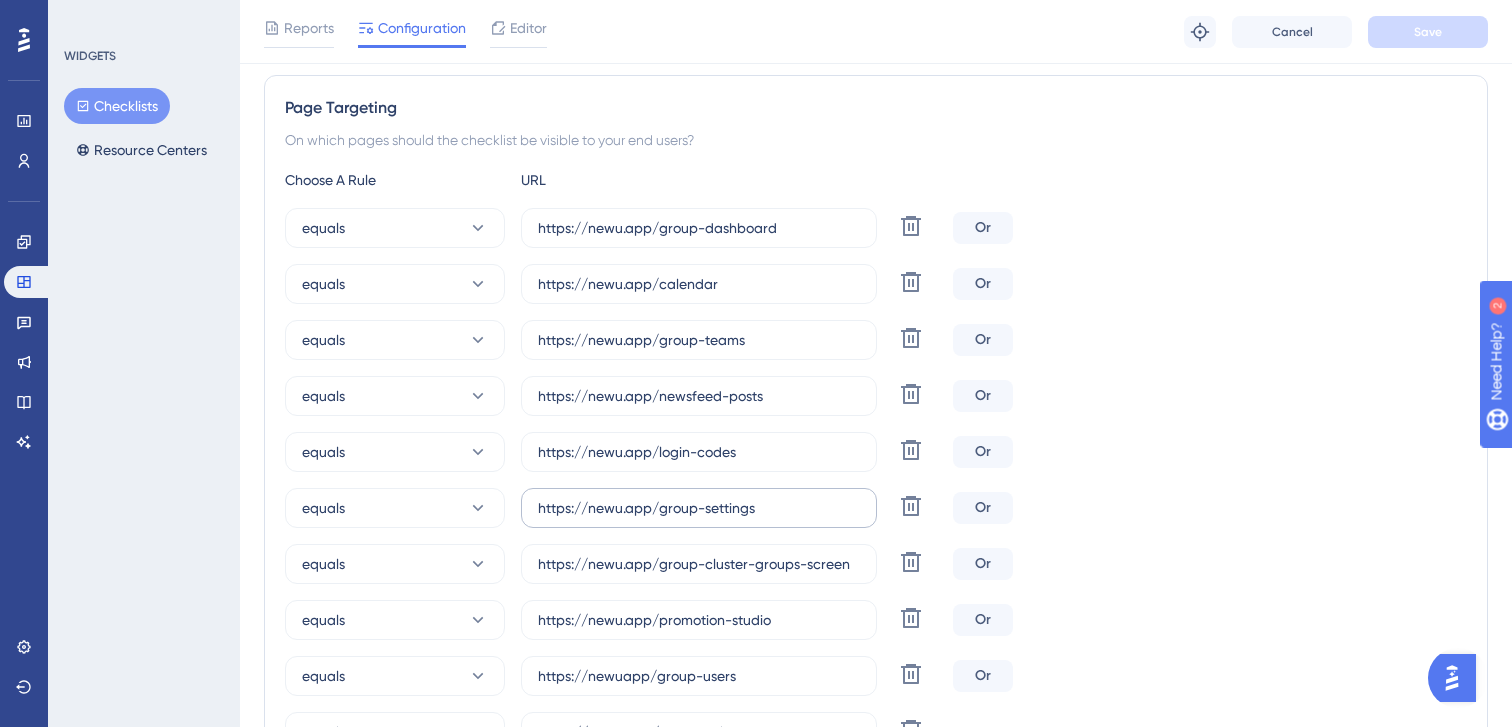 scroll, scrollTop: 0, scrollLeft: 0, axis: both 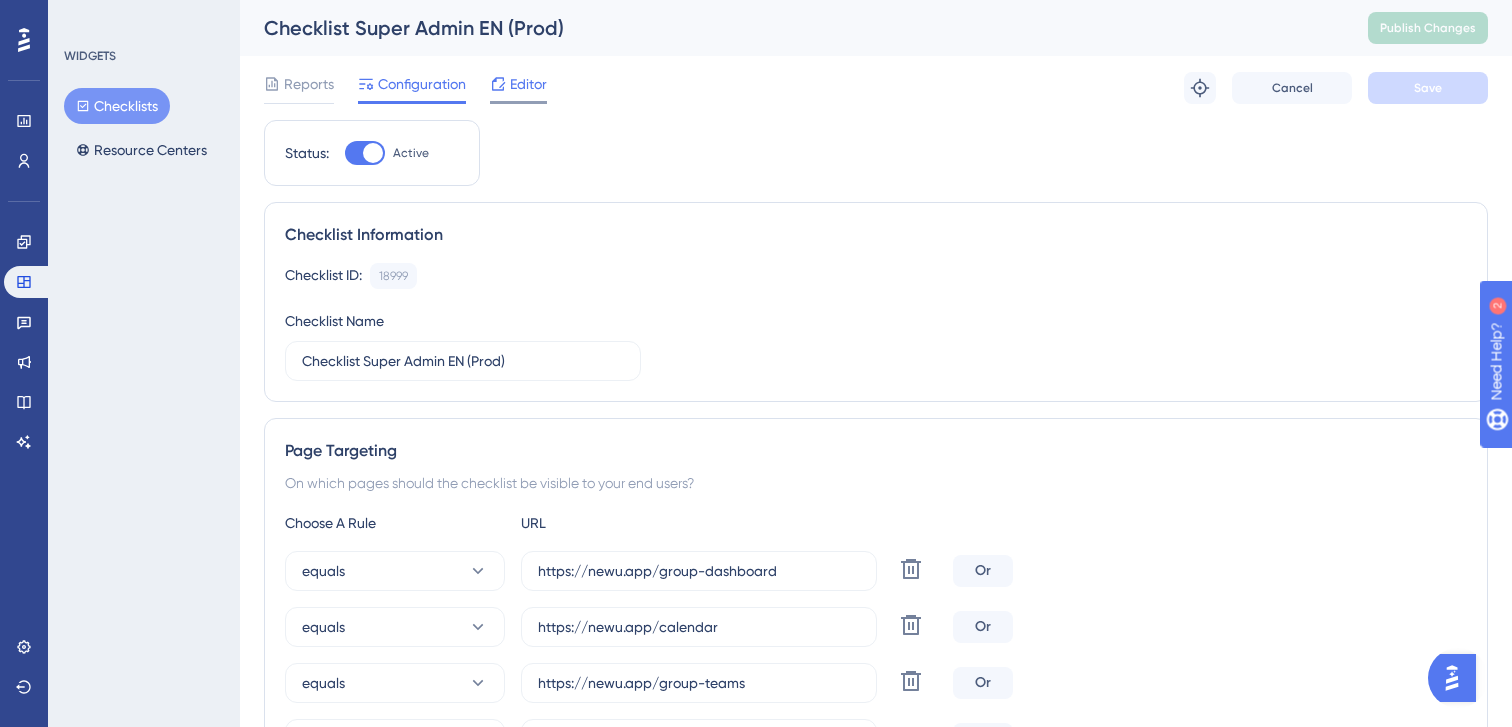 click on "Editor" at bounding box center [528, 84] 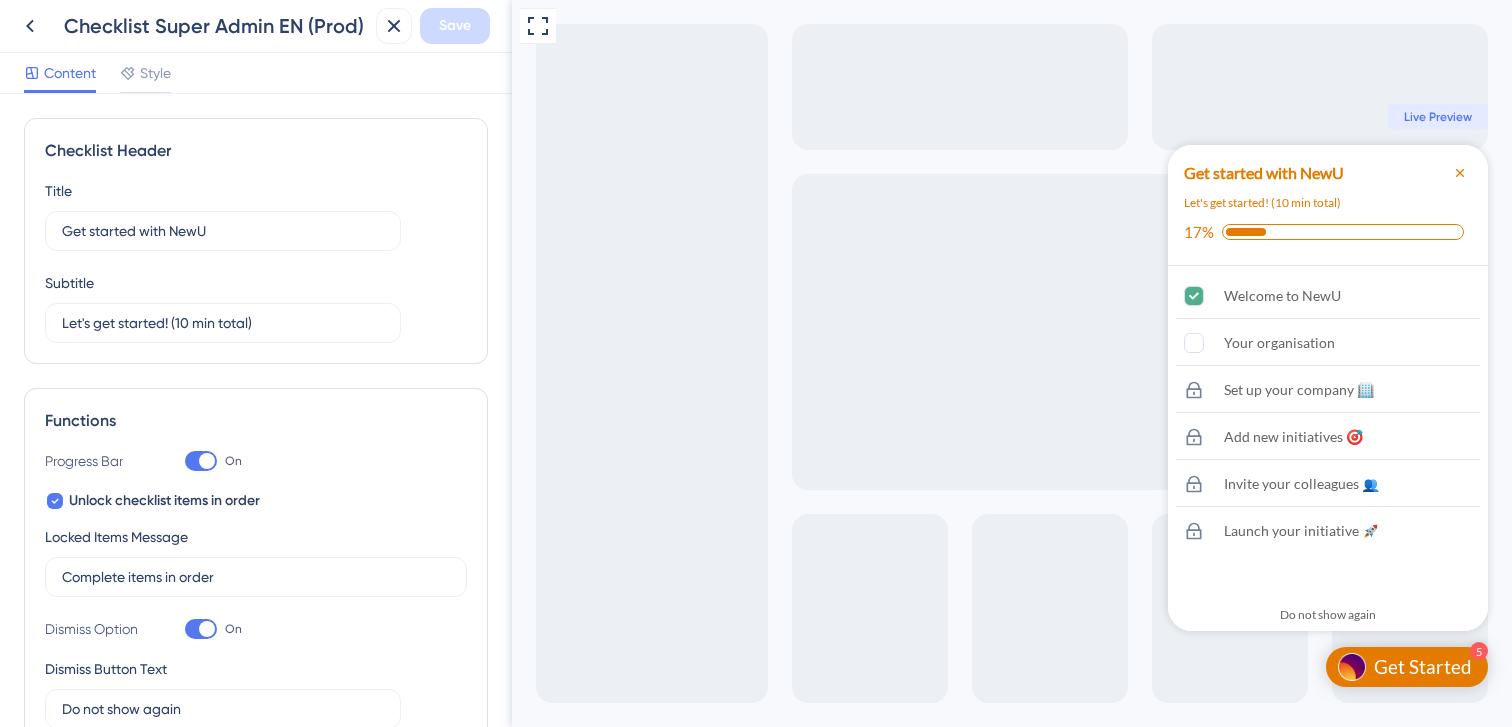 scroll, scrollTop: 0, scrollLeft: 0, axis: both 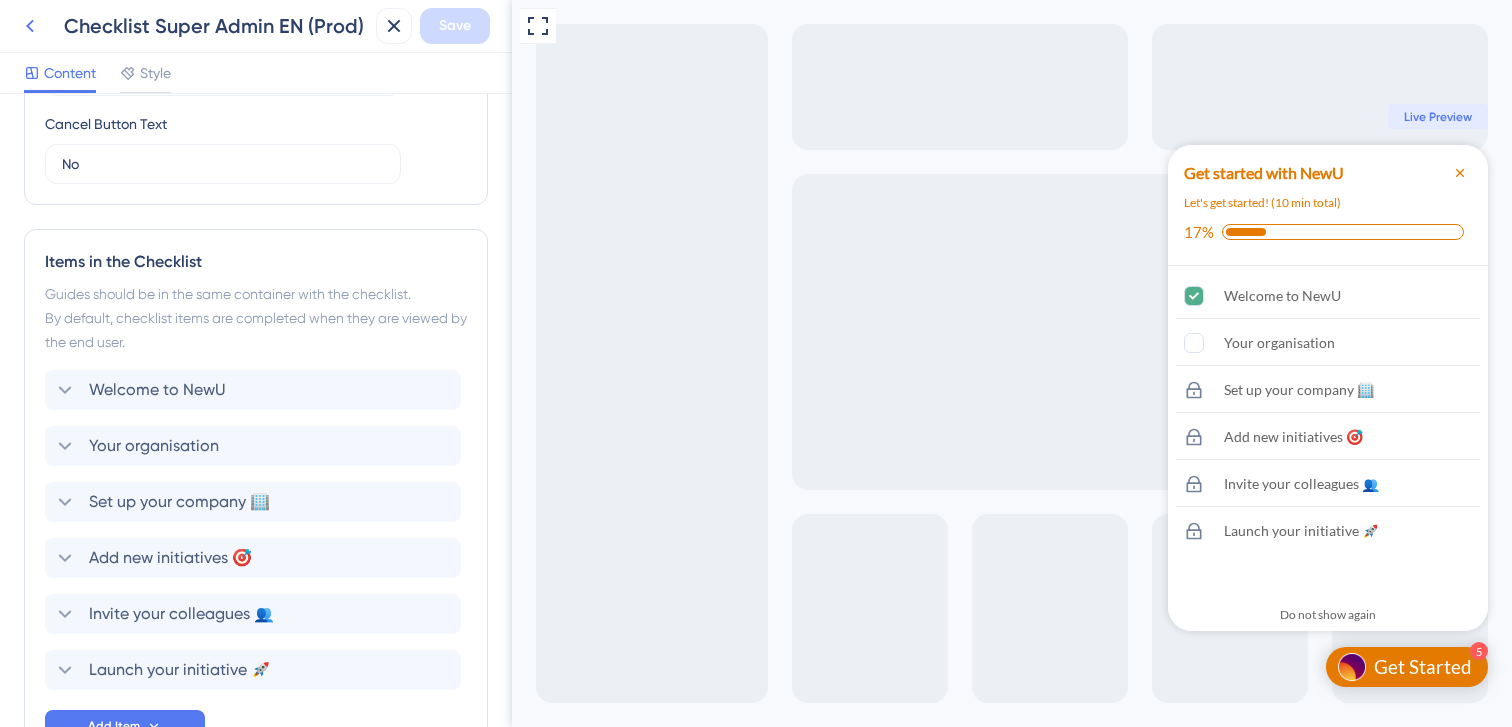 click 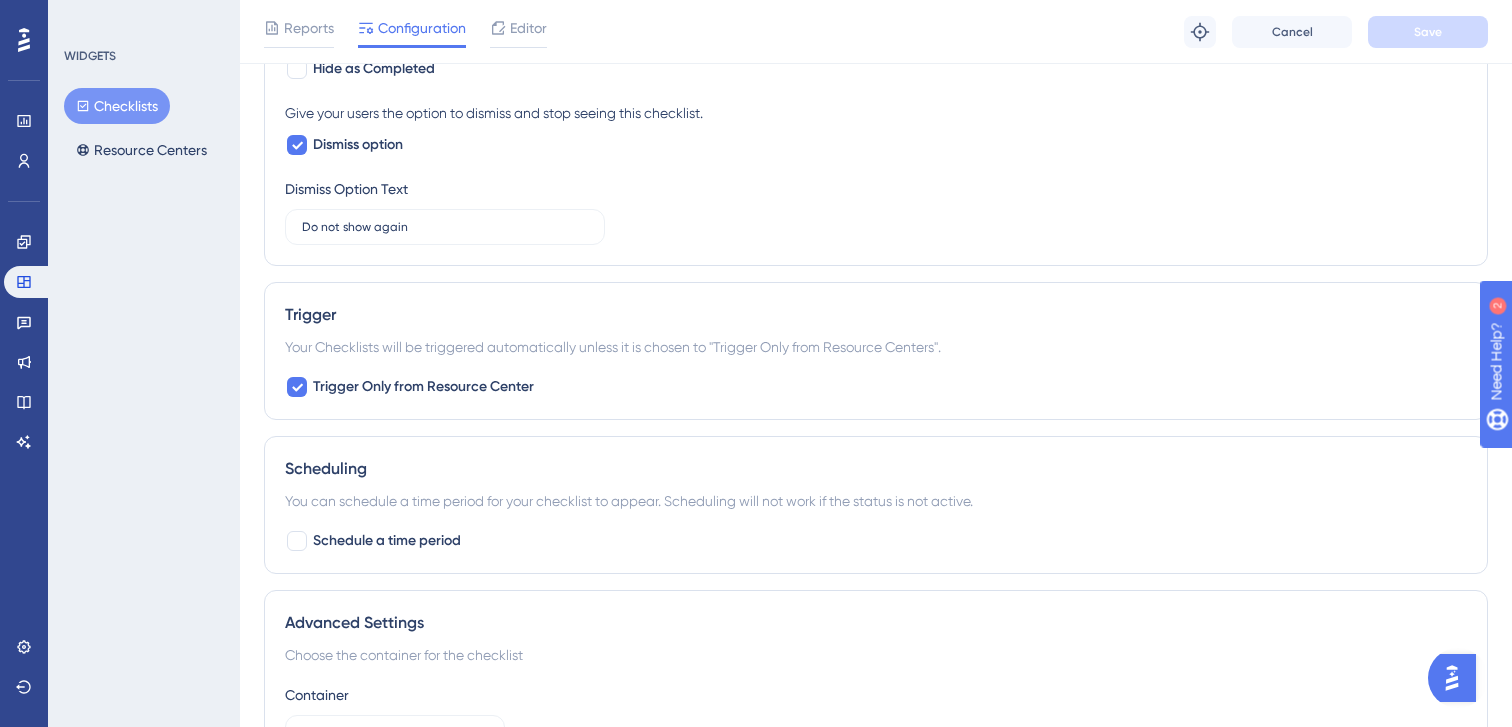 scroll, scrollTop: 1923, scrollLeft: 0, axis: vertical 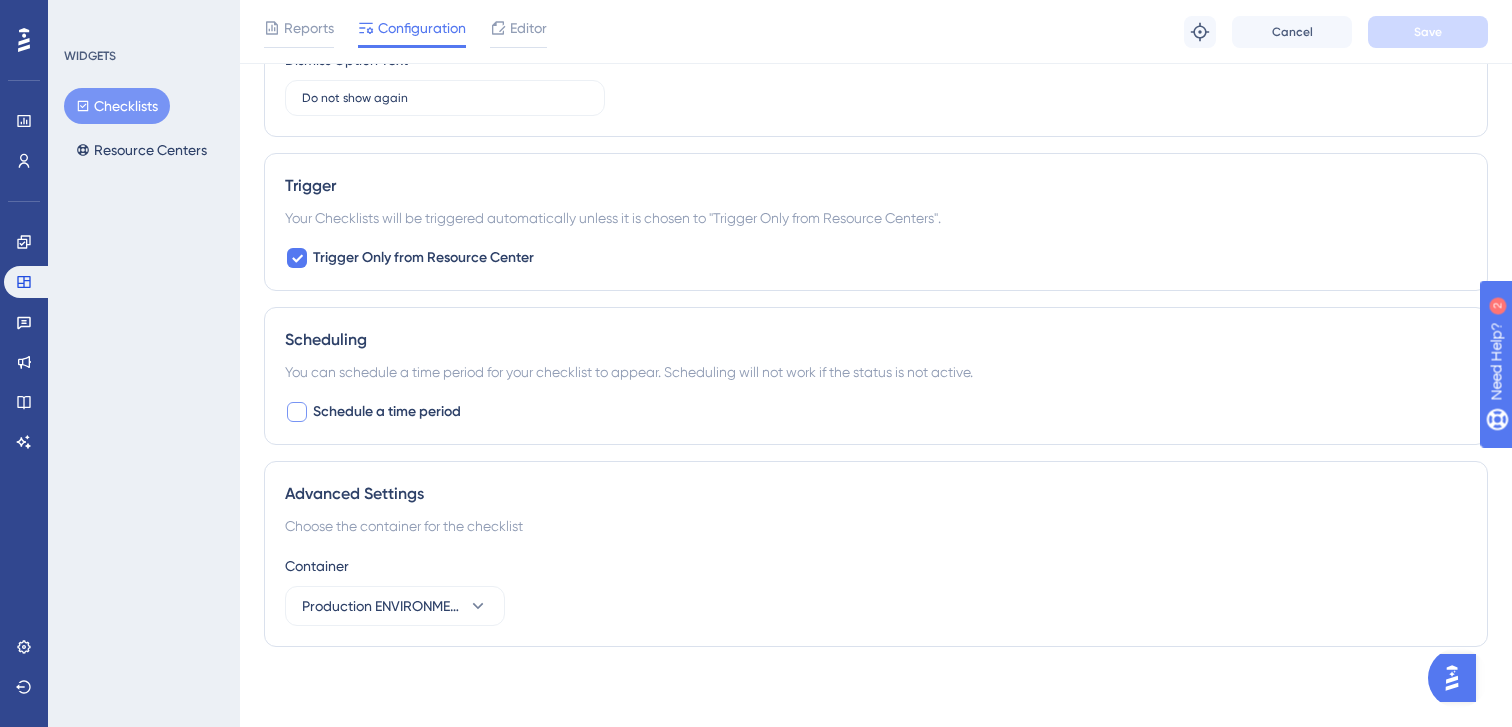click on "Schedule a time period" at bounding box center [387, 412] 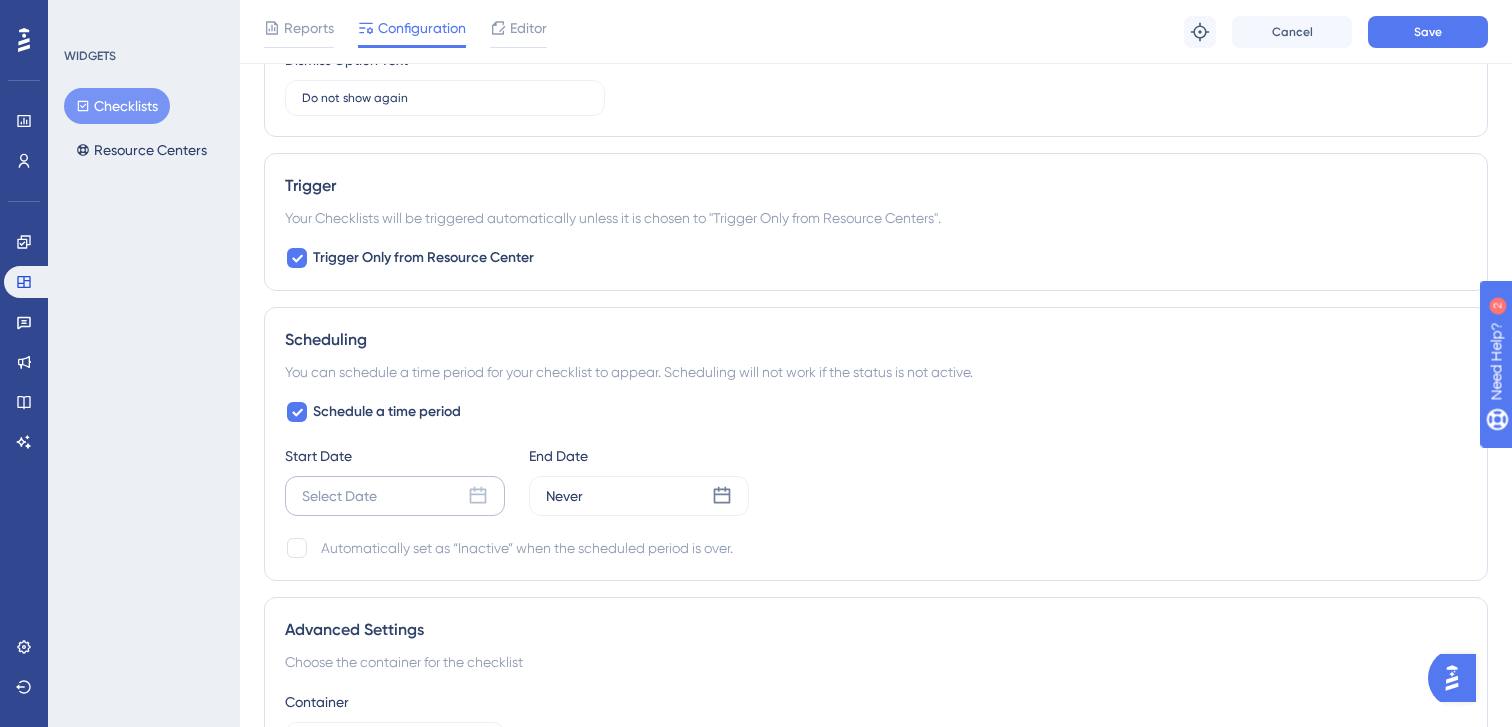 click on "Select Date" at bounding box center (395, 496) 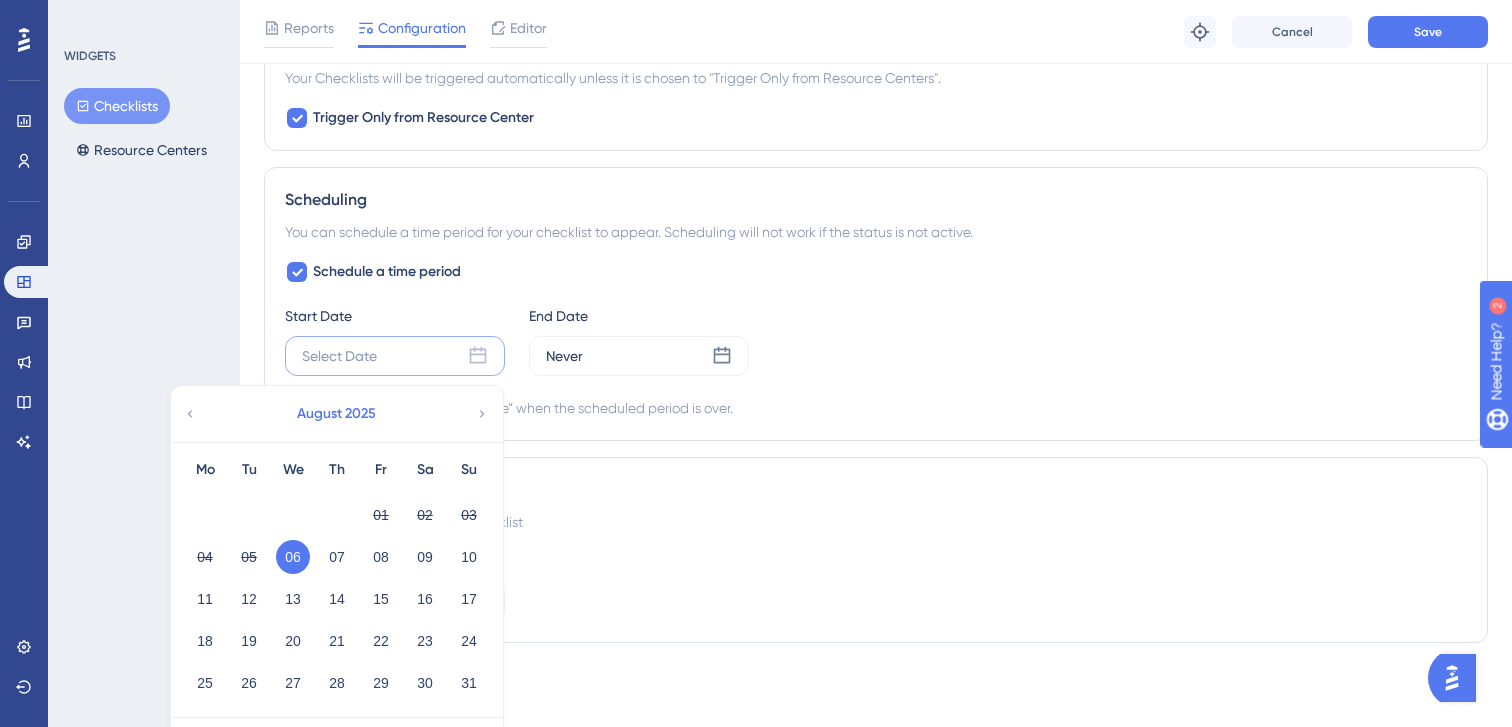 scroll, scrollTop: 2119, scrollLeft: 0, axis: vertical 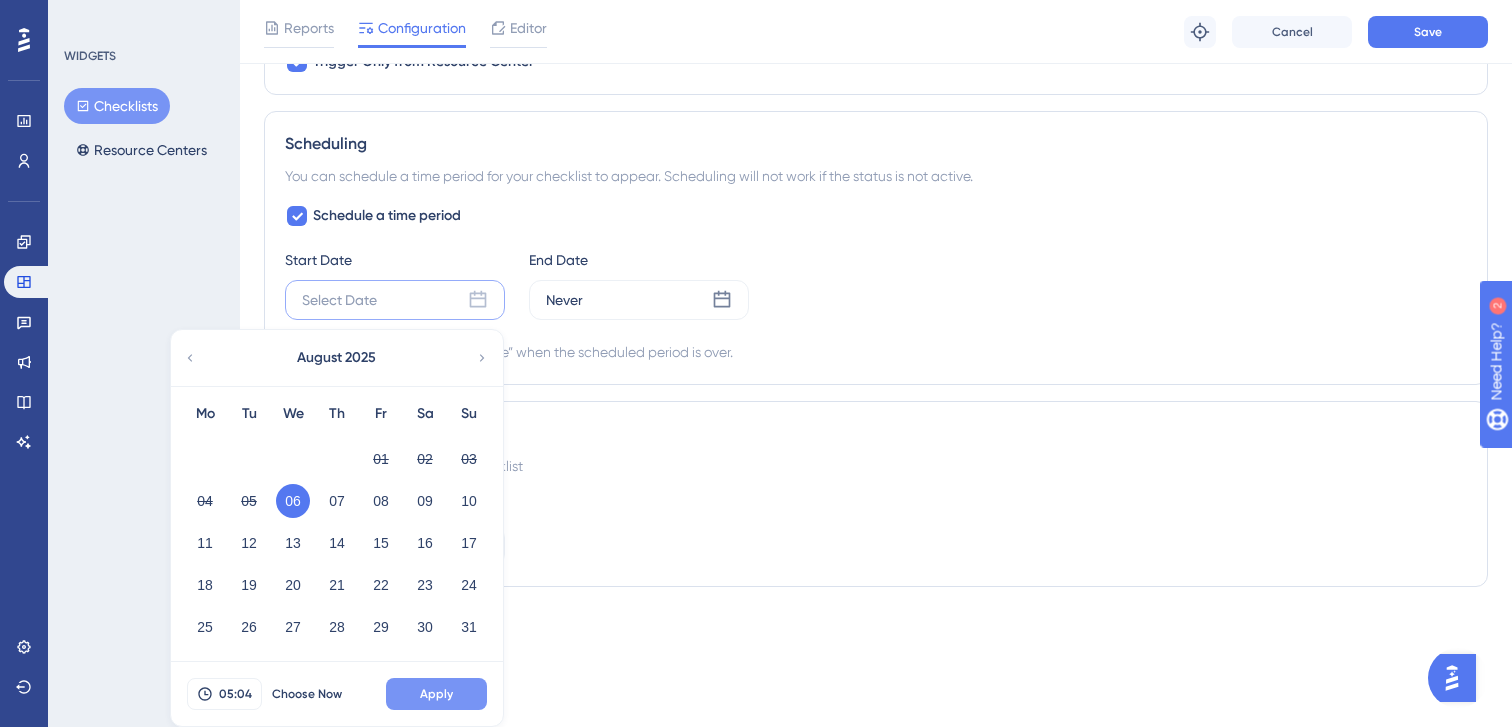 click on "Apply" at bounding box center (436, 694) 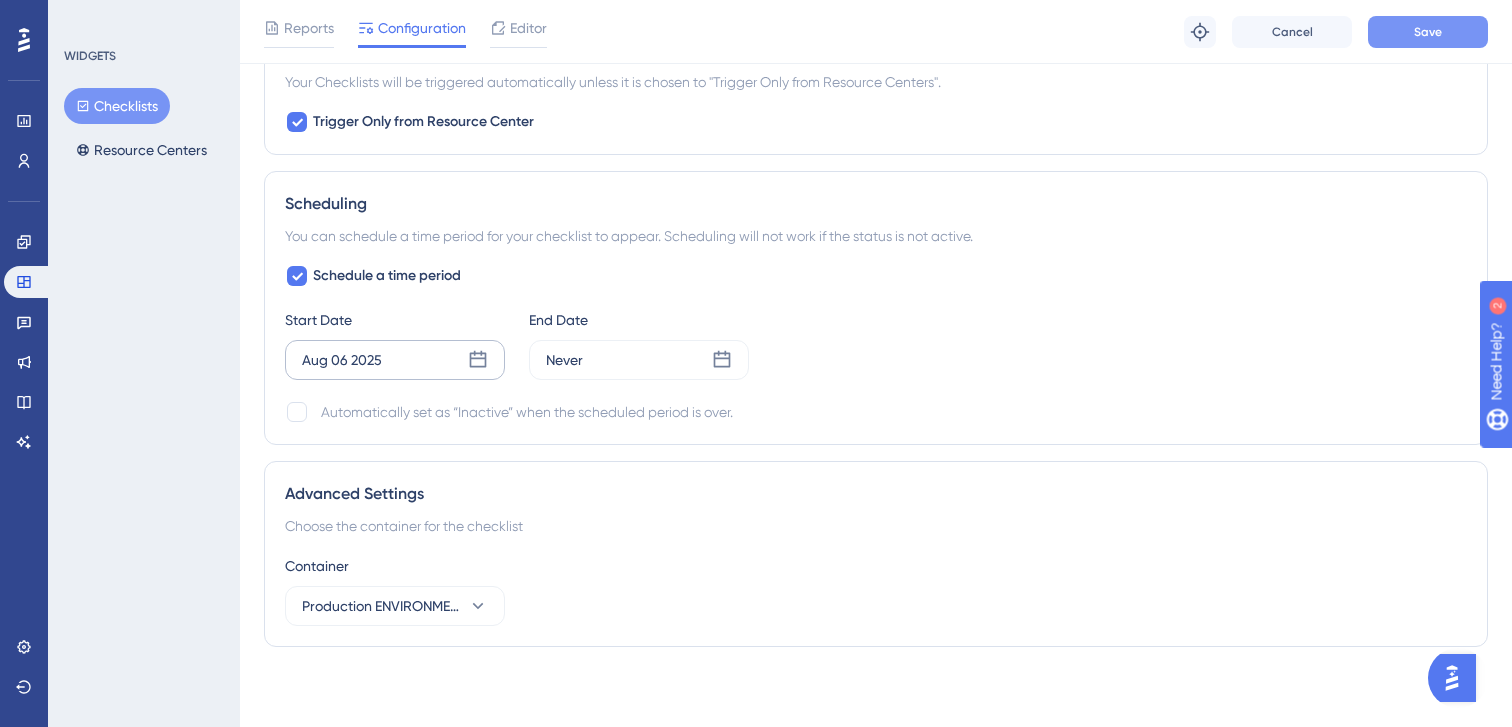 click on "Save" at bounding box center [1428, 32] 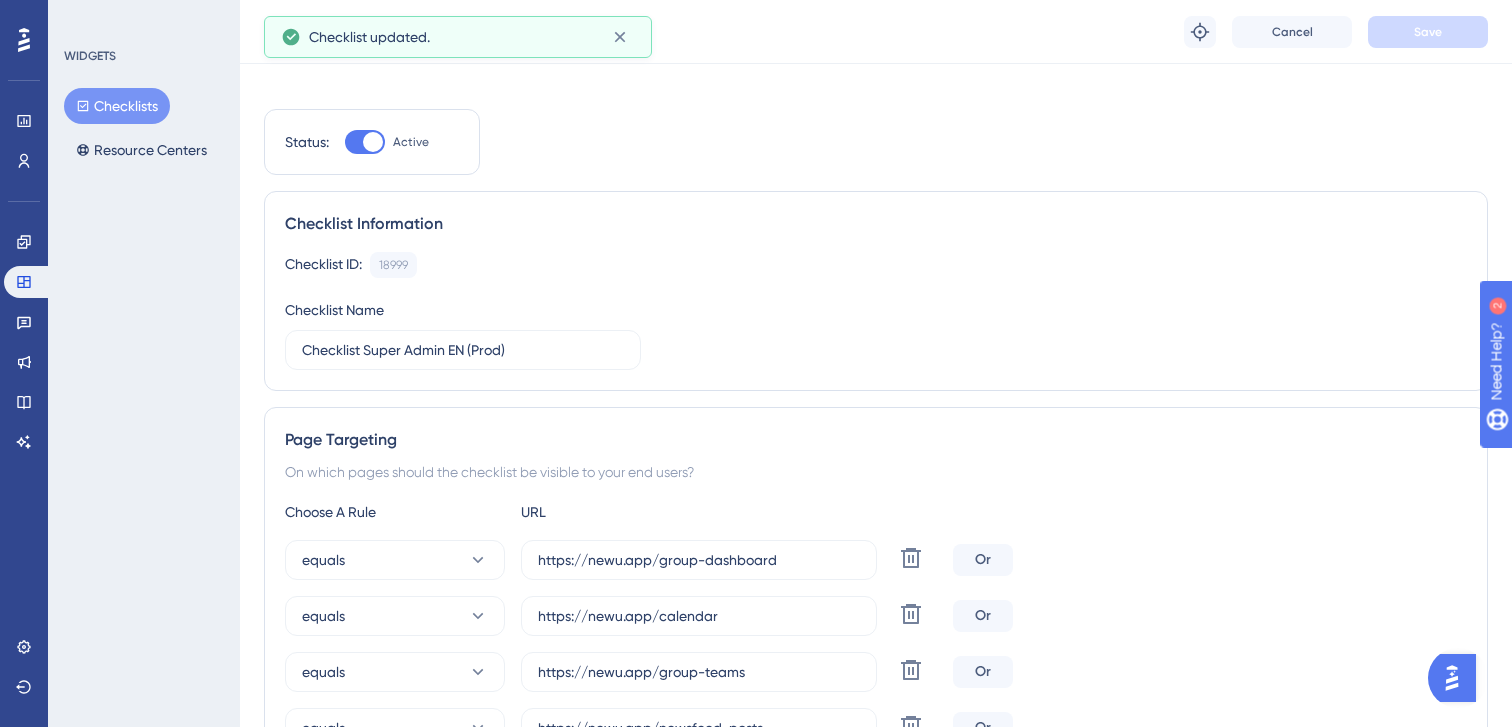 scroll, scrollTop: 0, scrollLeft: 0, axis: both 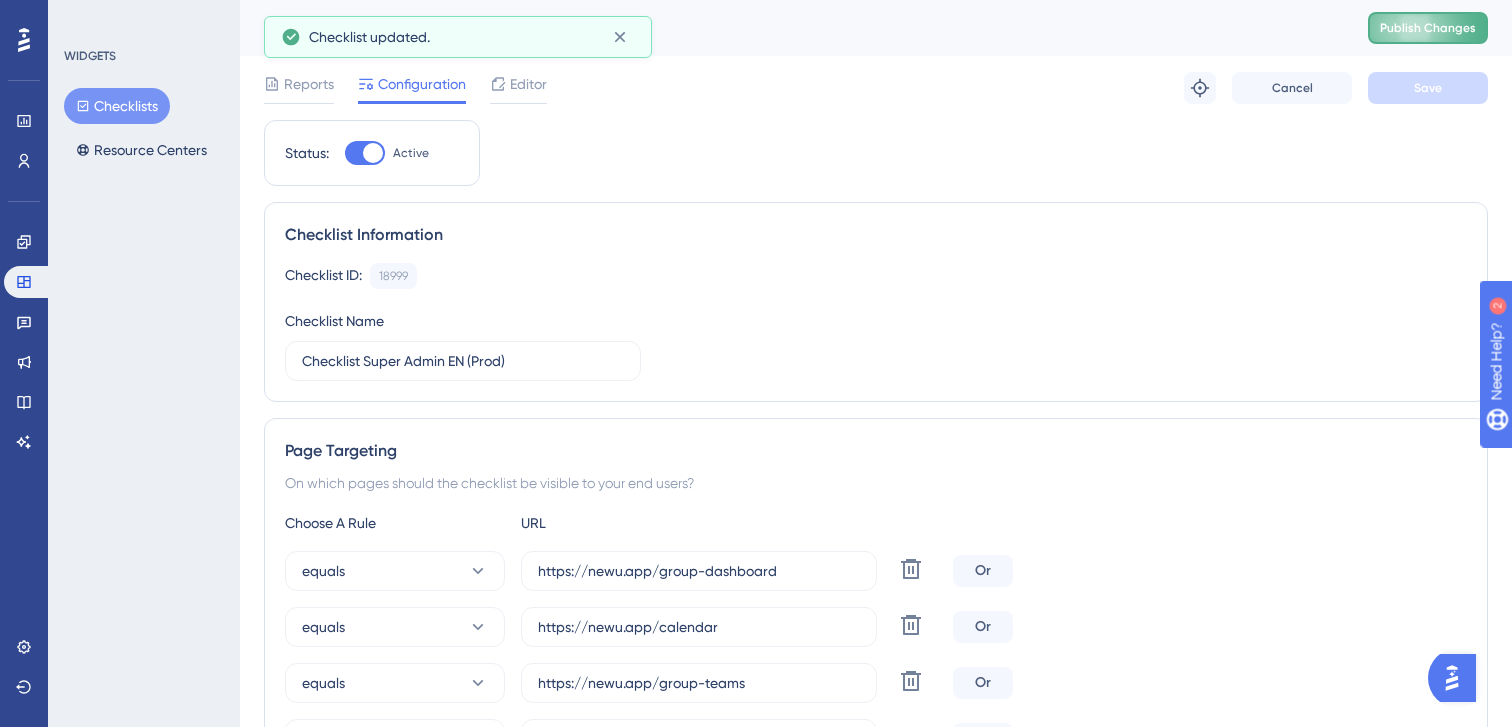 click on "Publish Changes" at bounding box center [1428, 28] 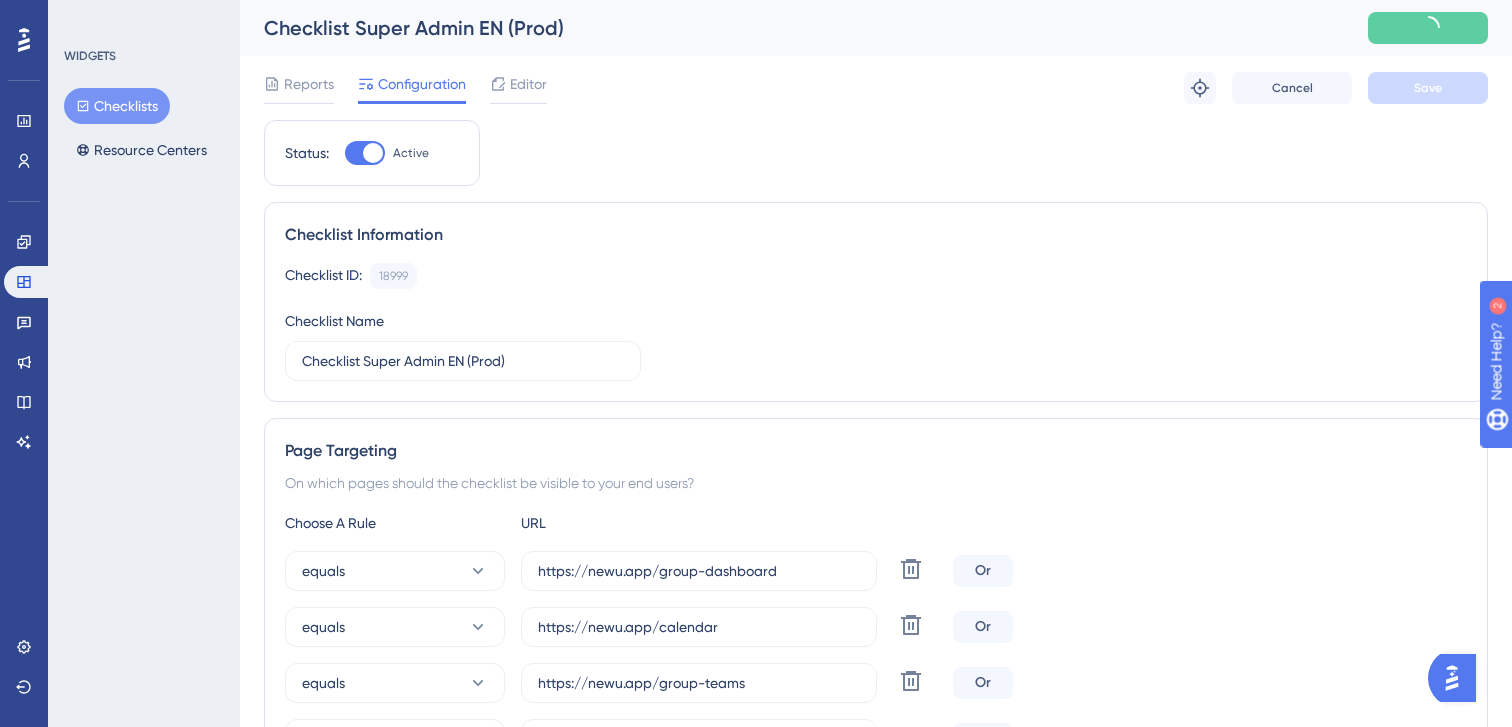 click on "Checklists" at bounding box center [117, 106] 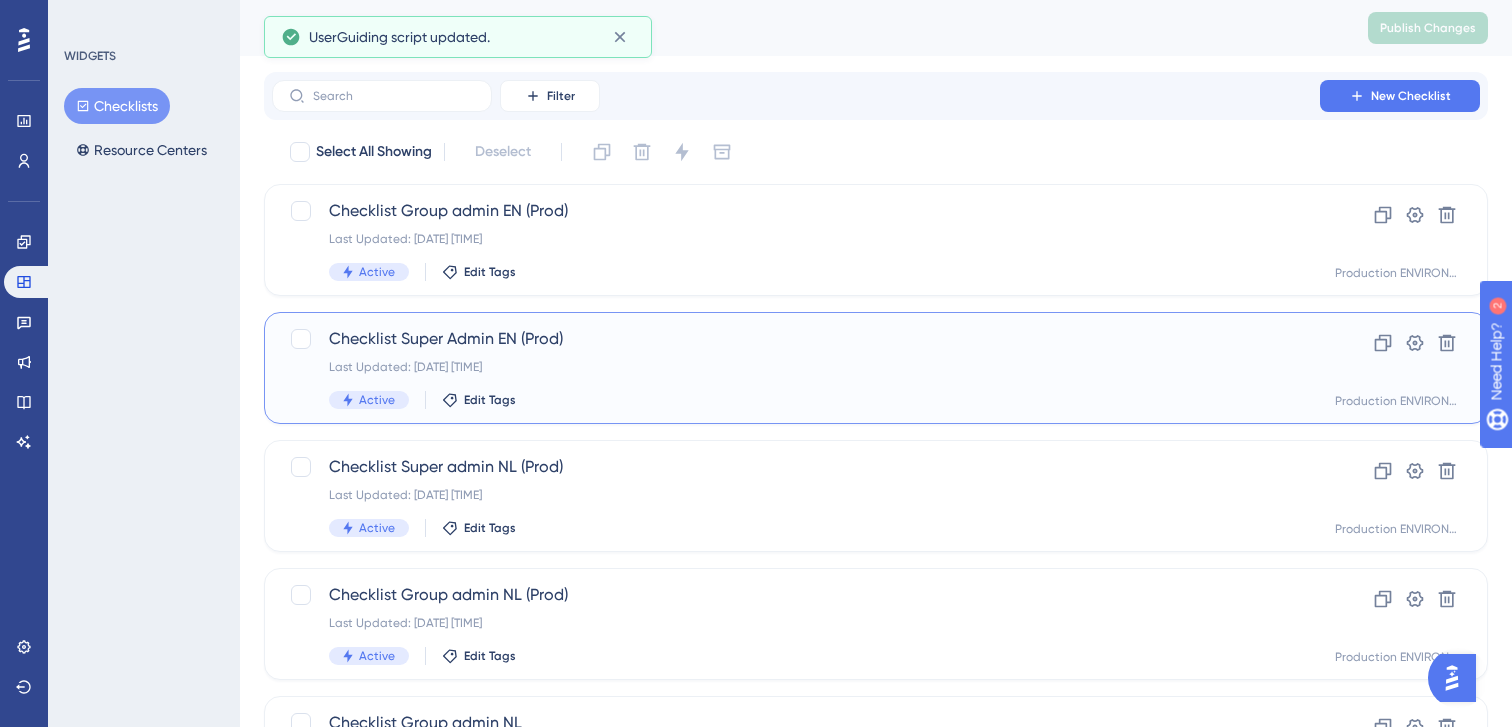 click on "Last Updated: [DATE] [TIME]" at bounding box center (796, 367) 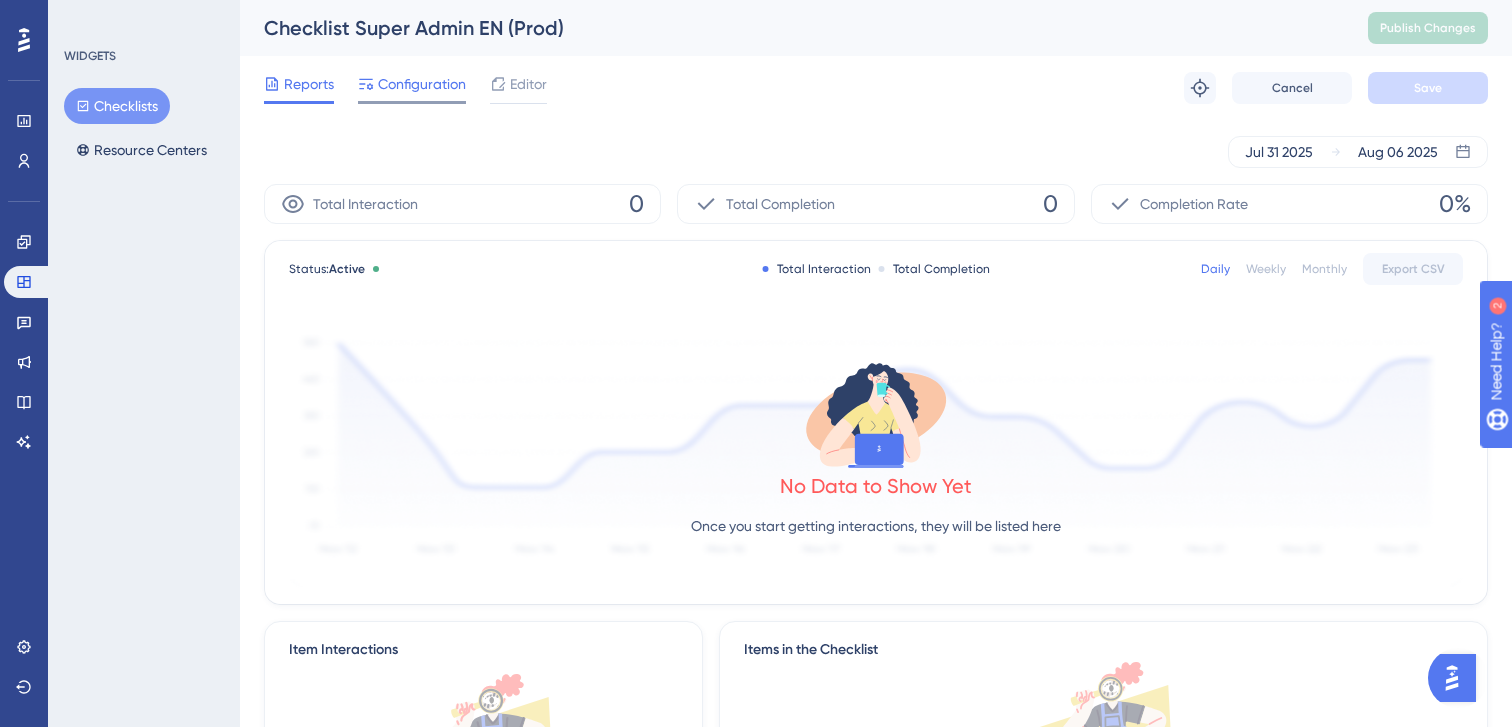 click on "Configuration" at bounding box center [422, 84] 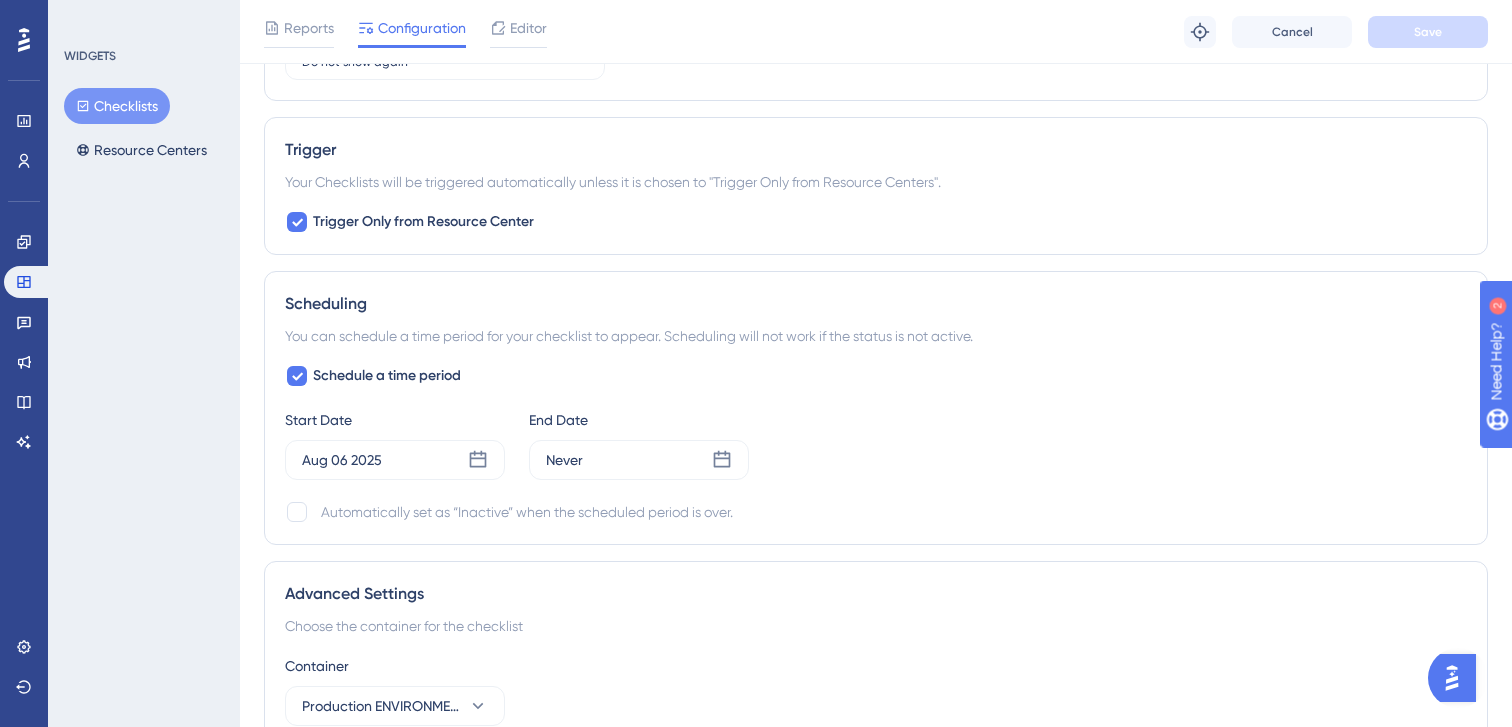 scroll, scrollTop: 1923, scrollLeft: 0, axis: vertical 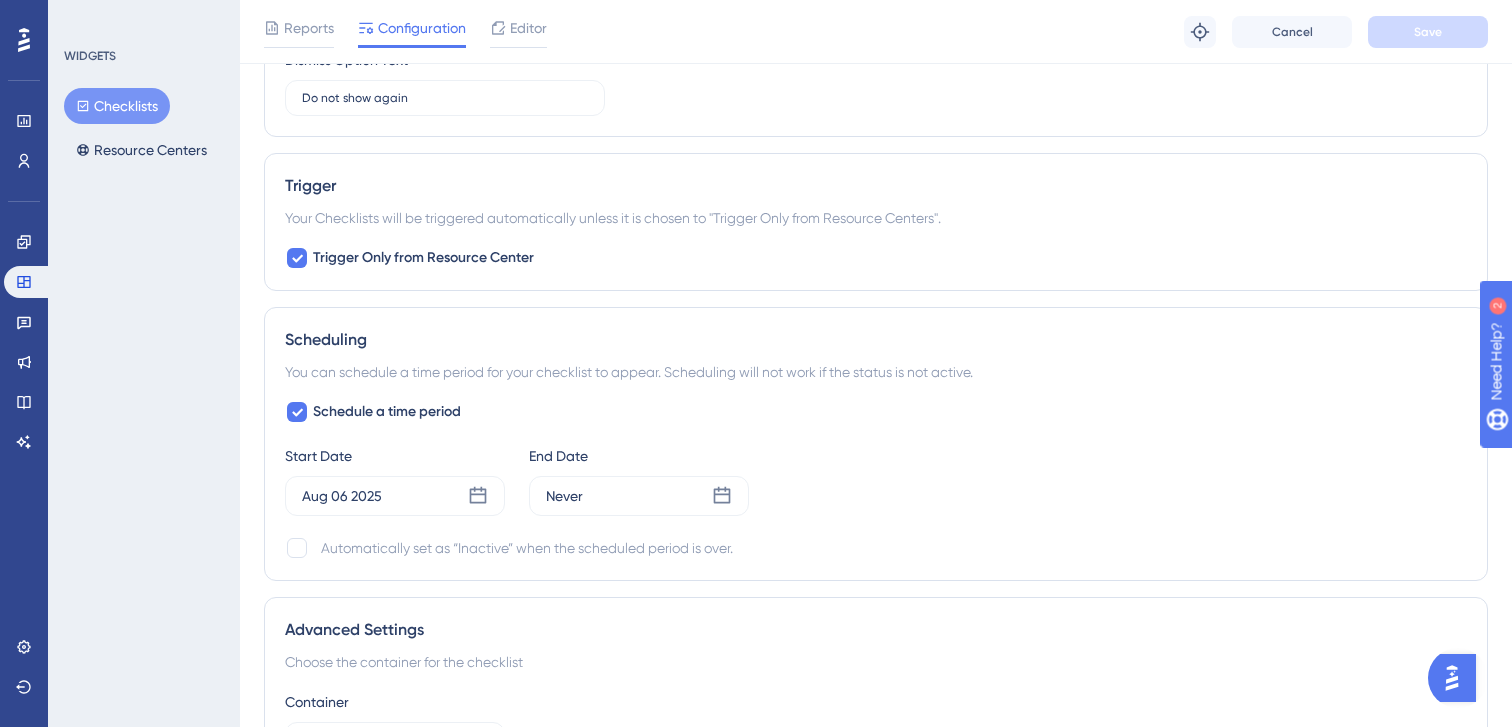 click on "Checklists" at bounding box center [117, 106] 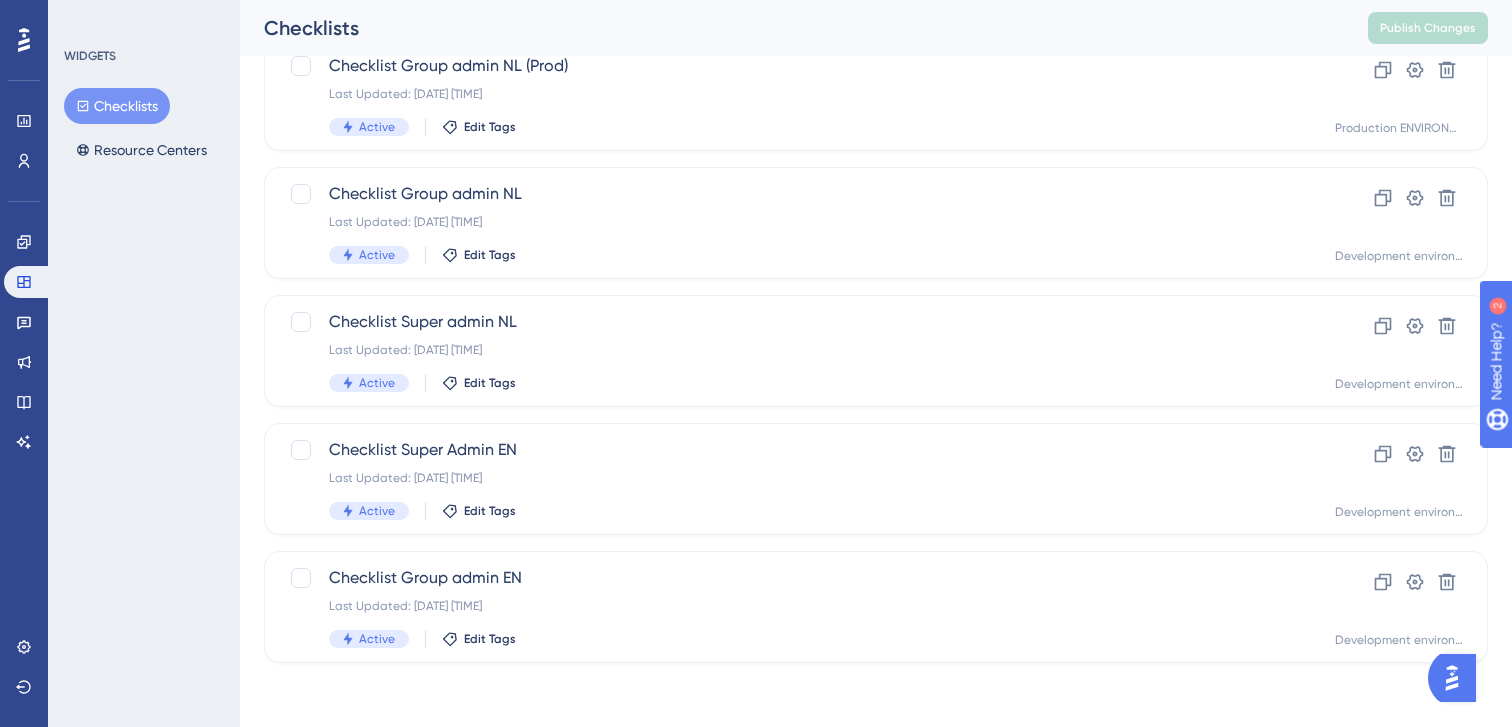 scroll, scrollTop: 0, scrollLeft: 0, axis: both 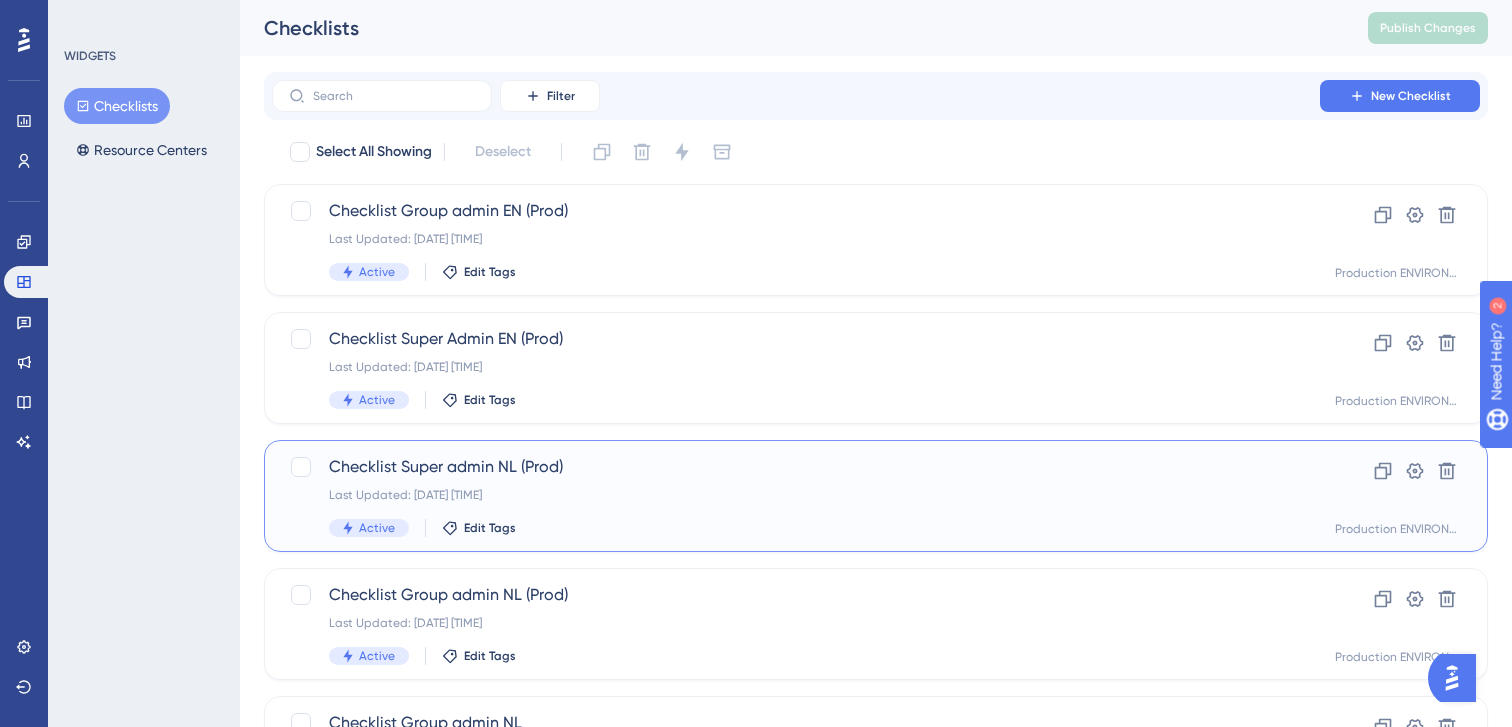 click on "Last Updated: [DATE] [TIME]" at bounding box center [796, 495] 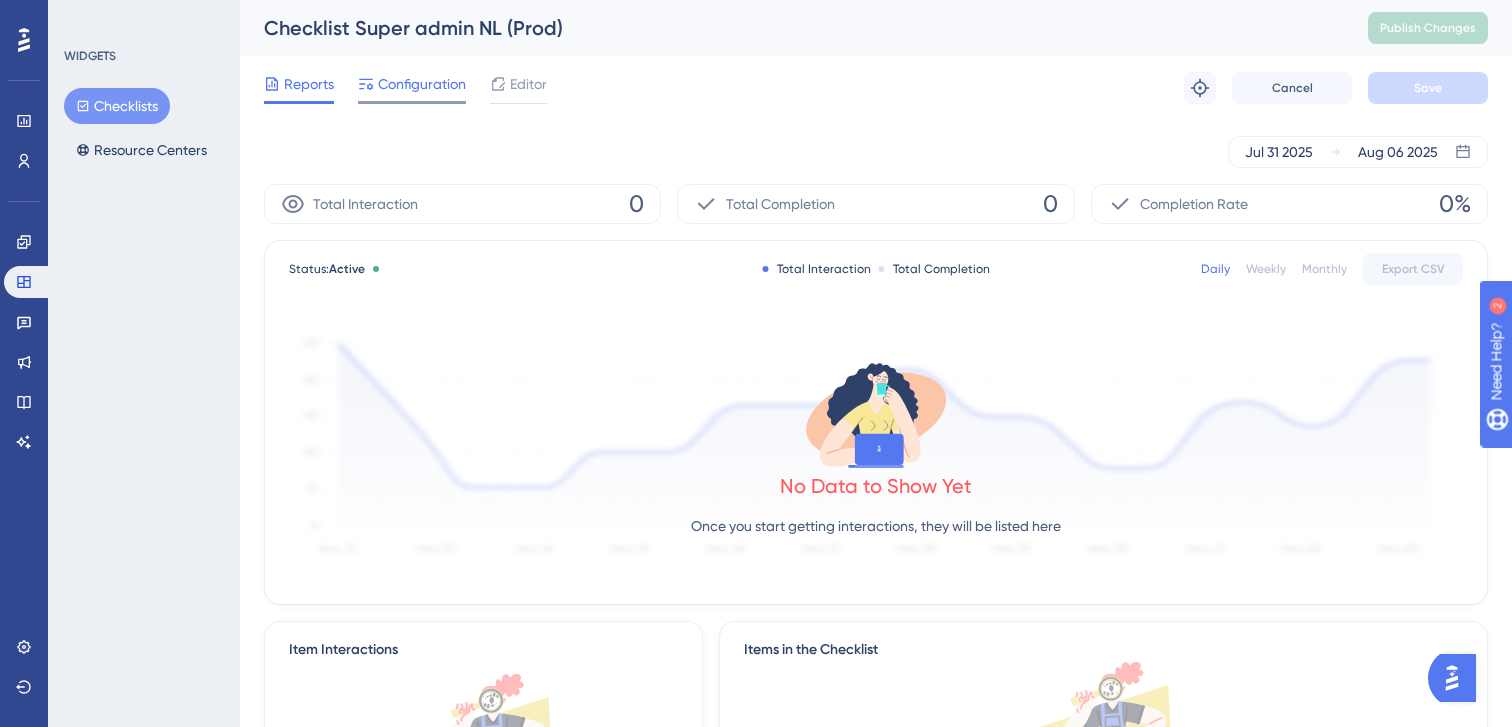 click on "Configuration" at bounding box center [422, 84] 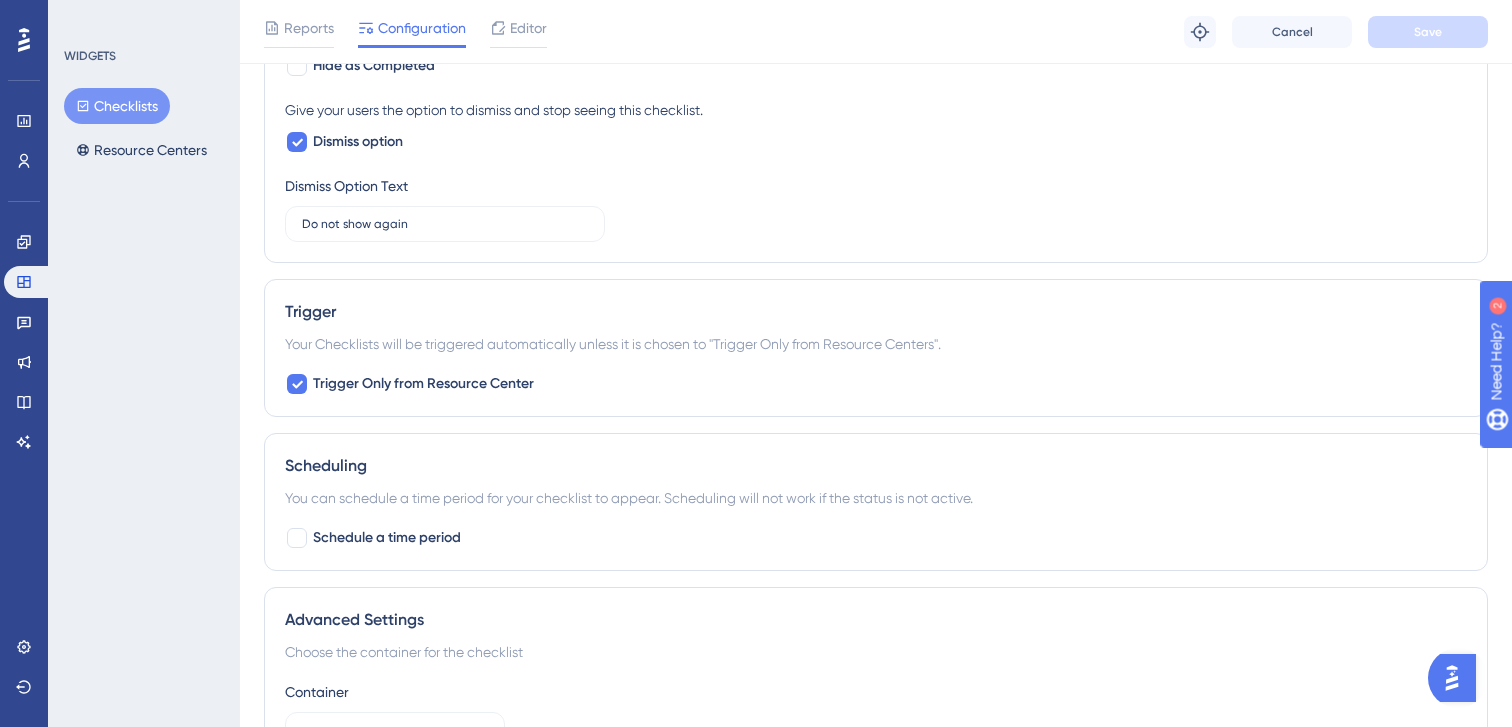 scroll, scrollTop: 1923, scrollLeft: 0, axis: vertical 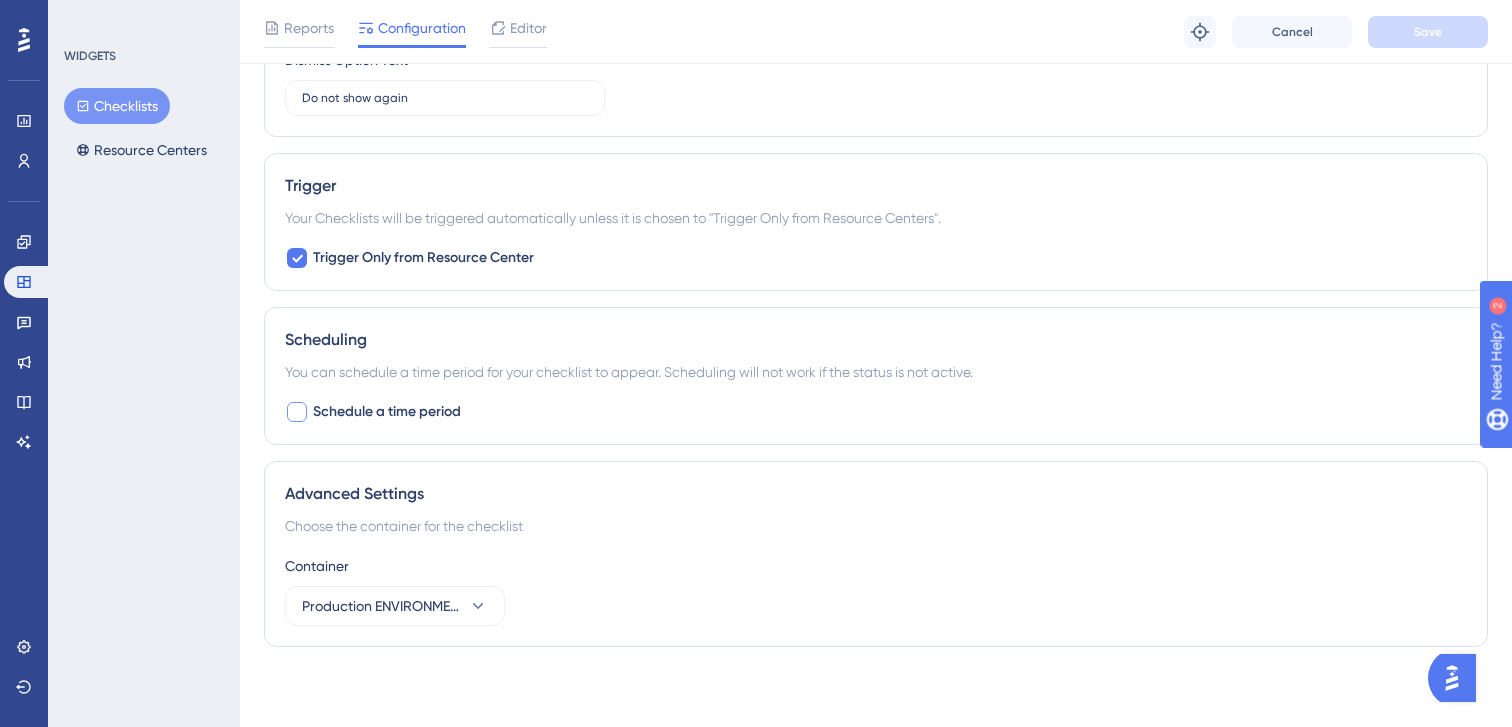 click on "Schedule a time period" at bounding box center [387, 412] 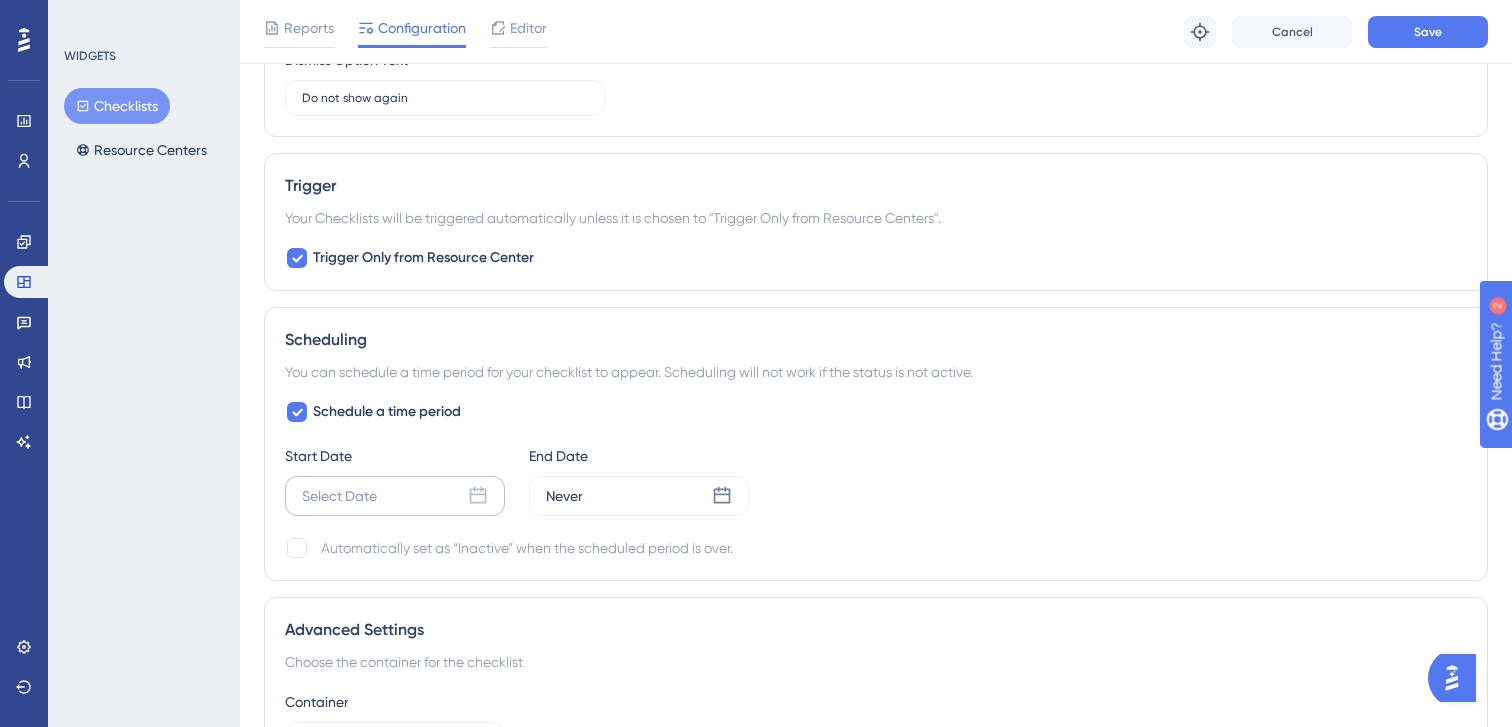 click on "Select Date" at bounding box center (395, 496) 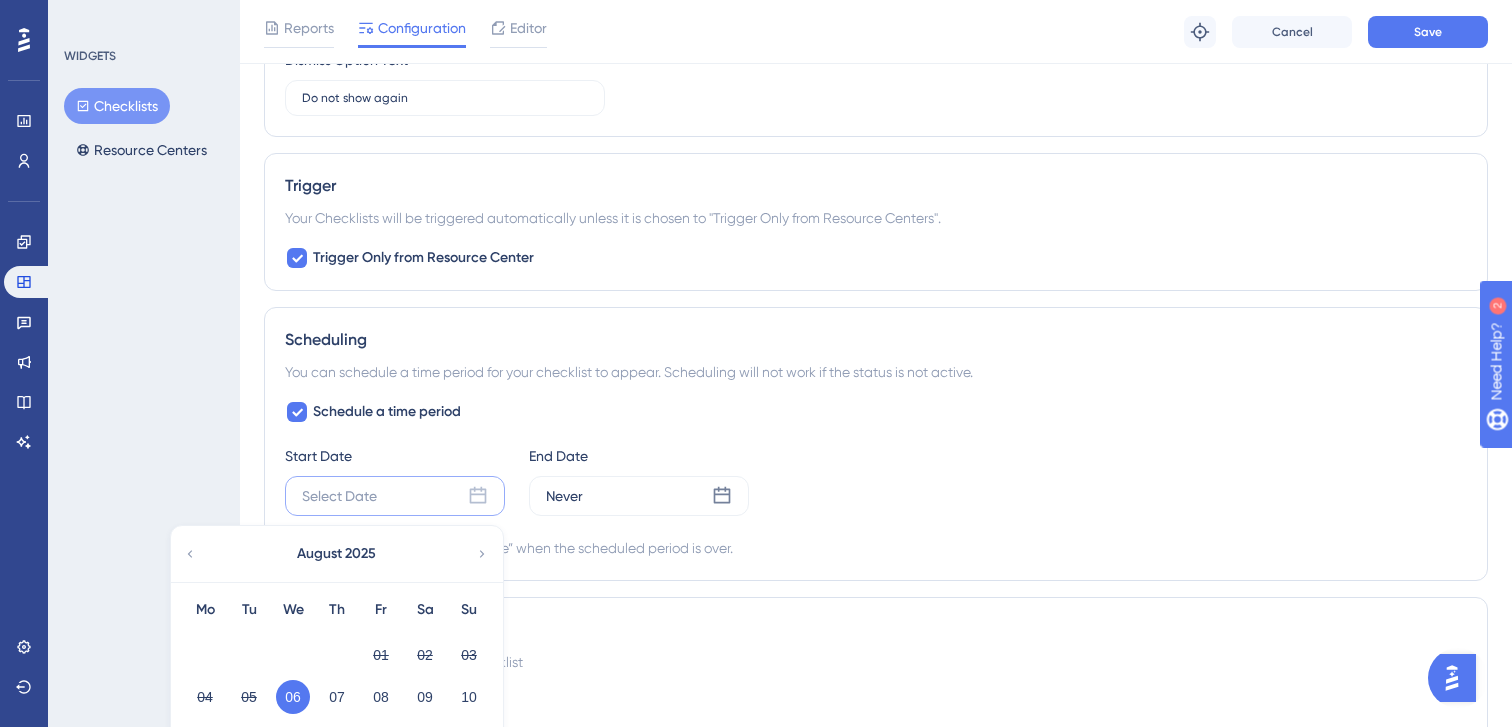 click on "06" at bounding box center (293, 697) 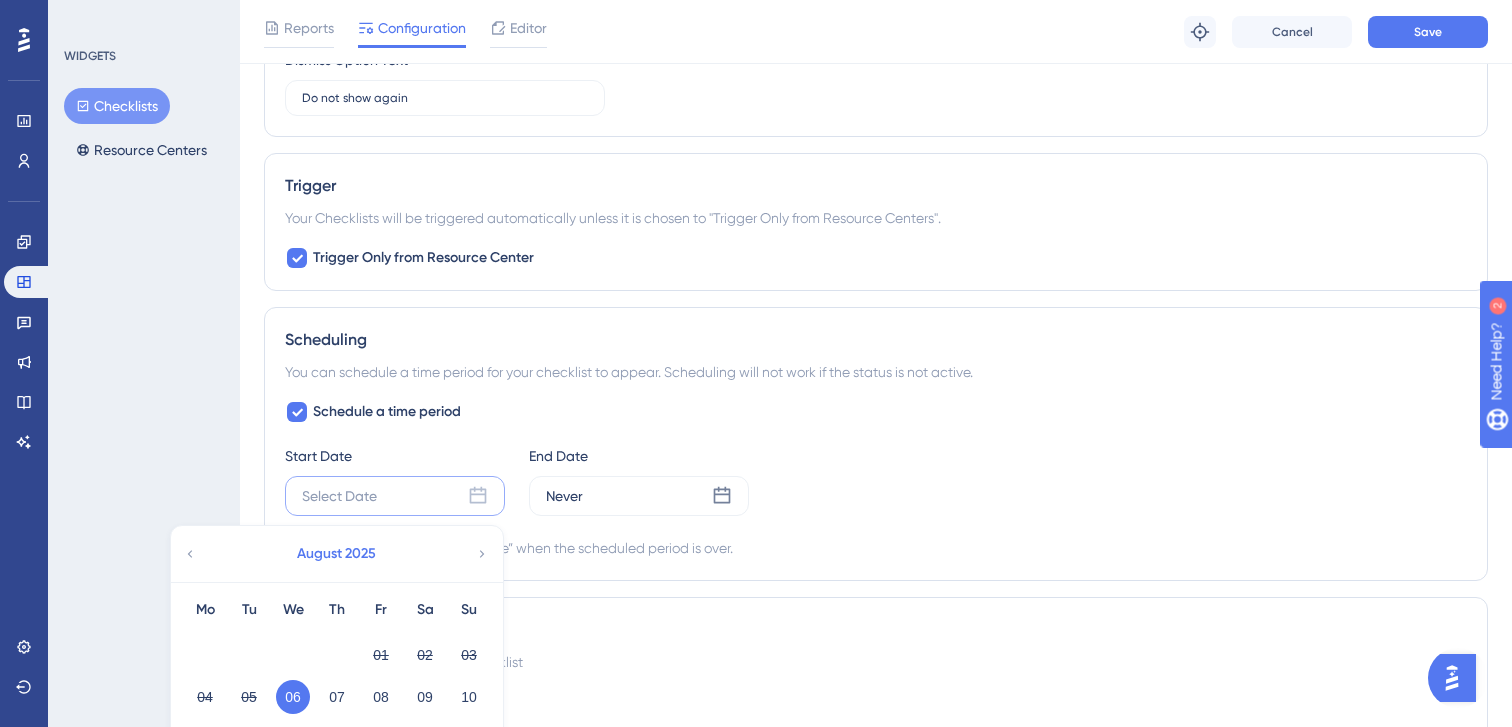 scroll, scrollTop: 2119, scrollLeft: 0, axis: vertical 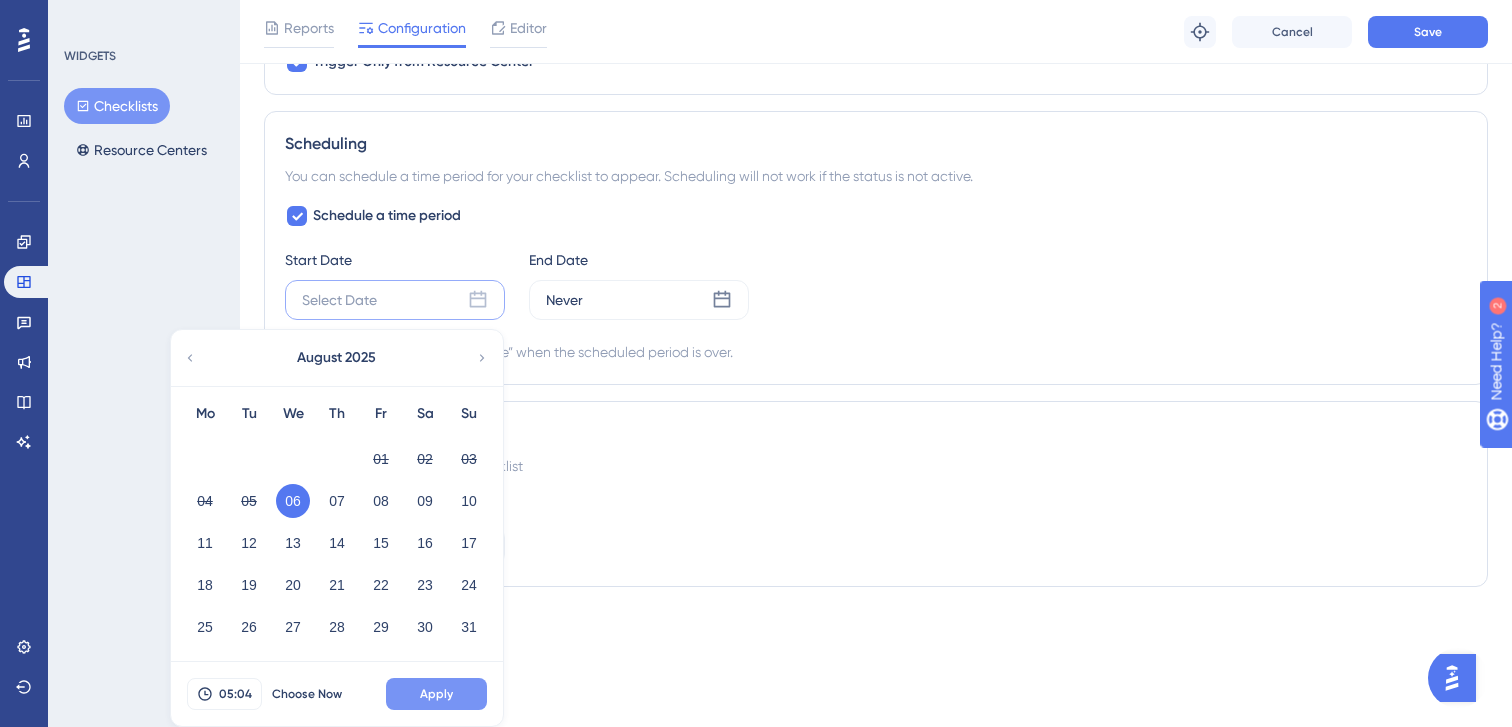click on "Apply" at bounding box center [436, 694] 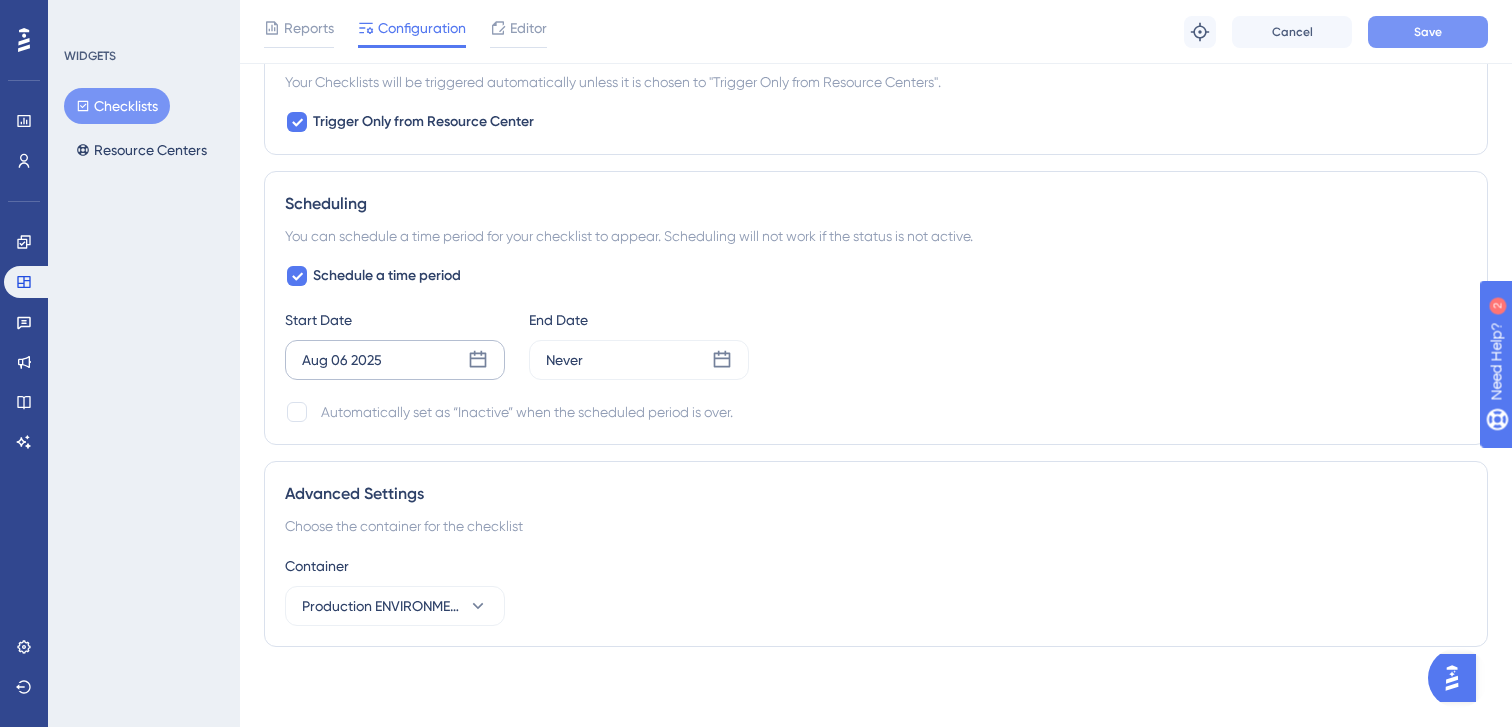 click on "Save" at bounding box center (1428, 32) 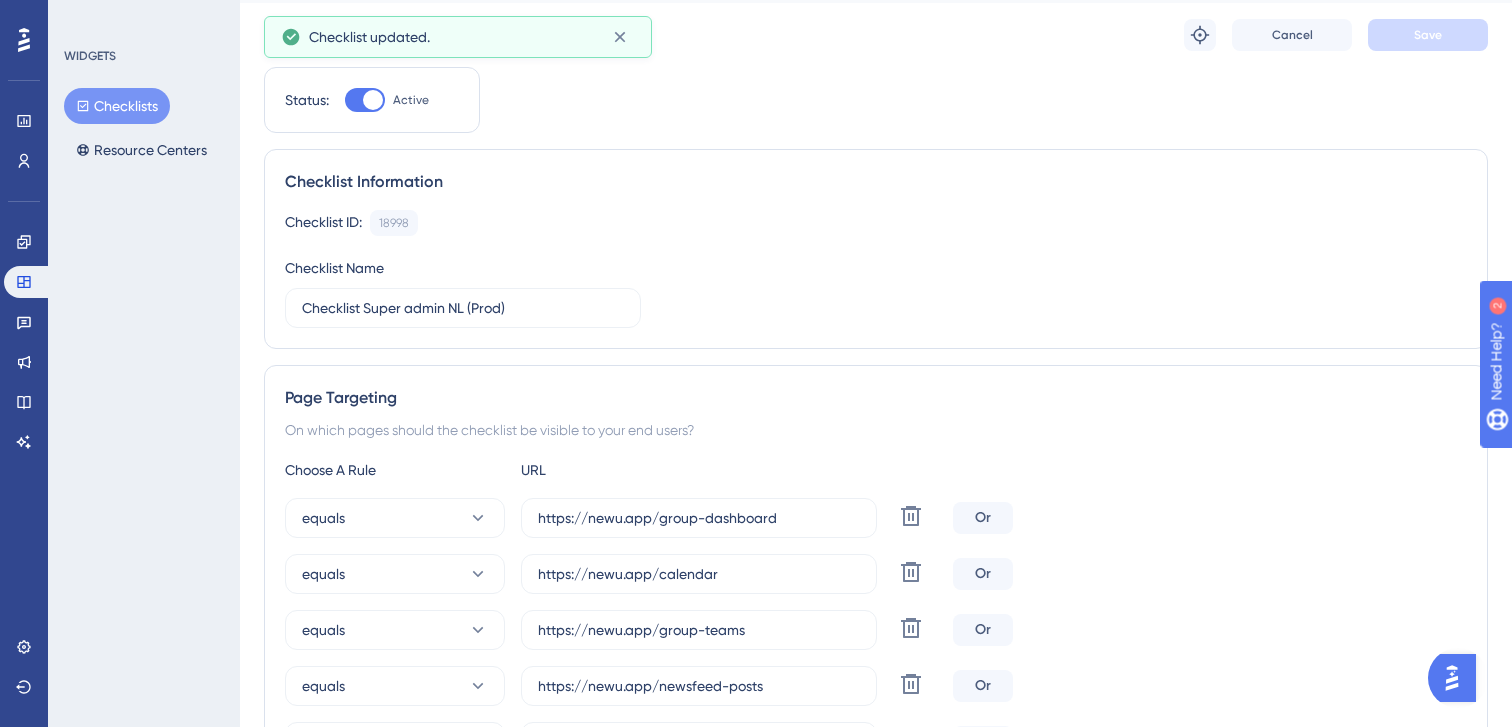 scroll, scrollTop: 0, scrollLeft: 0, axis: both 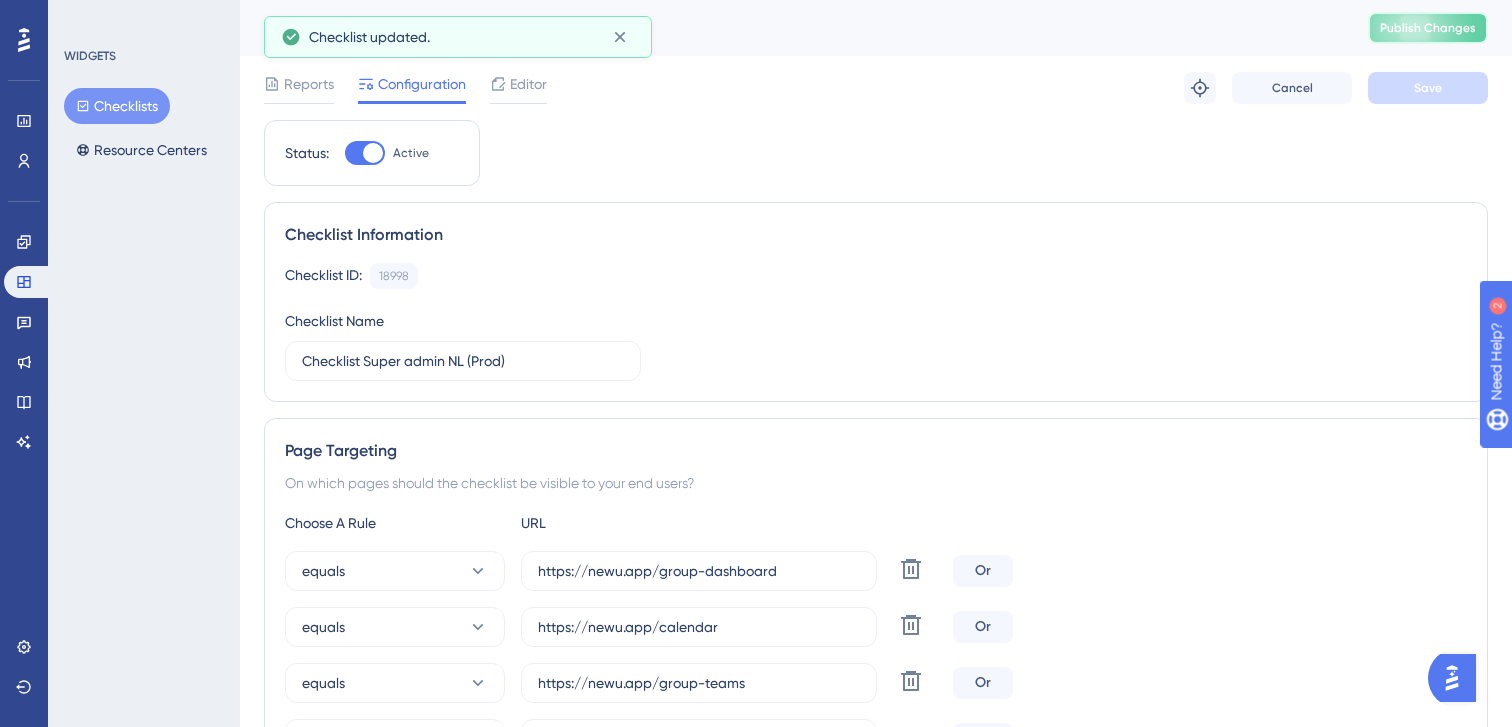 click on "Publish Changes" at bounding box center [1428, 28] 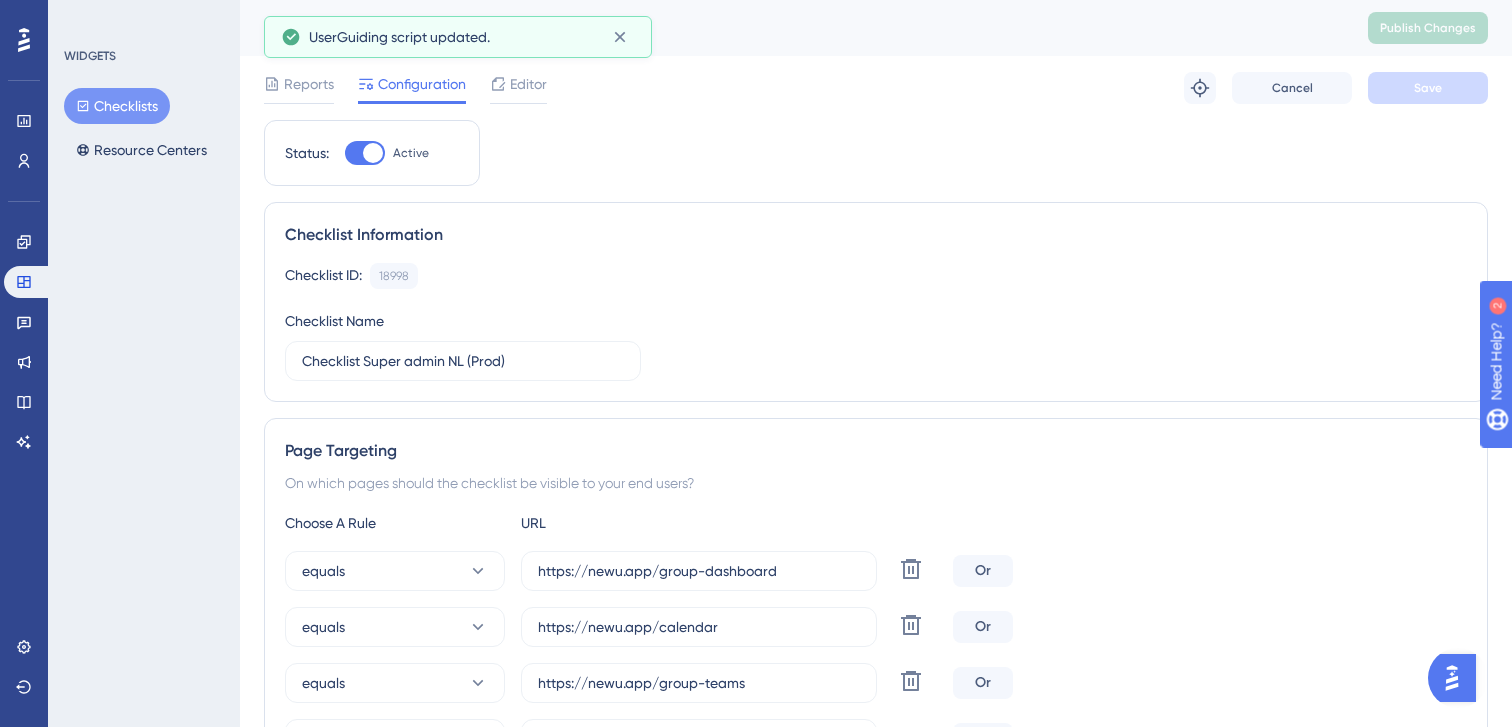 click on "Checklists" at bounding box center [117, 106] 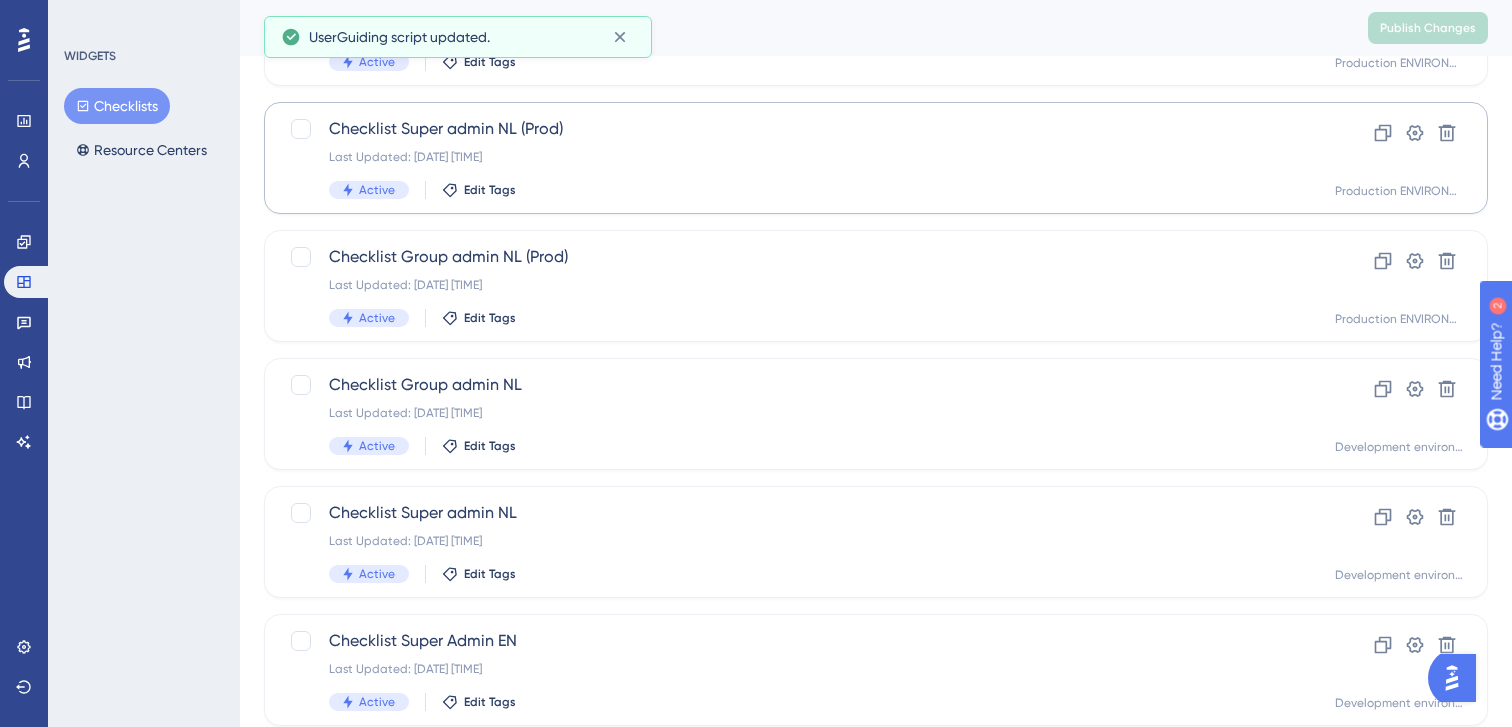 scroll, scrollTop: 340, scrollLeft: 0, axis: vertical 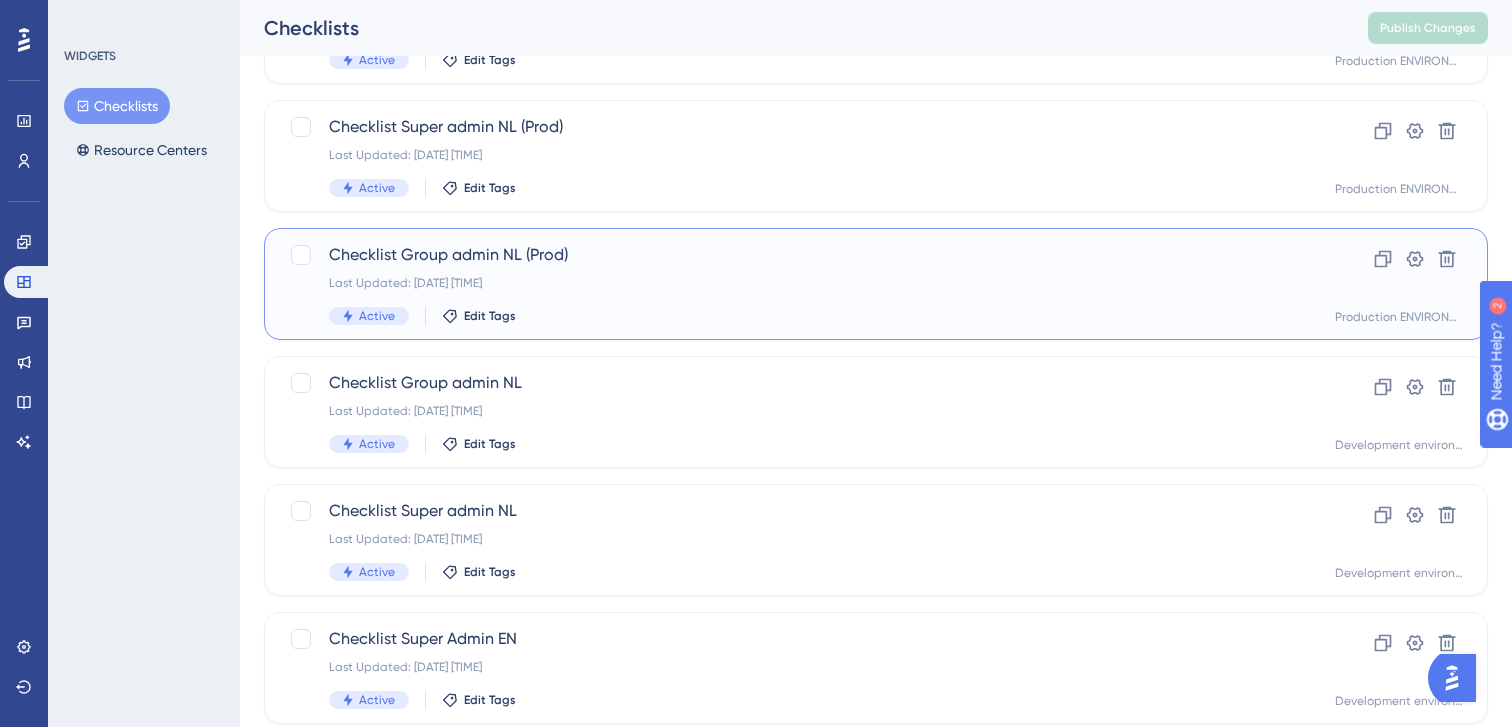 click on "Last Updated: [DATE] [TIME]" at bounding box center [796, 283] 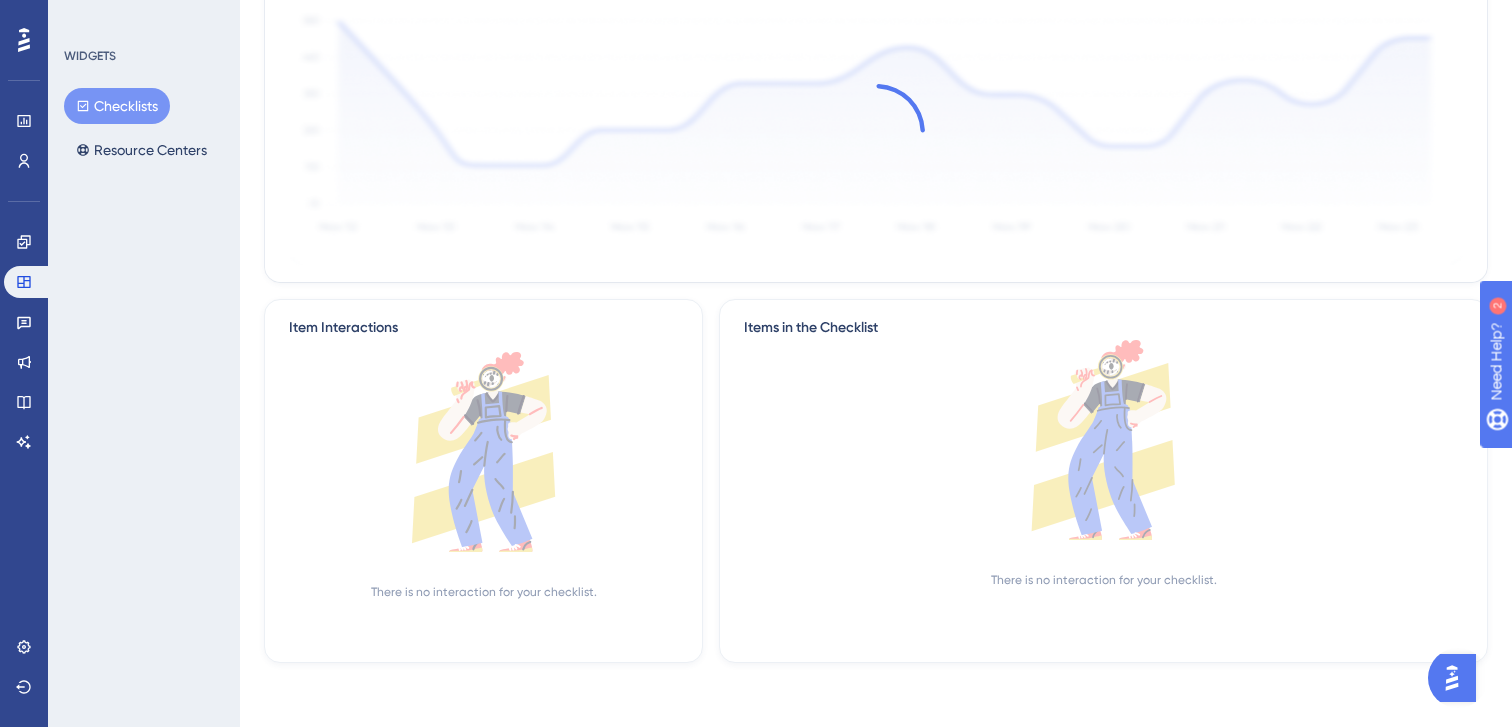 scroll, scrollTop: 0, scrollLeft: 0, axis: both 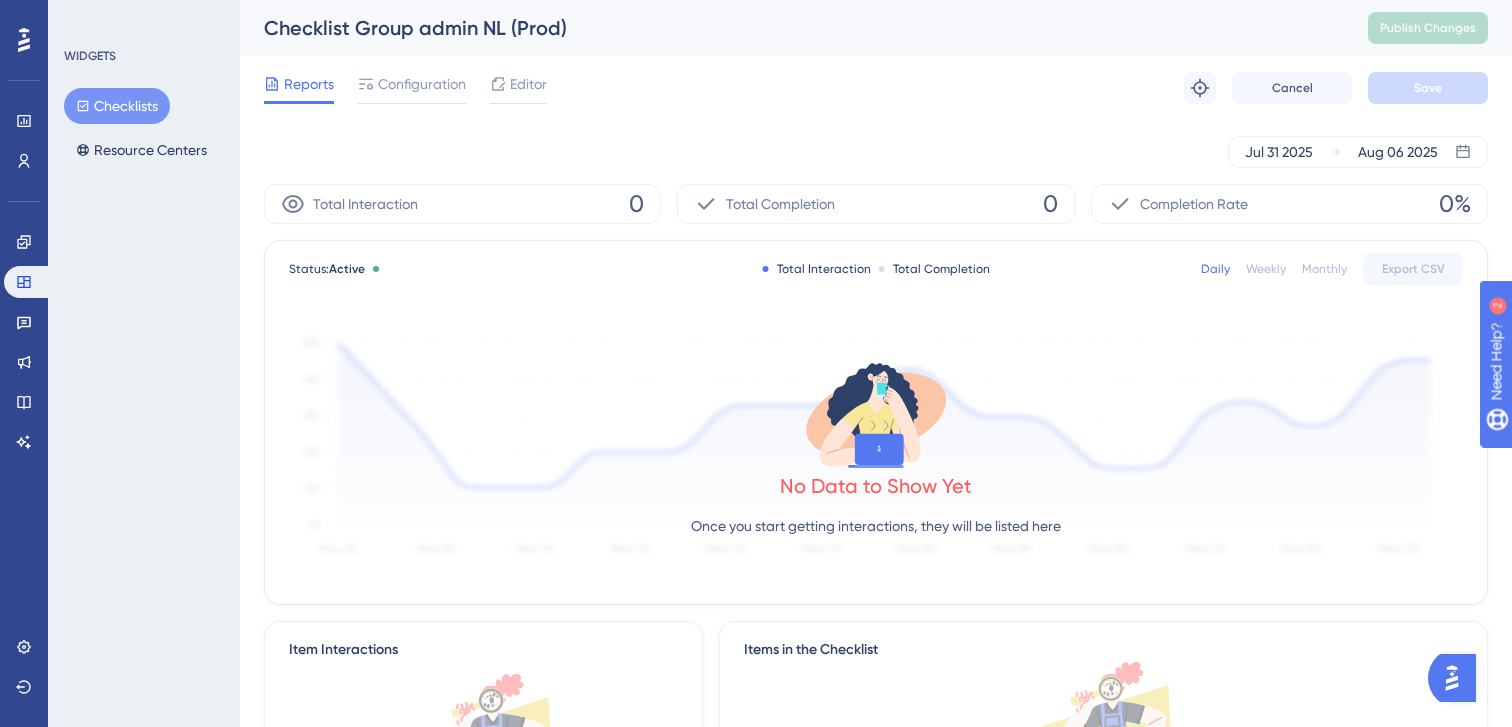 click on "Checklists" at bounding box center [117, 106] 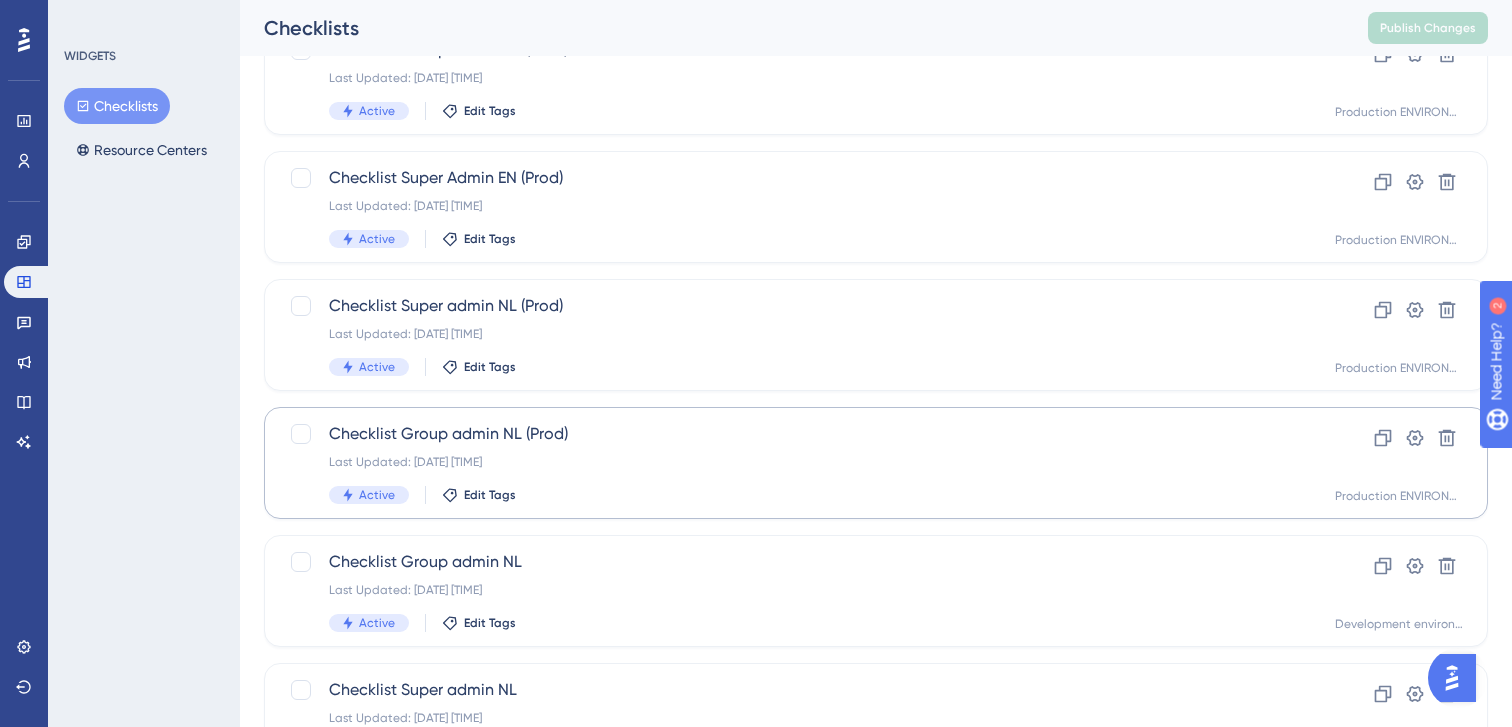 scroll, scrollTop: 182, scrollLeft: 0, axis: vertical 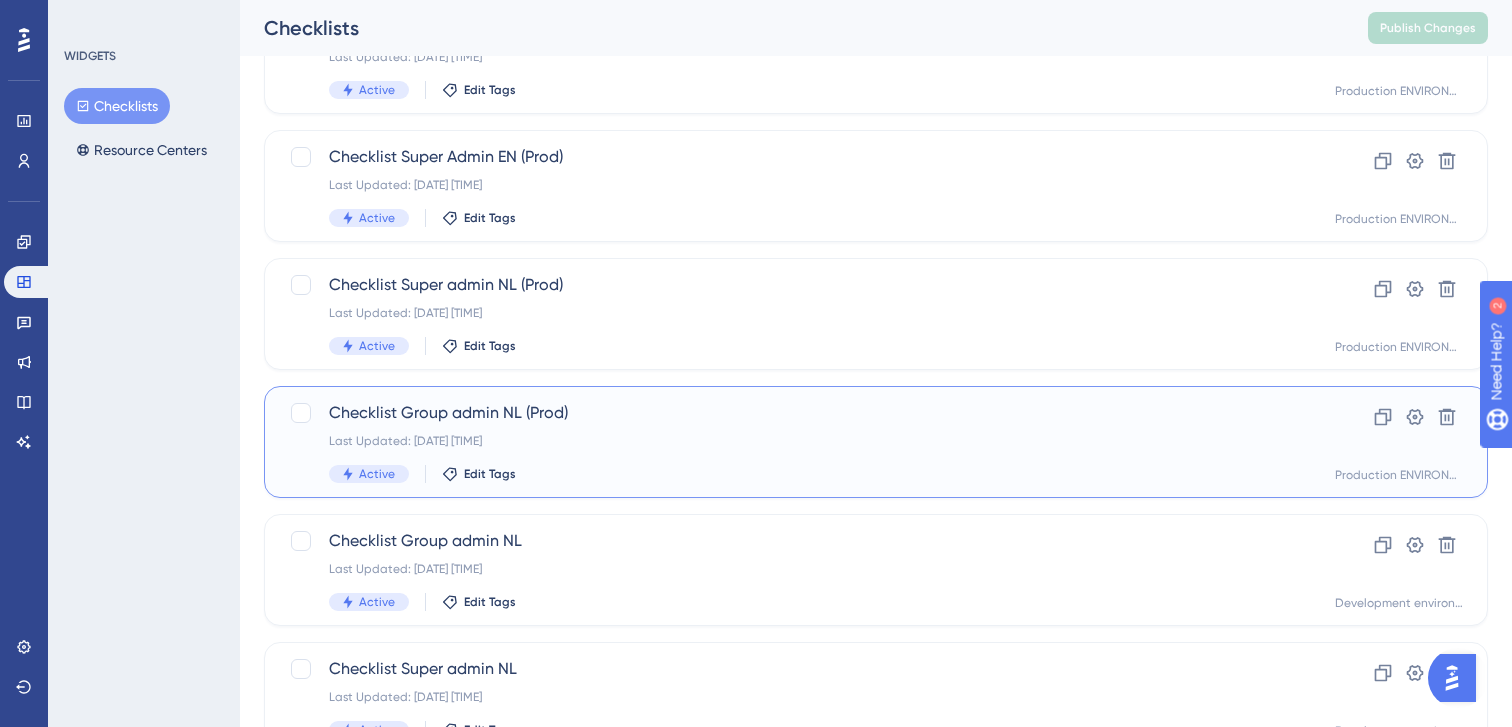 click on "Last Updated: [DATE] [TIME]" at bounding box center [796, 441] 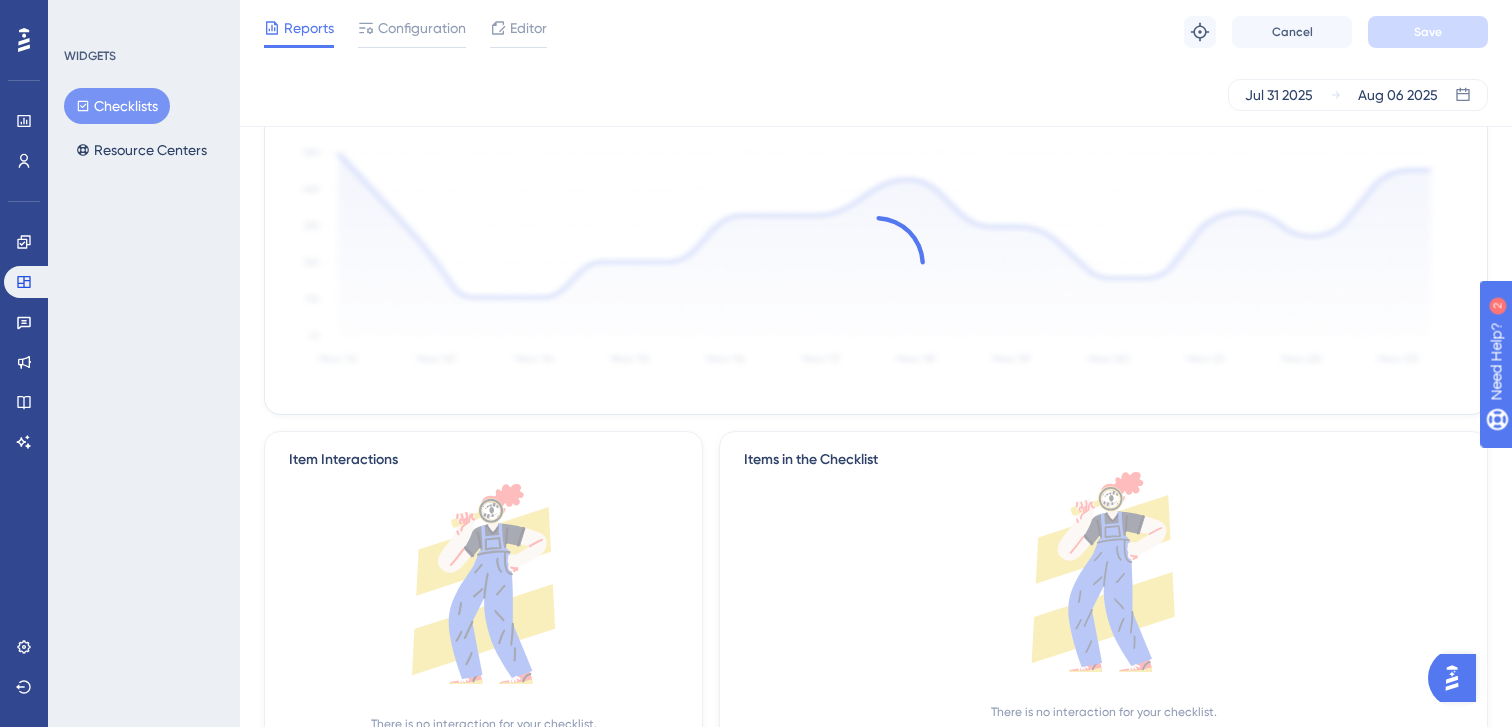 scroll, scrollTop: 0, scrollLeft: 0, axis: both 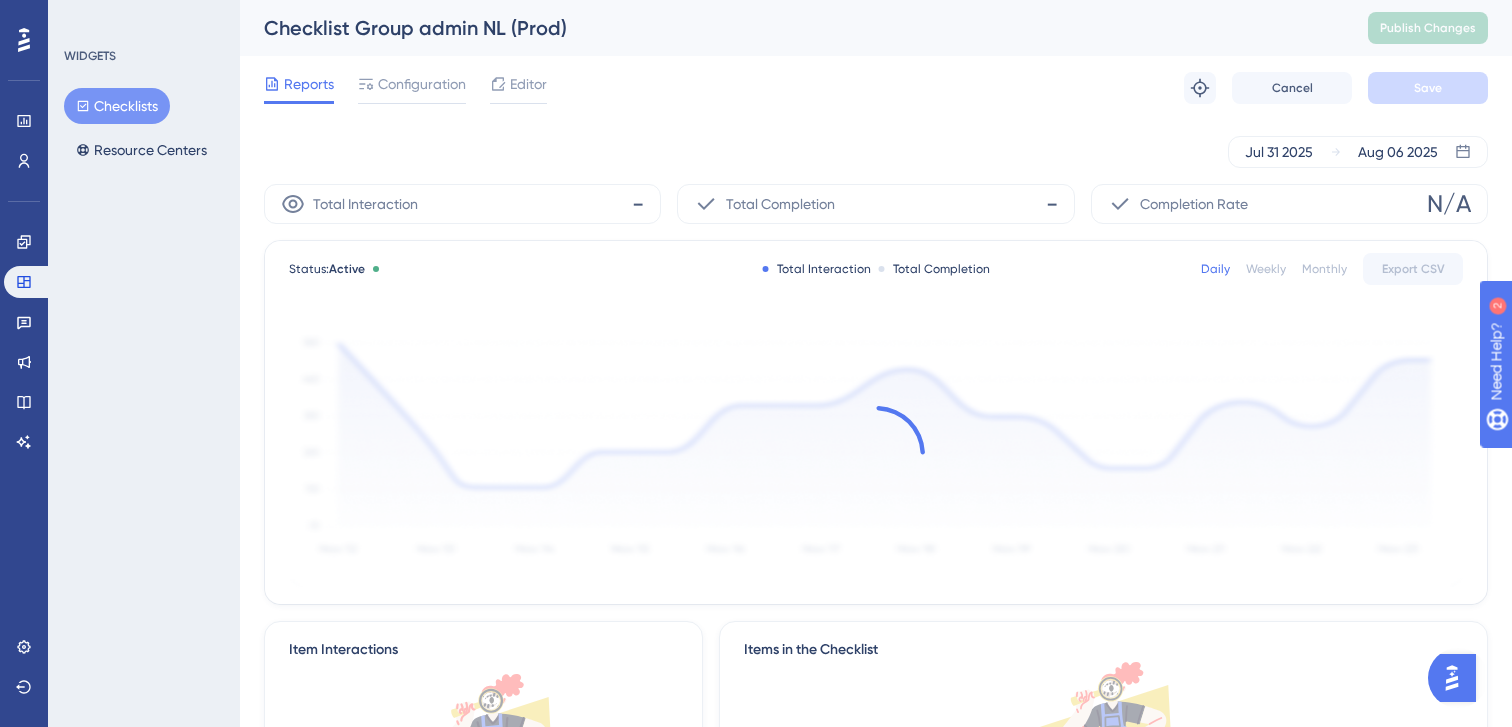 click at bounding box center [876, 454] 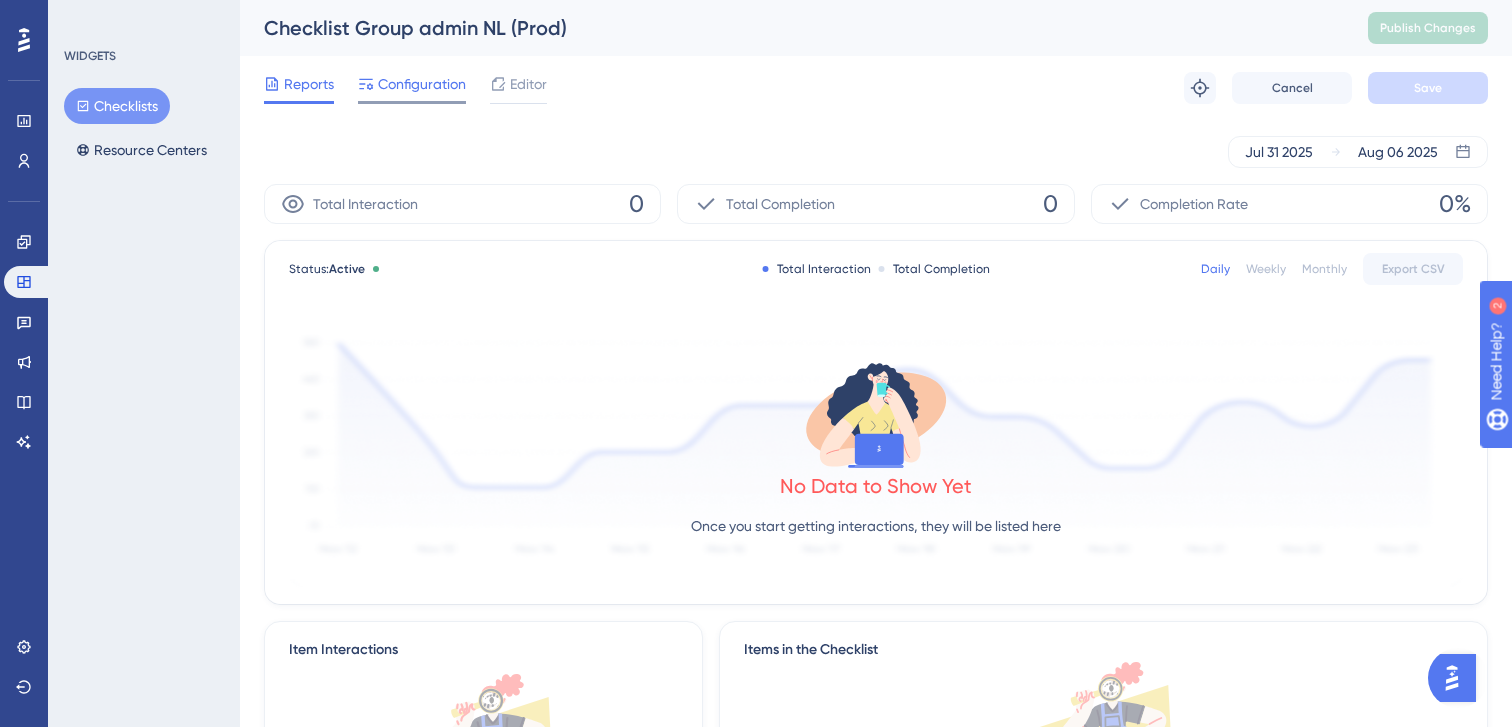 click on "Configuration" at bounding box center [422, 84] 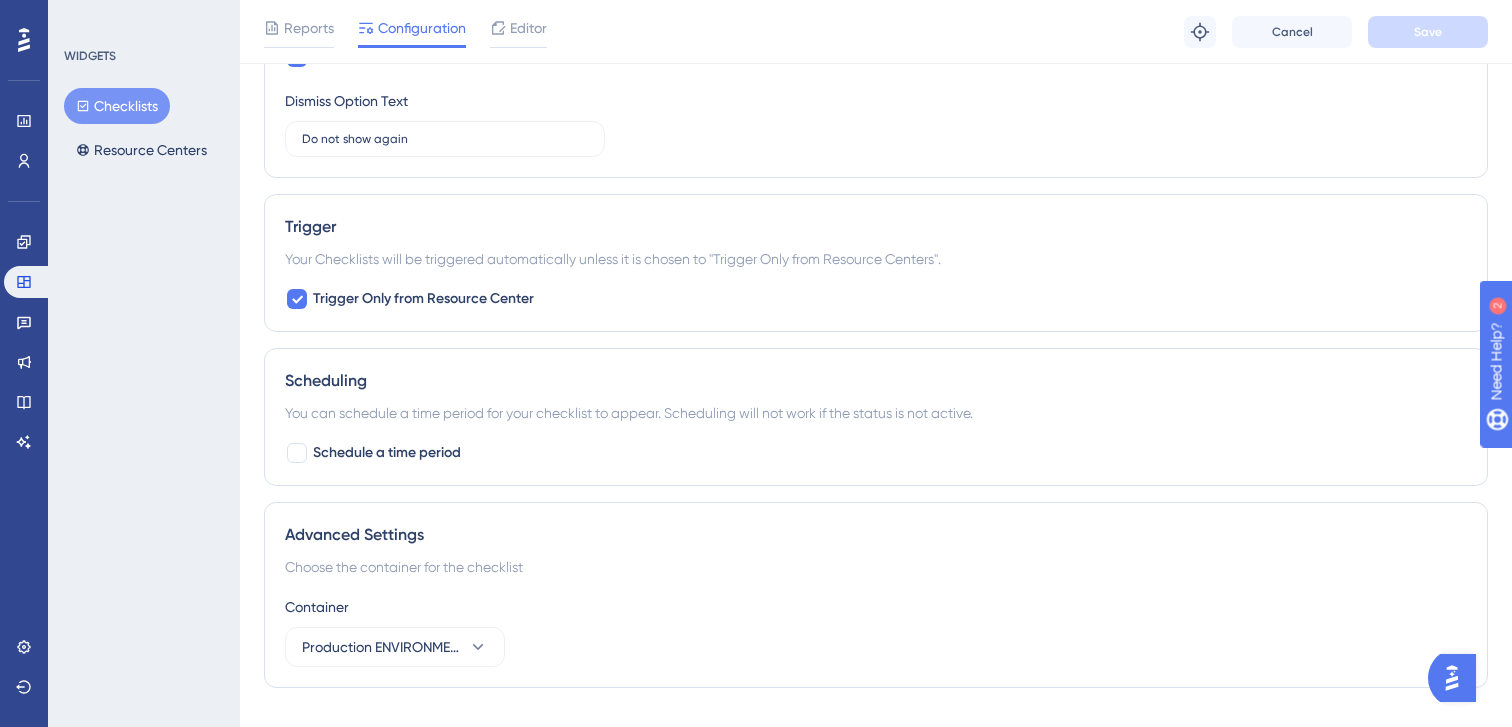 scroll, scrollTop: 1811, scrollLeft: 0, axis: vertical 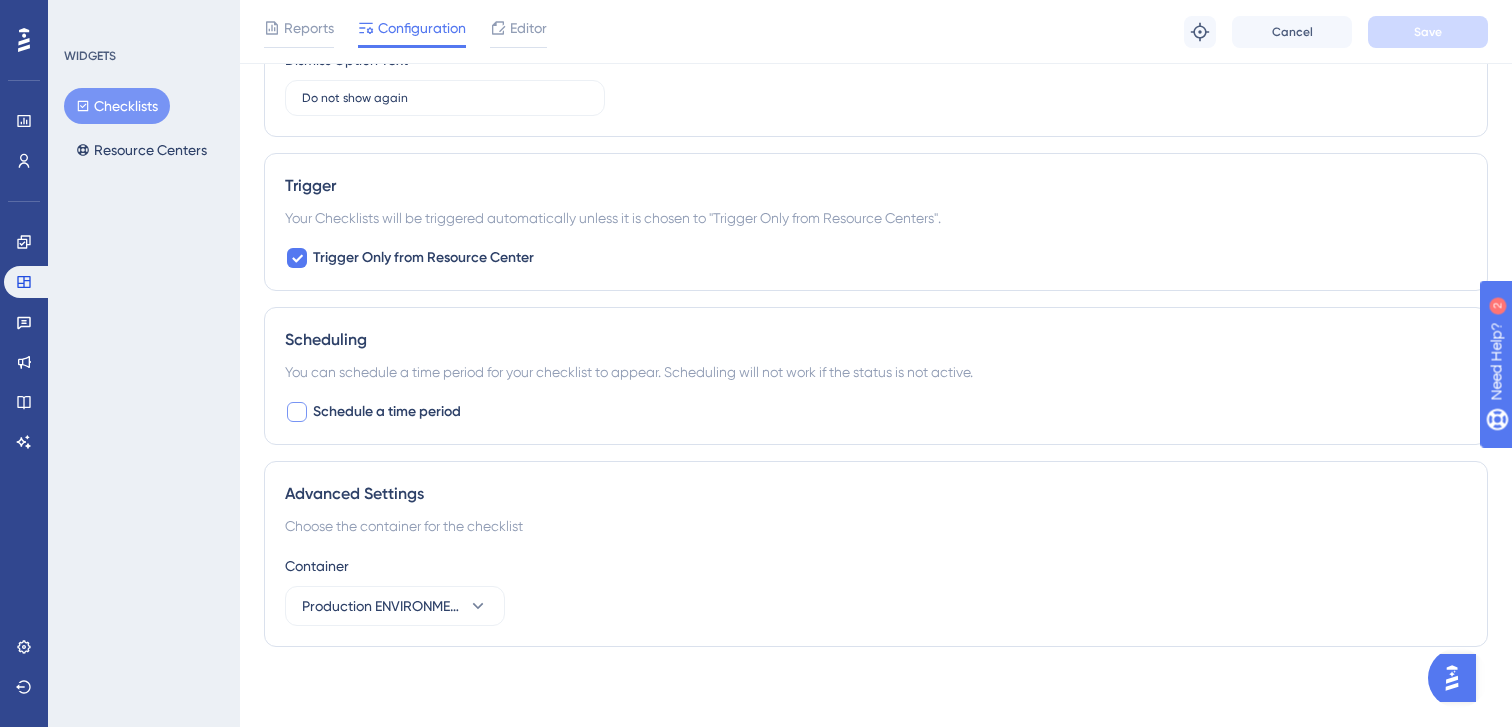 click on "Schedule a time period" at bounding box center (387, 412) 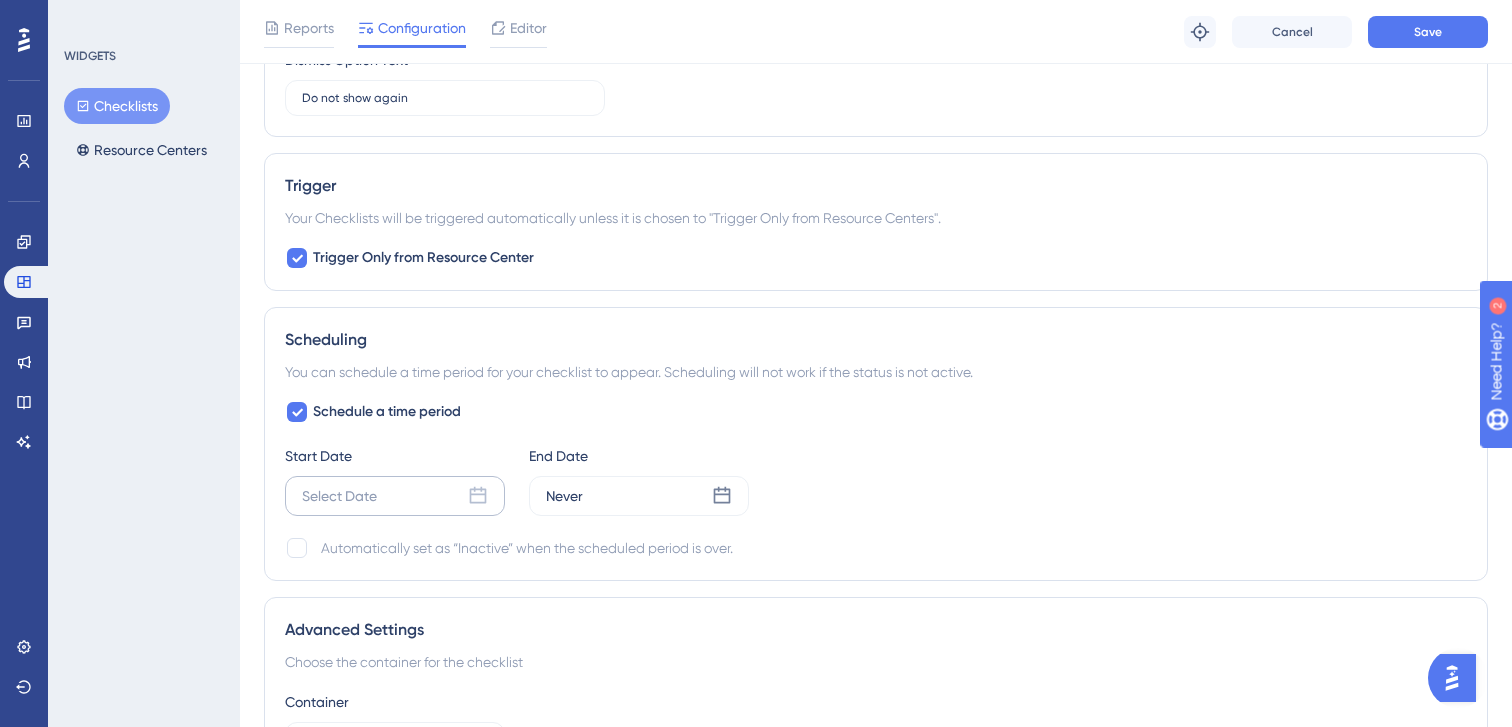 click on "Select Date" at bounding box center [395, 496] 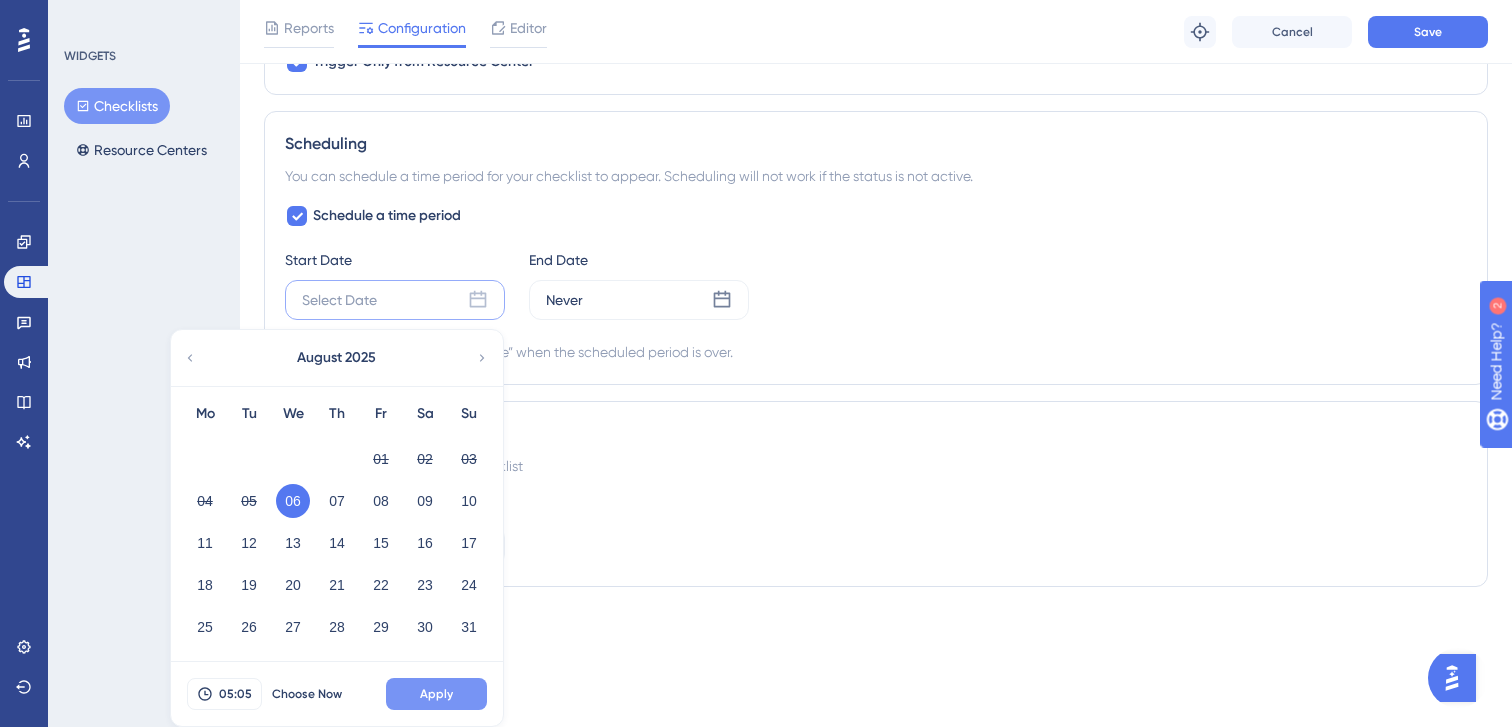 click on "Apply" at bounding box center (436, 694) 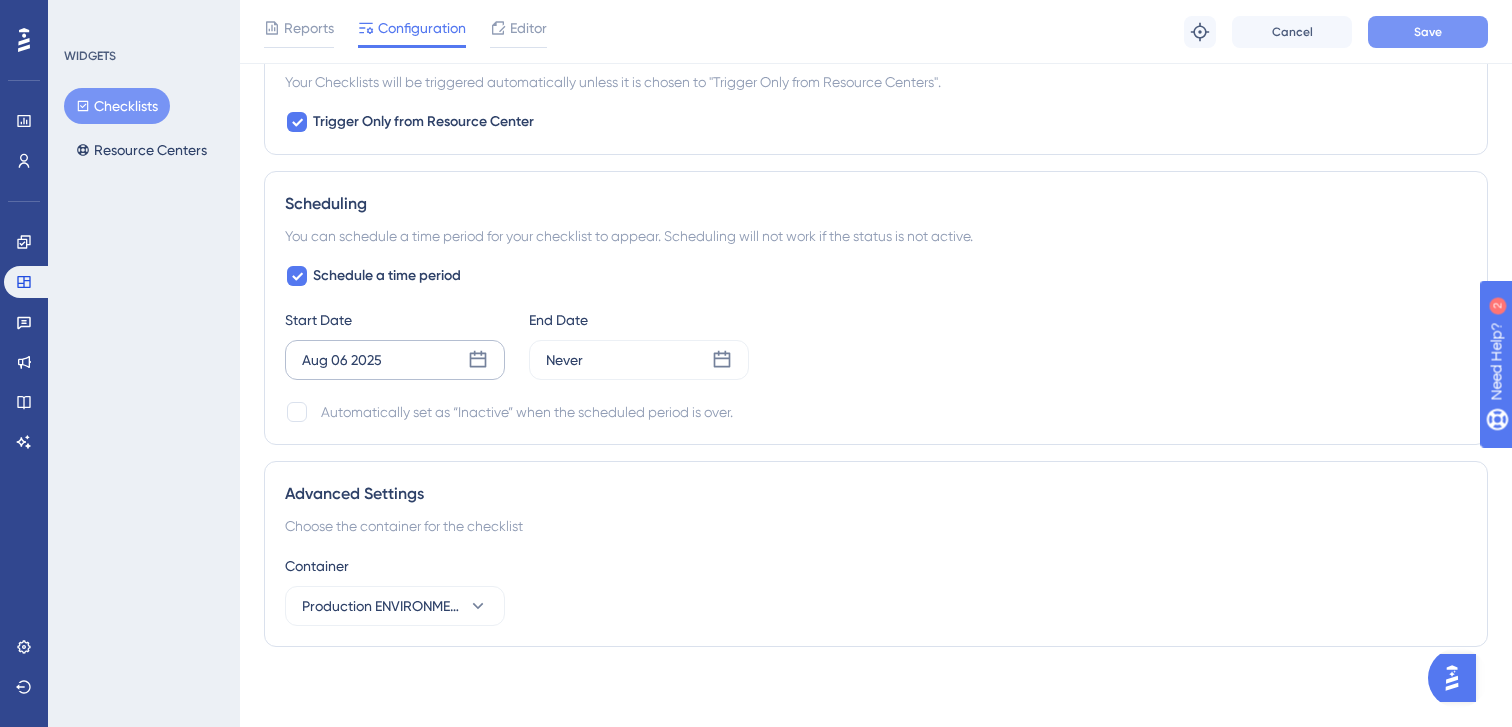 click on "Save" at bounding box center [1428, 32] 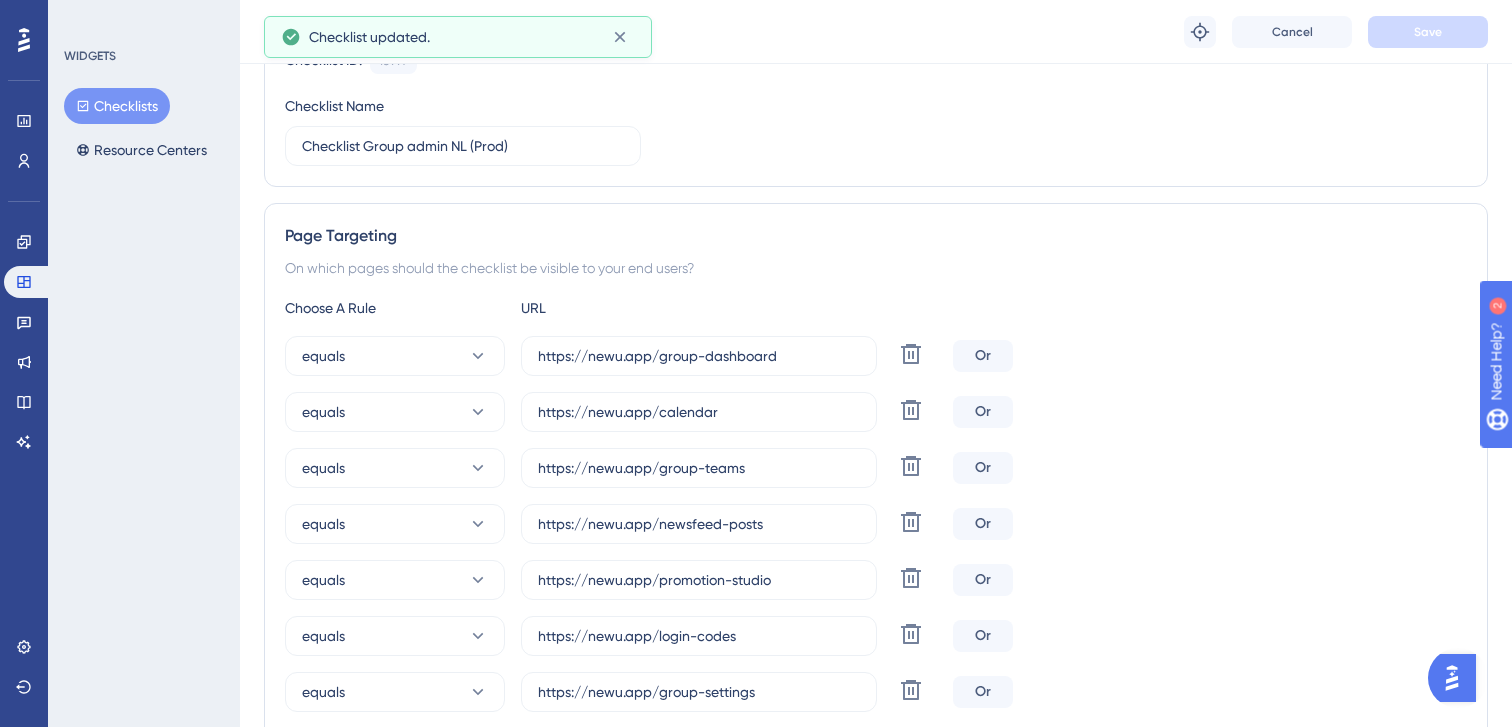 scroll, scrollTop: 0, scrollLeft: 0, axis: both 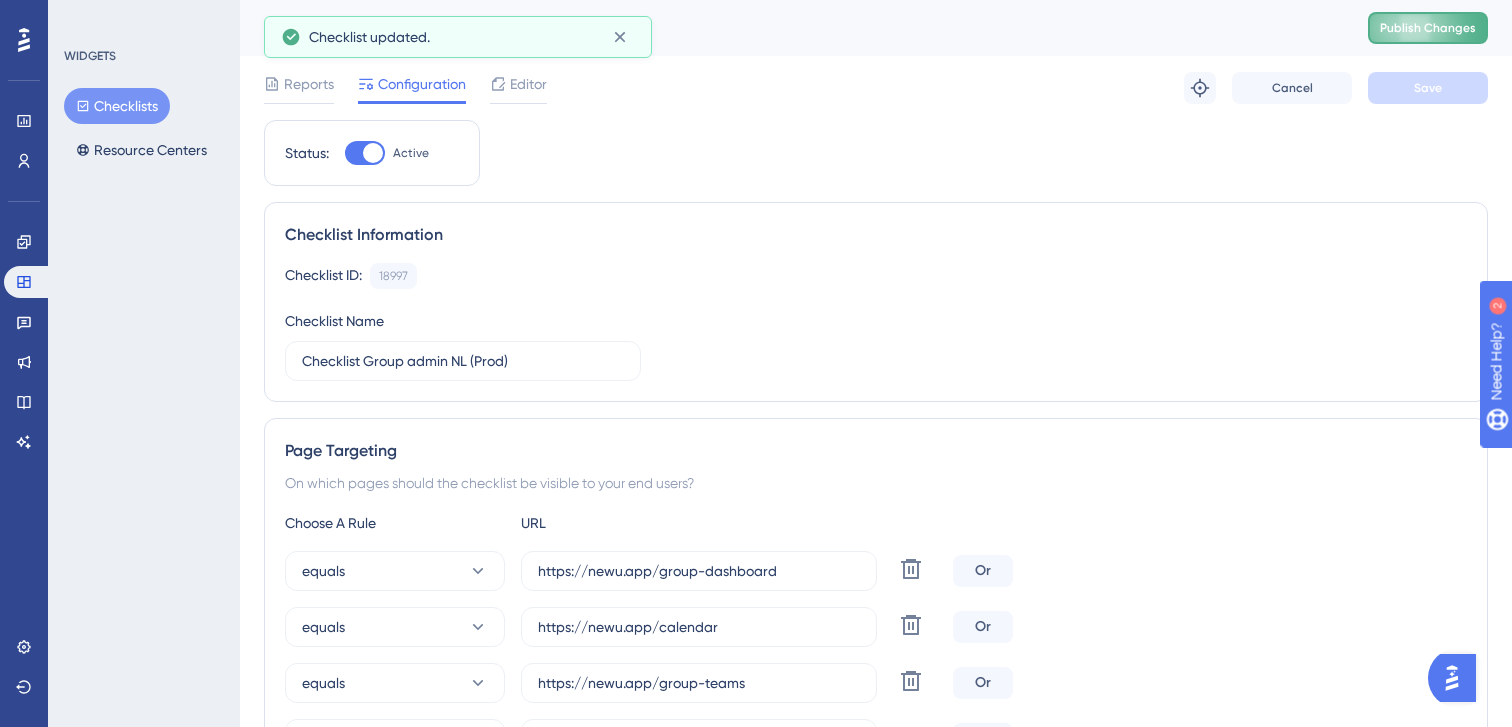 click on "Publish Changes" at bounding box center [1428, 28] 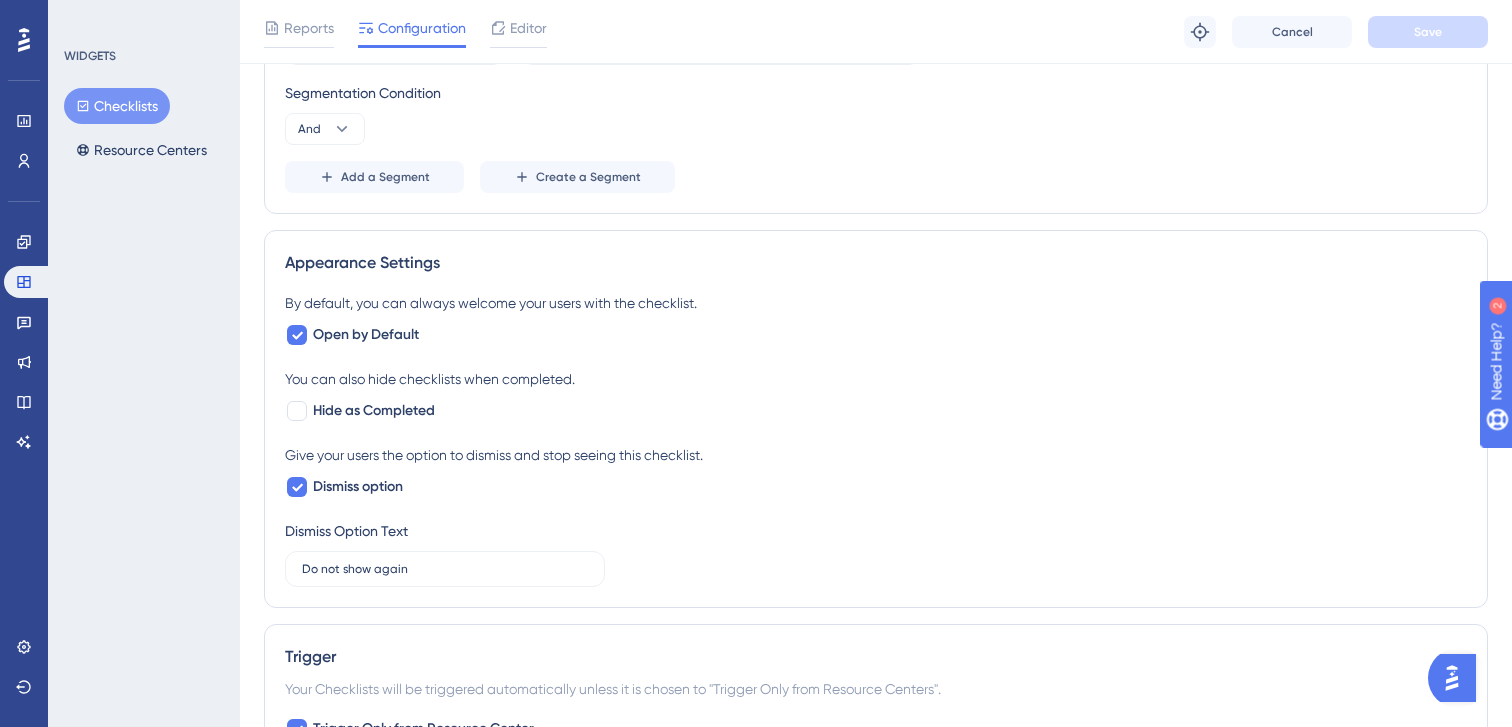 scroll, scrollTop: 1350, scrollLeft: 0, axis: vertical 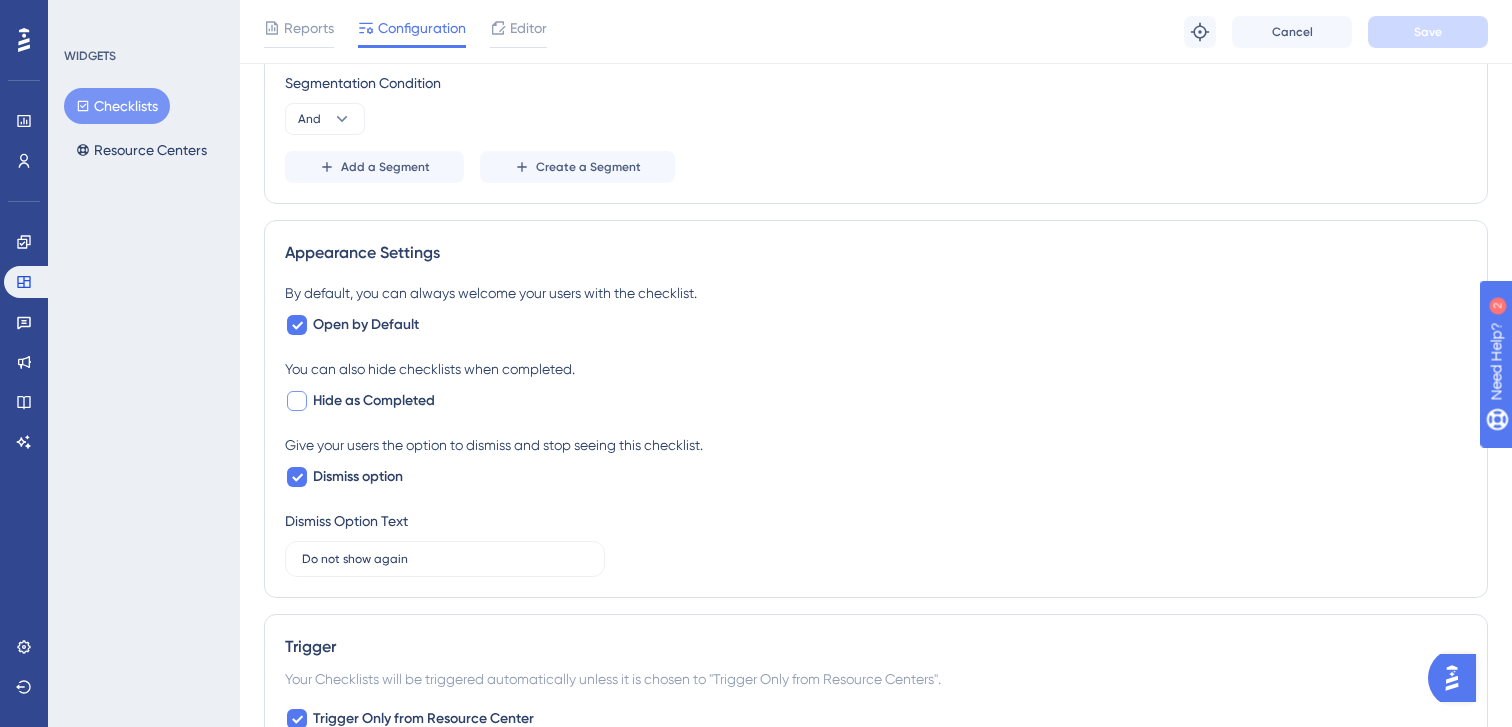 click at bounding box center (297, 401) 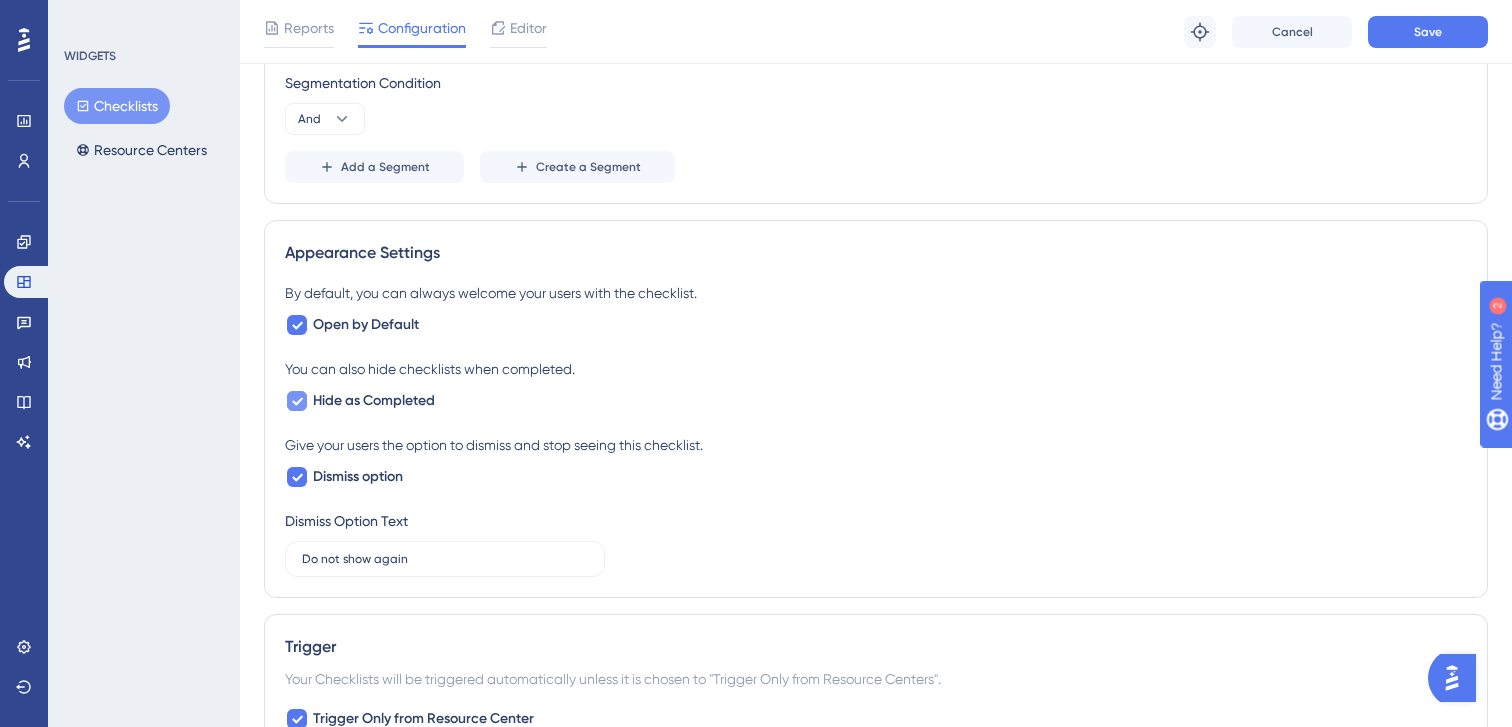 click 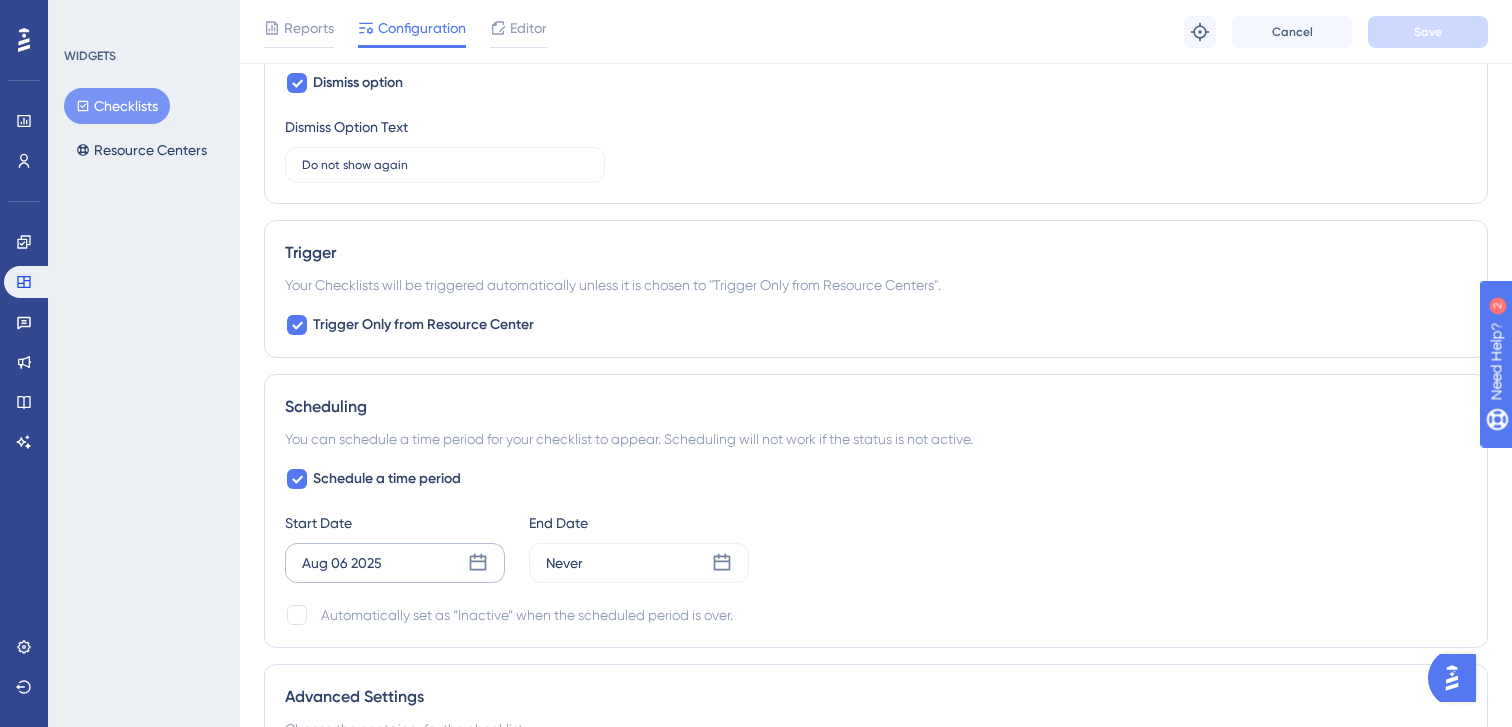 scroll, scrollTop: 1947, scrollLeft: 0, axis: vertical 